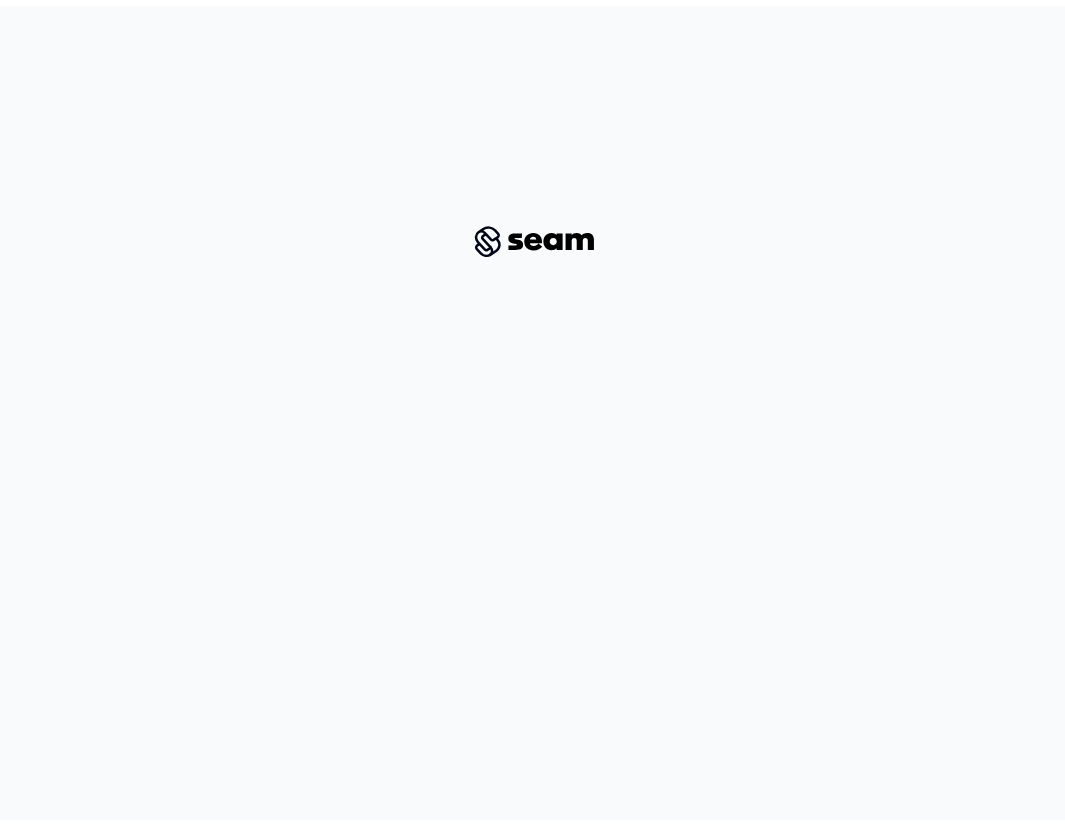 scroll, scrollTop: 0, scrollLeft: 0, axis: both 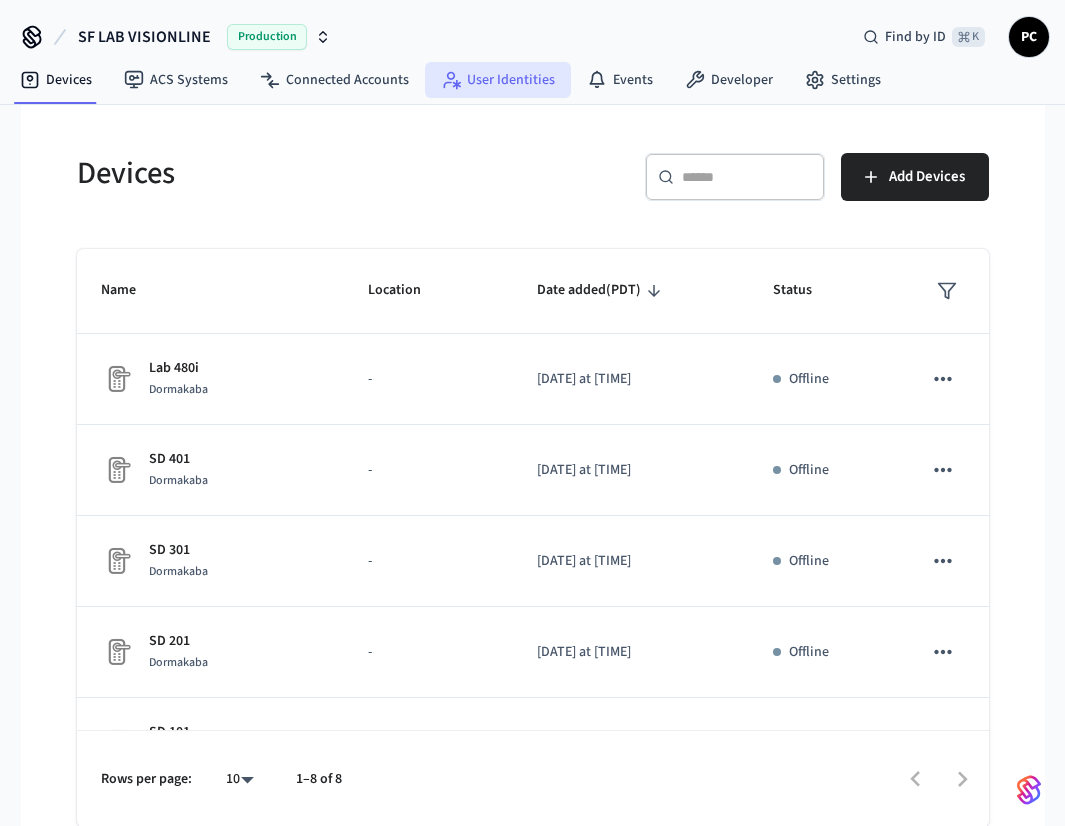 click on "User Identities" at bounding box center [498, 80] 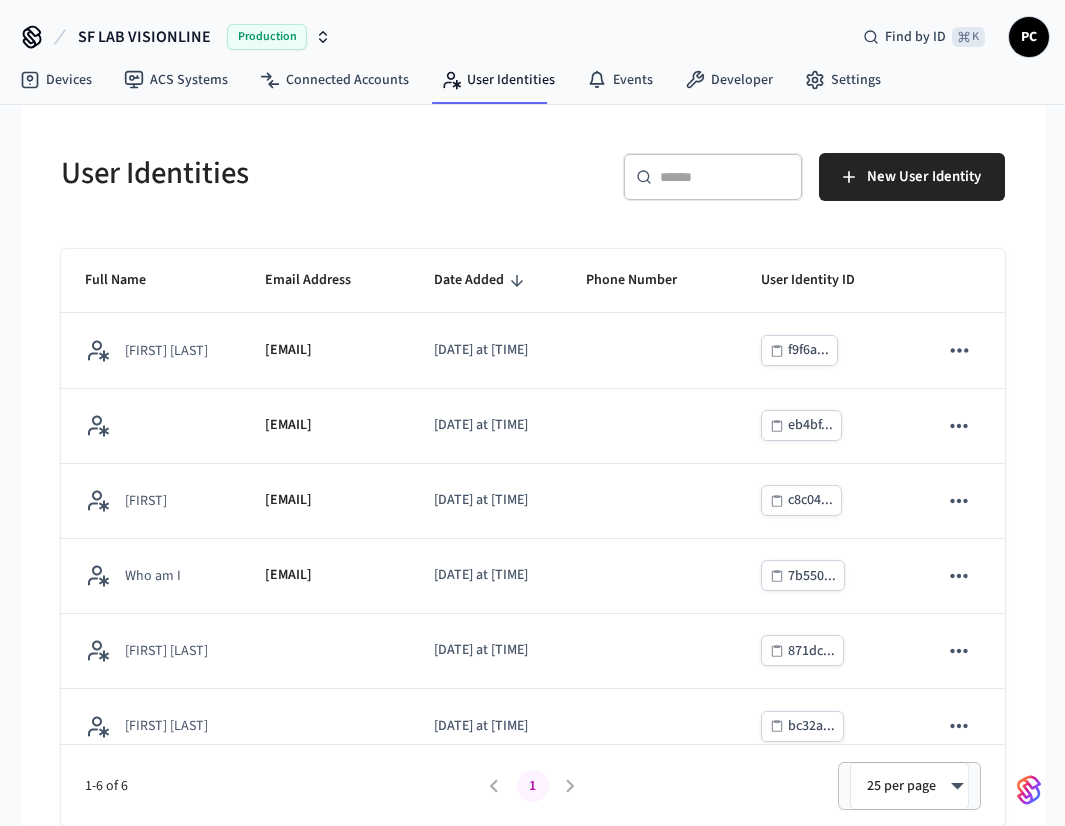 click on "​ ​" at bounding box center [713, 177] 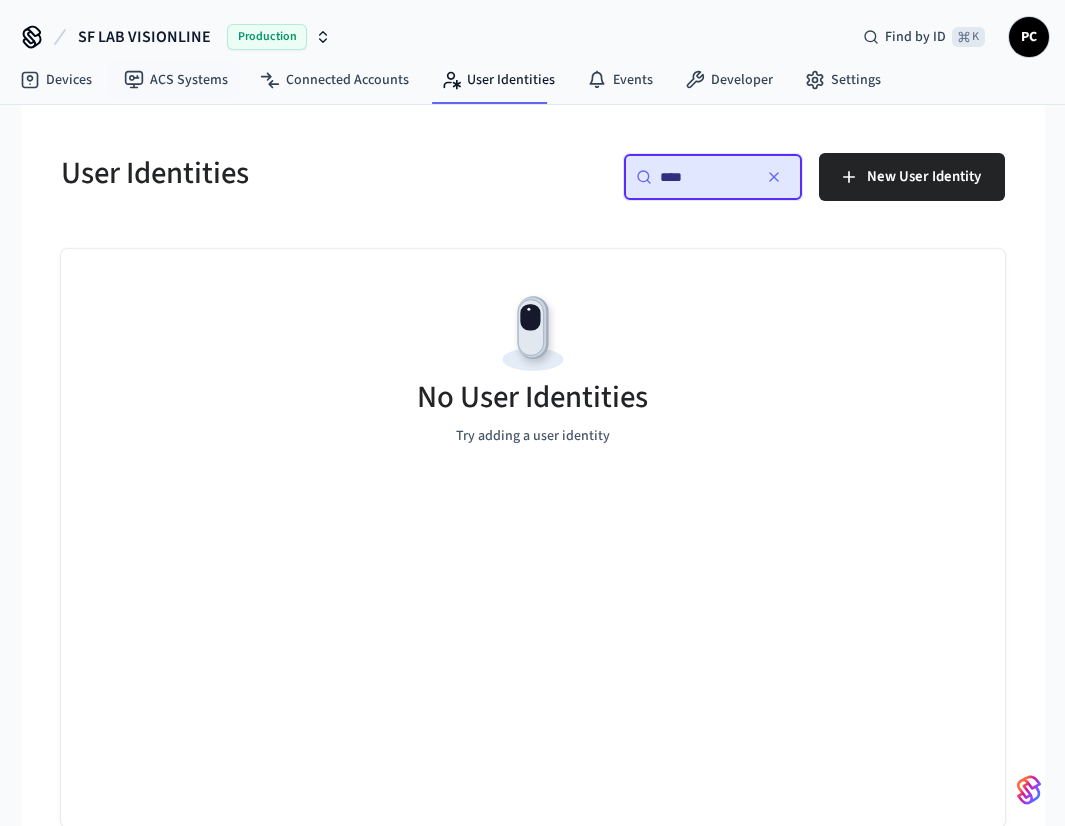 type on "****" 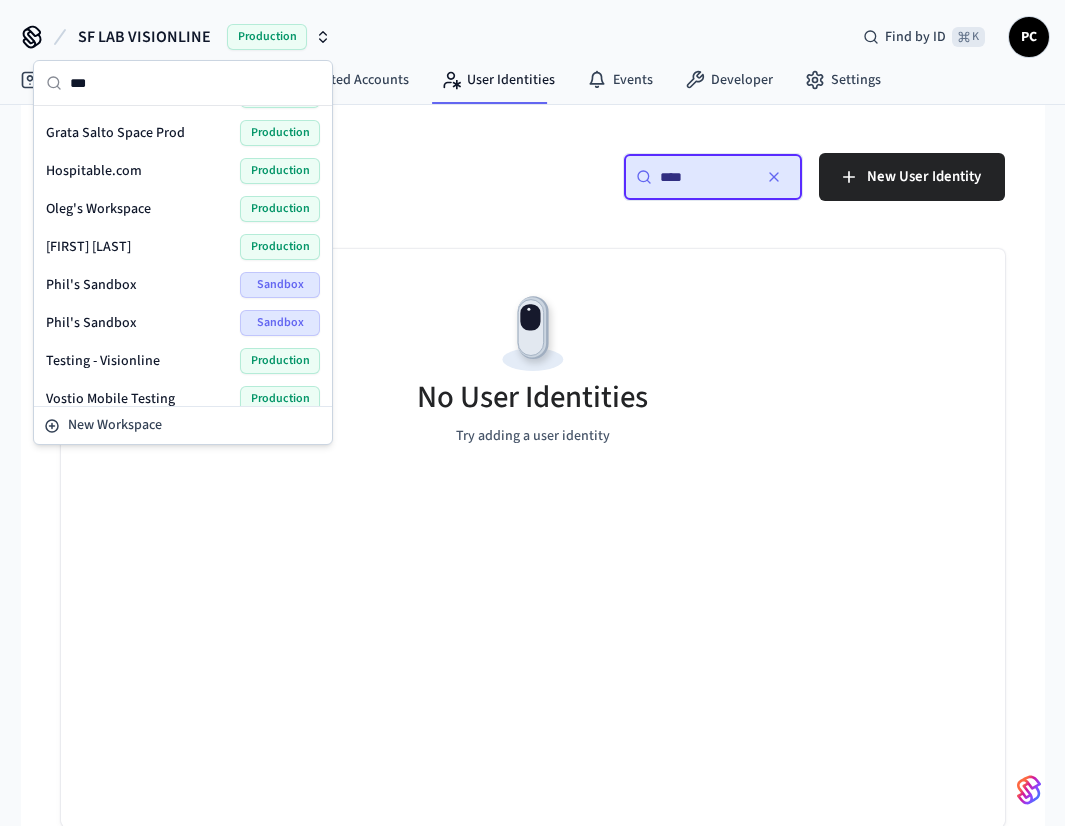 scroll, scrollTop: 0, scrollLeft: 0, axis: both 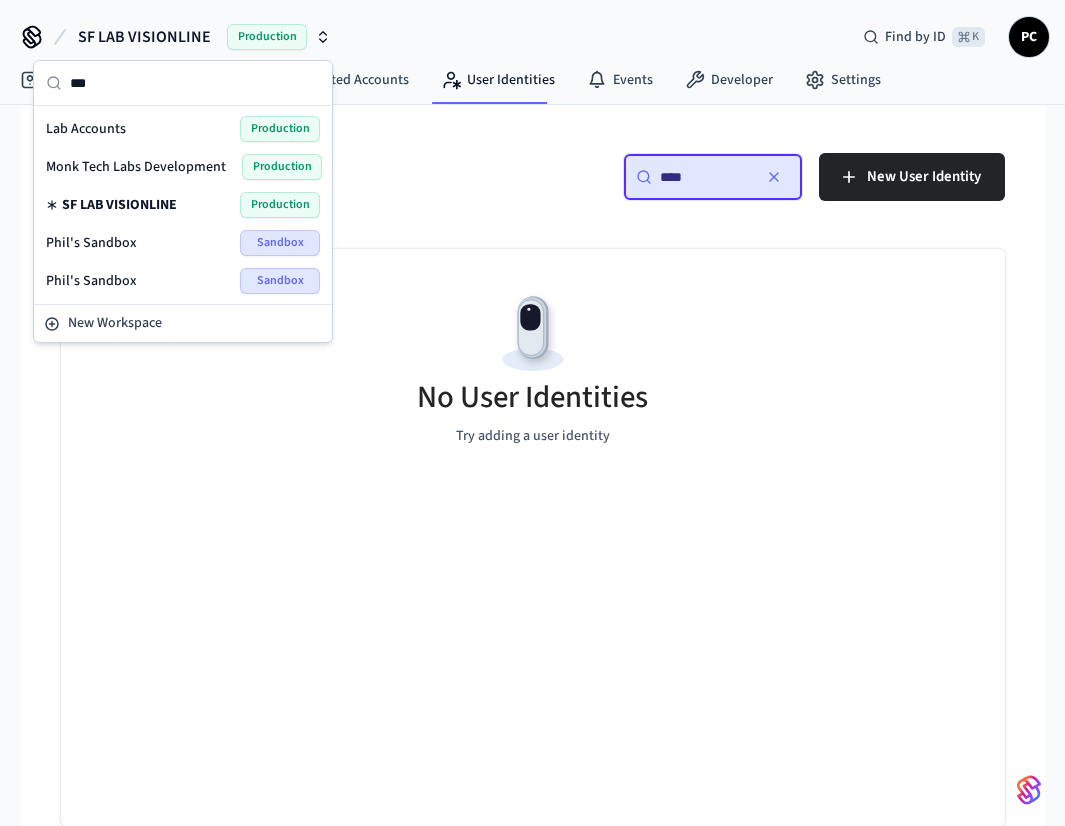 type on "***" 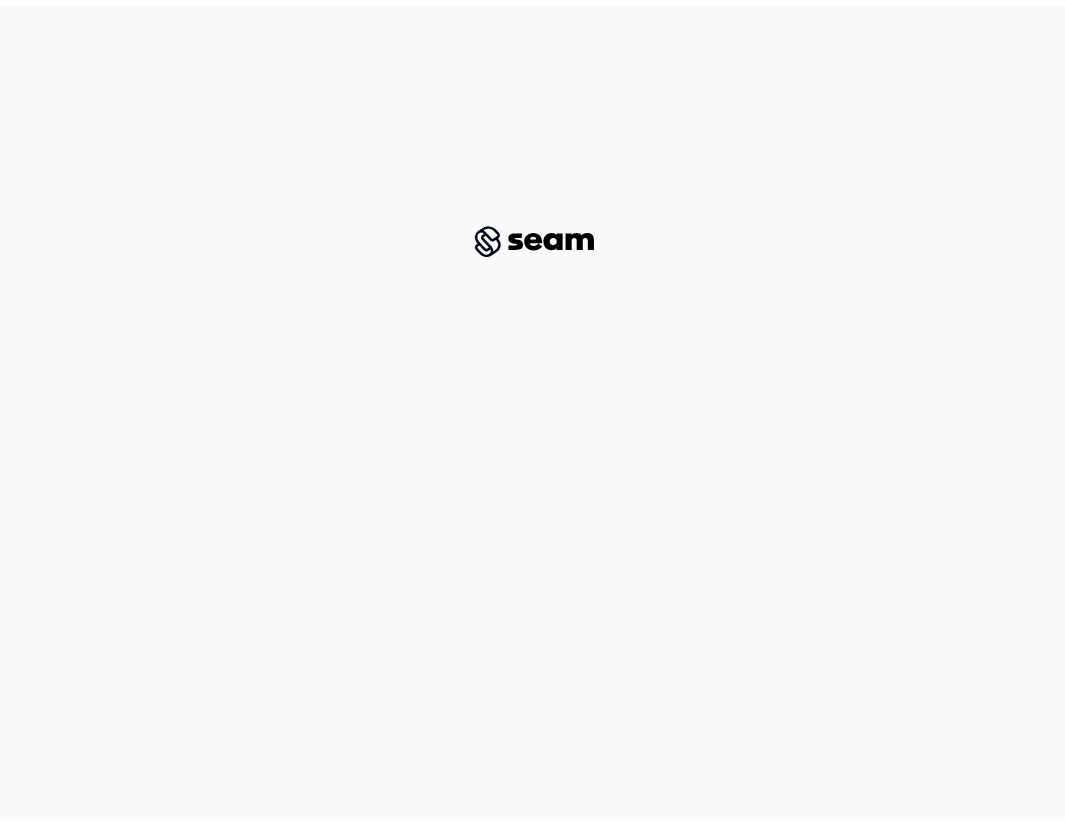 scroll, scrollTop: 0, scrollLeft: 0, axis: both 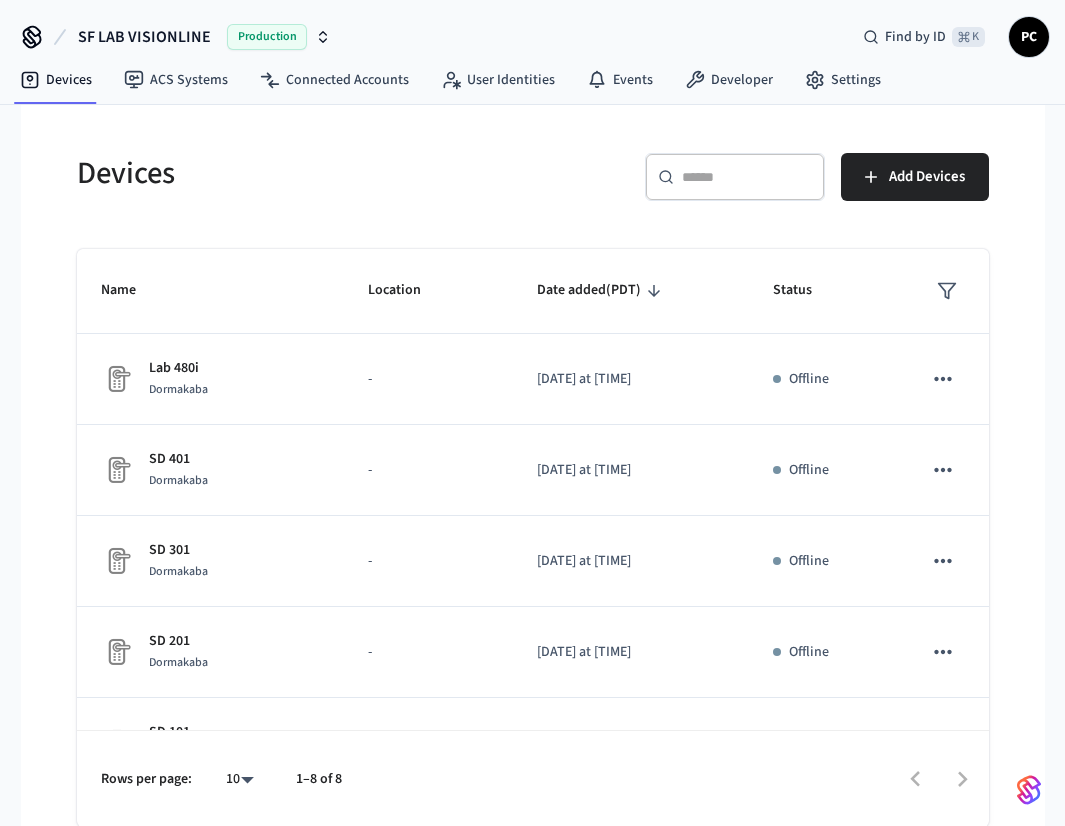 click on "SF LAB VISIONLINE" at bounding box center [144, 37] 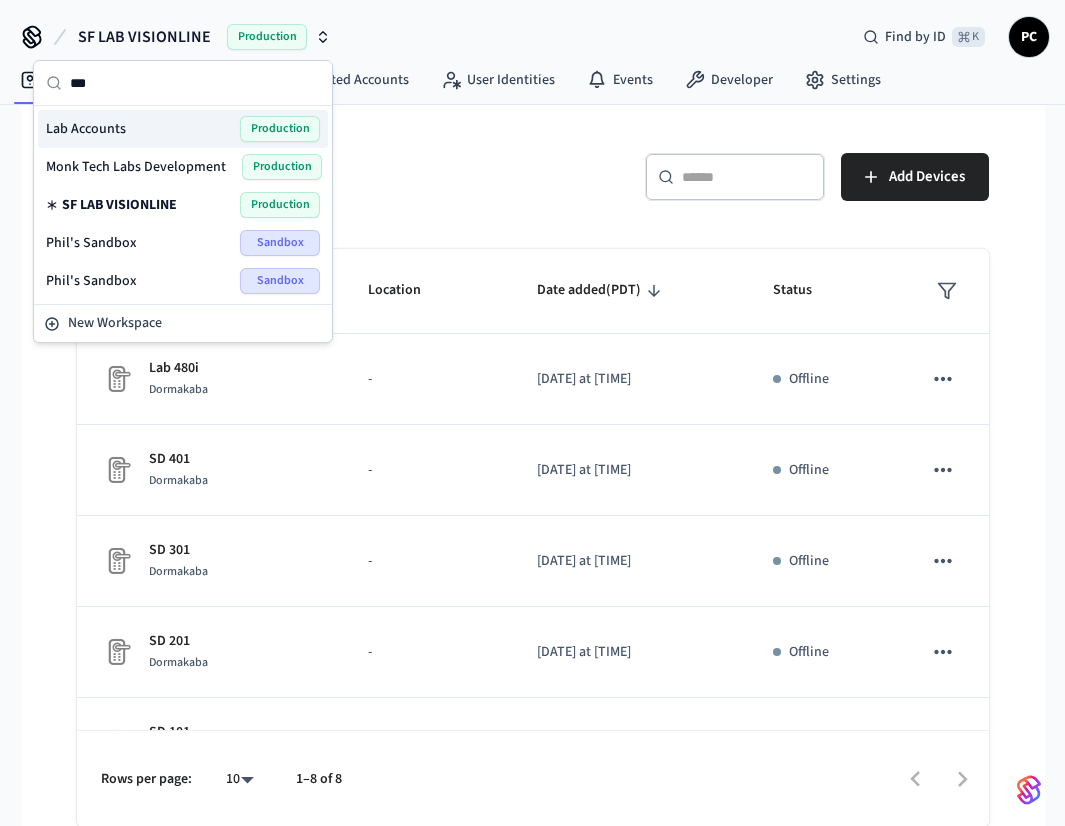 type on "***" 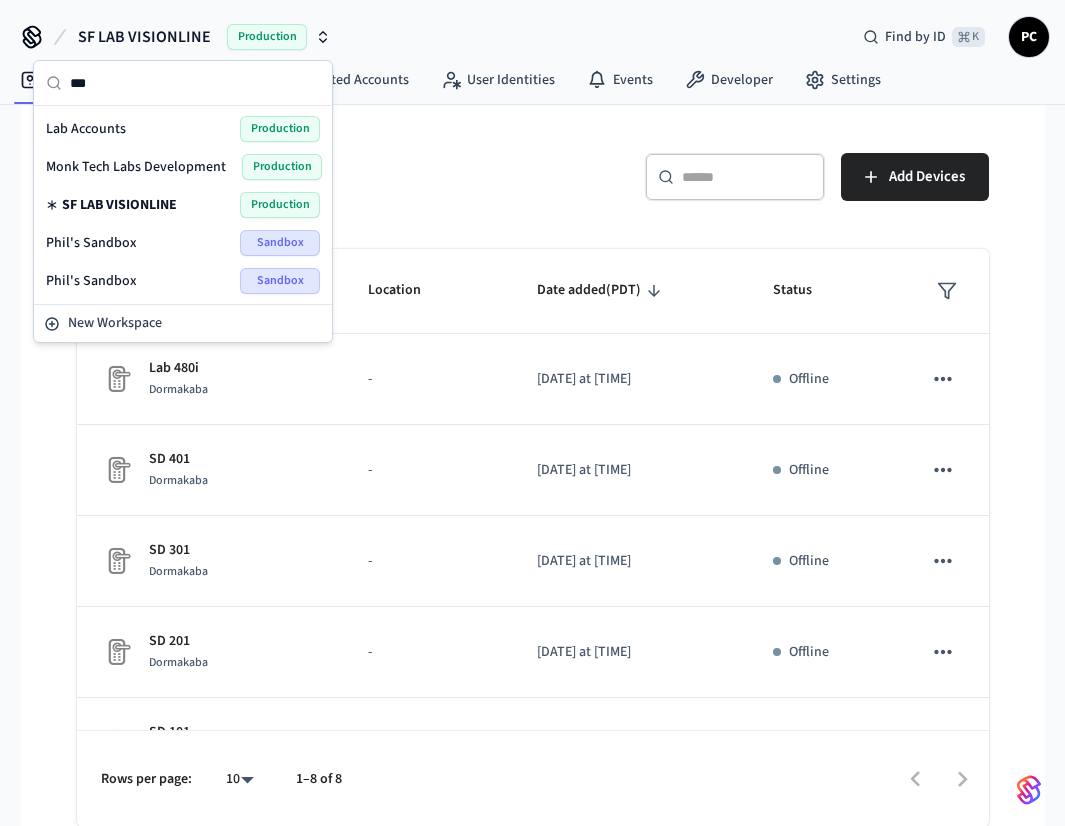 click on "Lab Accounts Production" at bounding box center (183, 129) 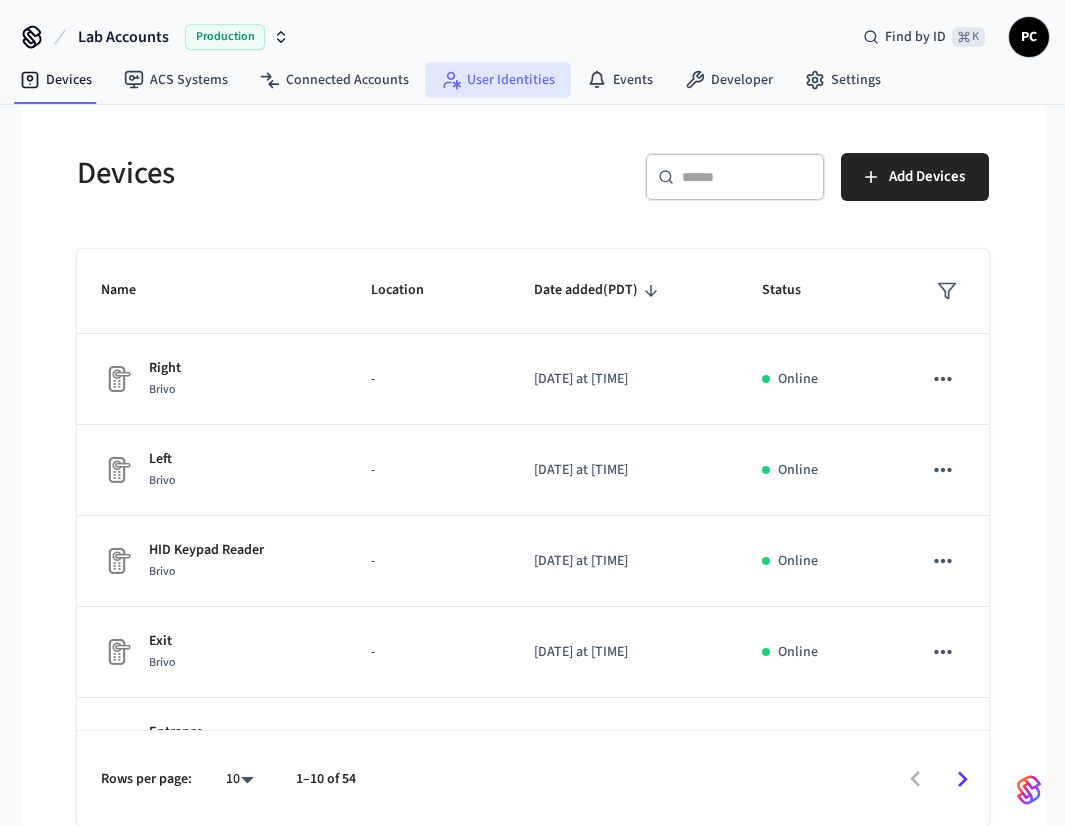 click on "User Identities" at bounding box center [498, 80] 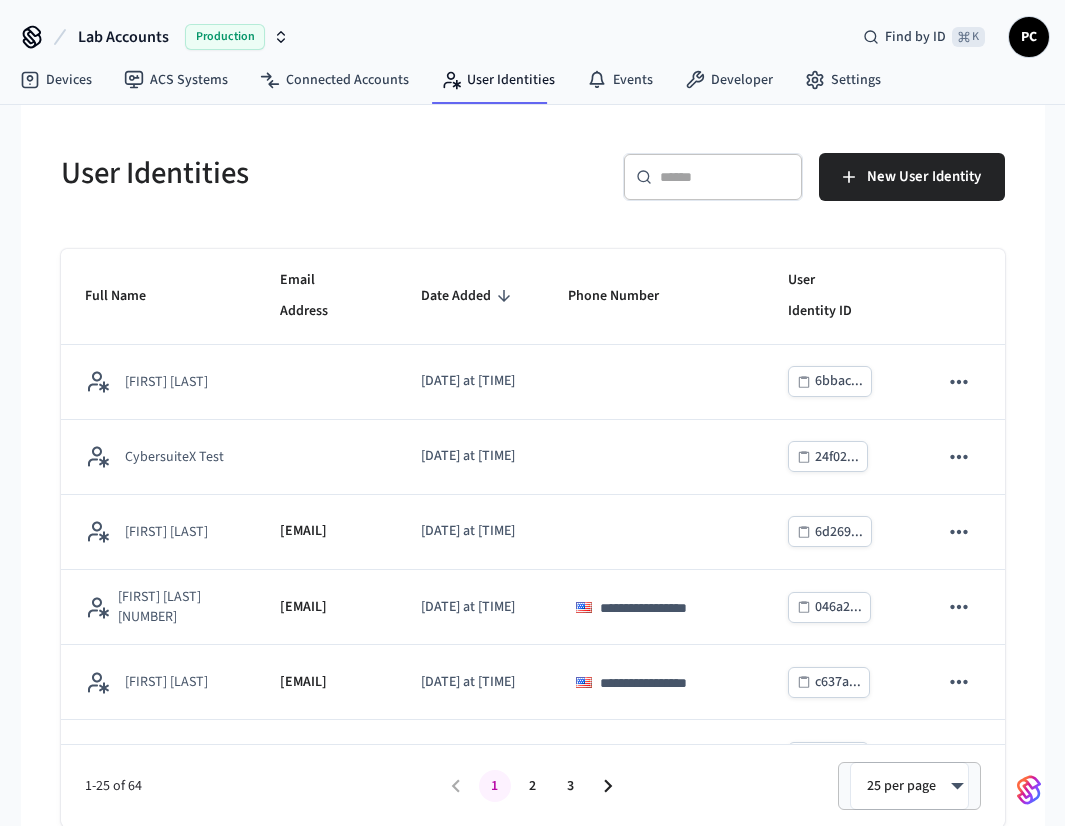 scroll, scrollTop: 561, scrollLeft: 0, axis: vertical 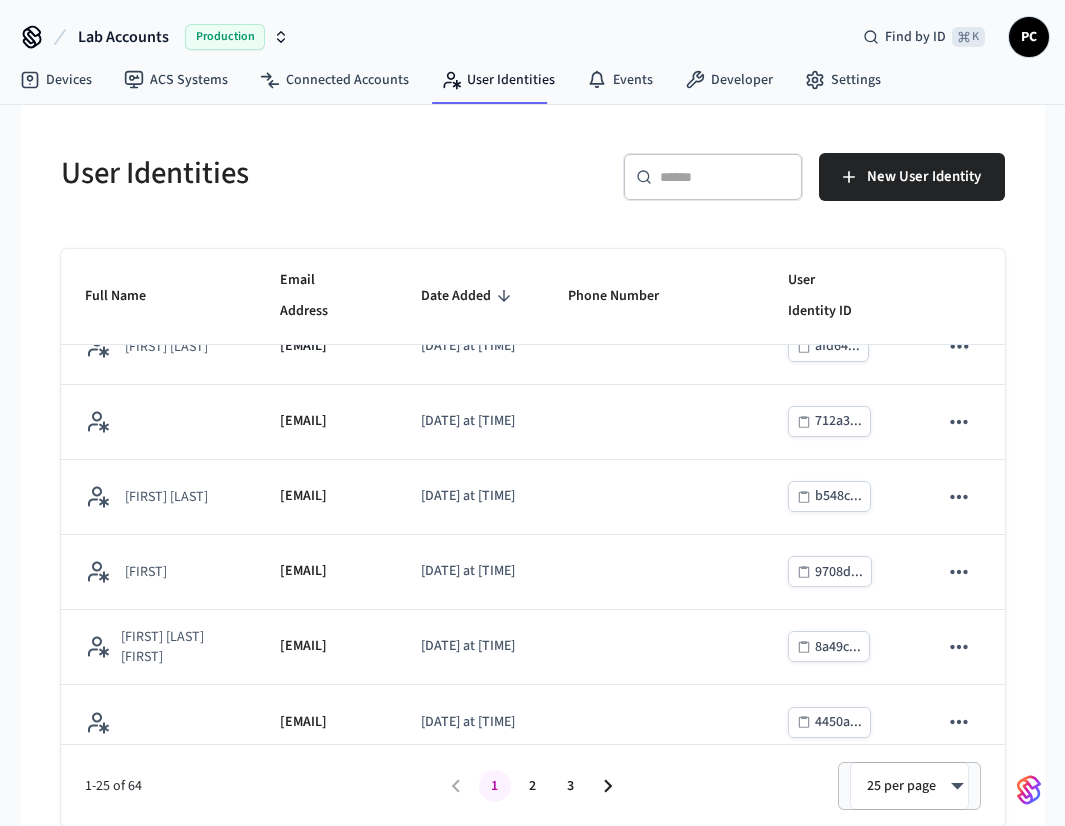 click on "​ ​" at bounding box center [713, 177] 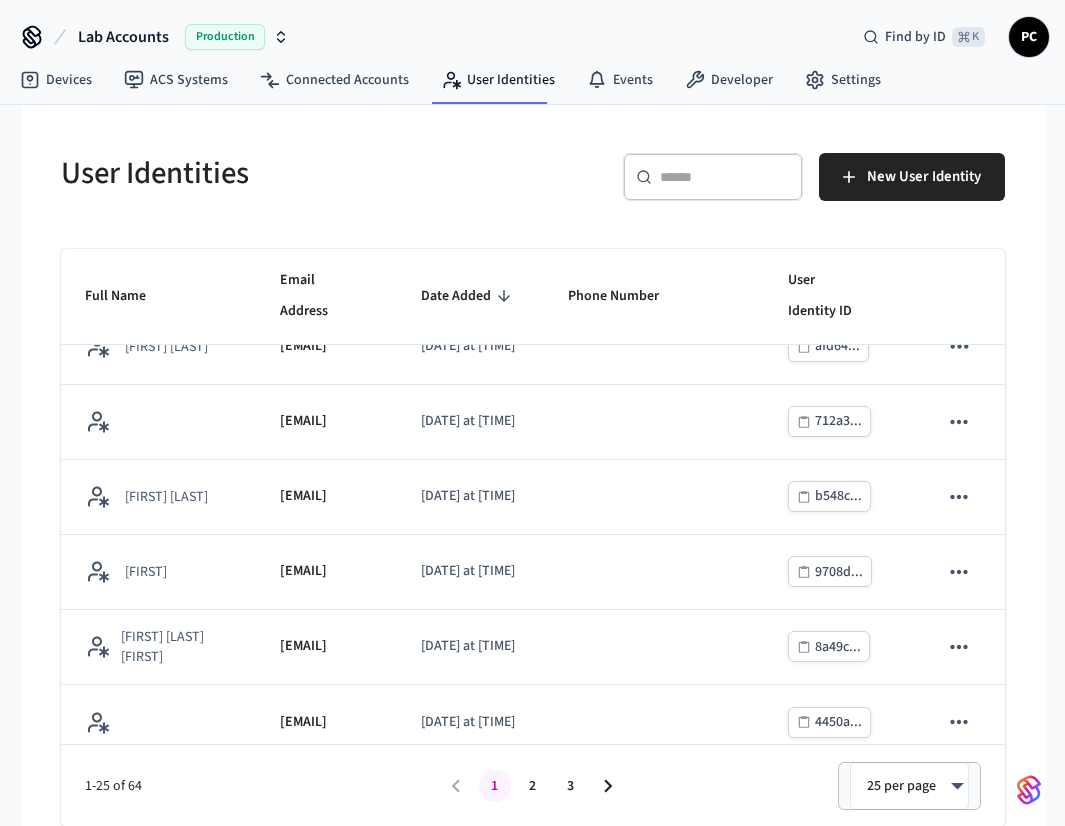 click on "​ ​" at bounding box center (713, 177) 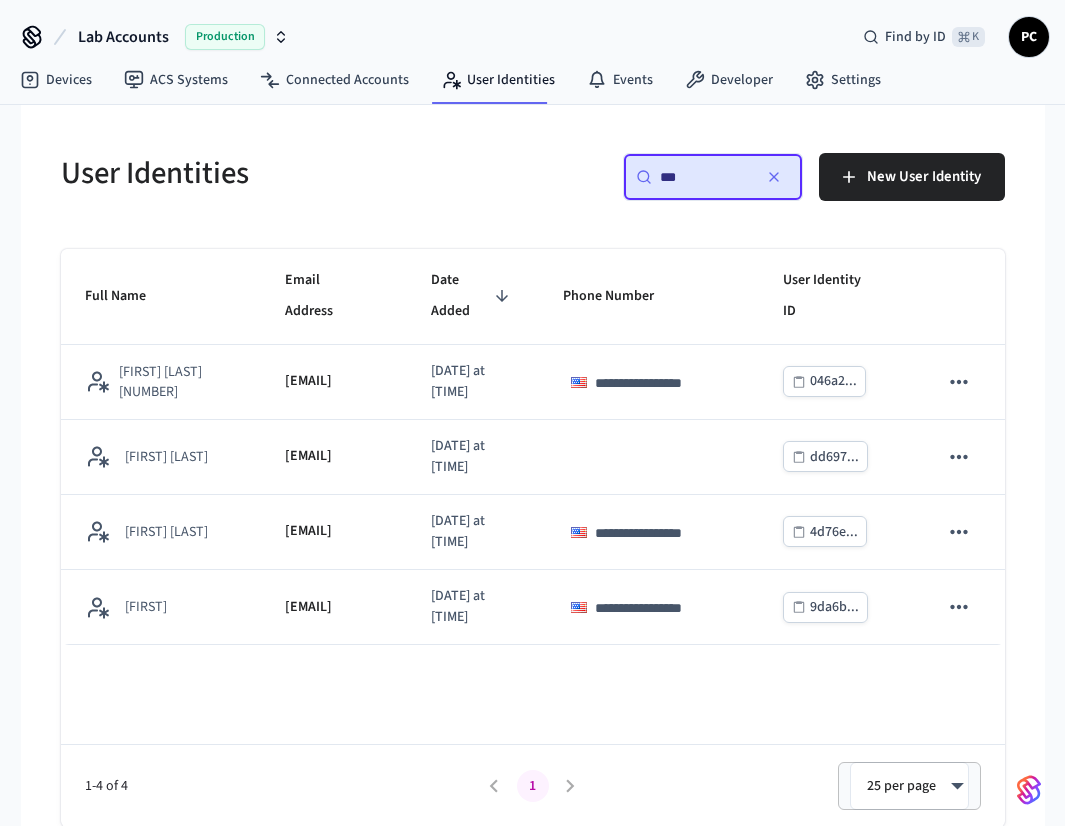 scroll, scrollTop: 0, scrollLeft: 0, axis: both 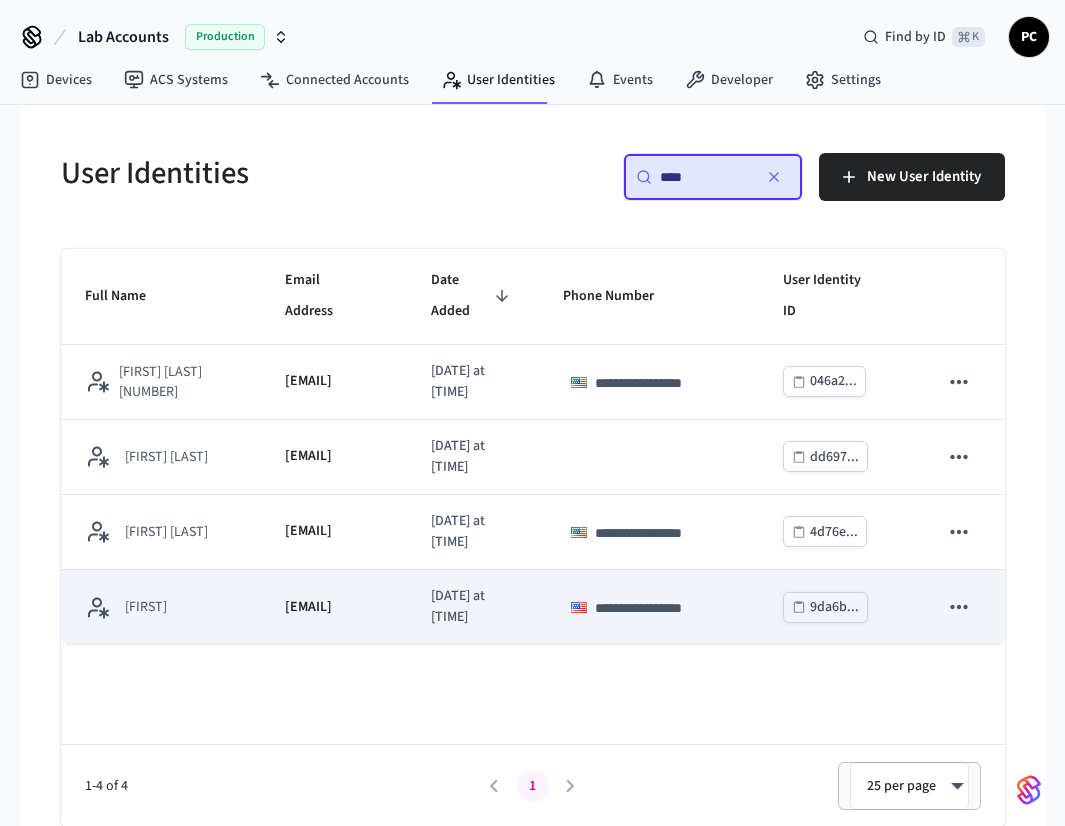 type on "****" 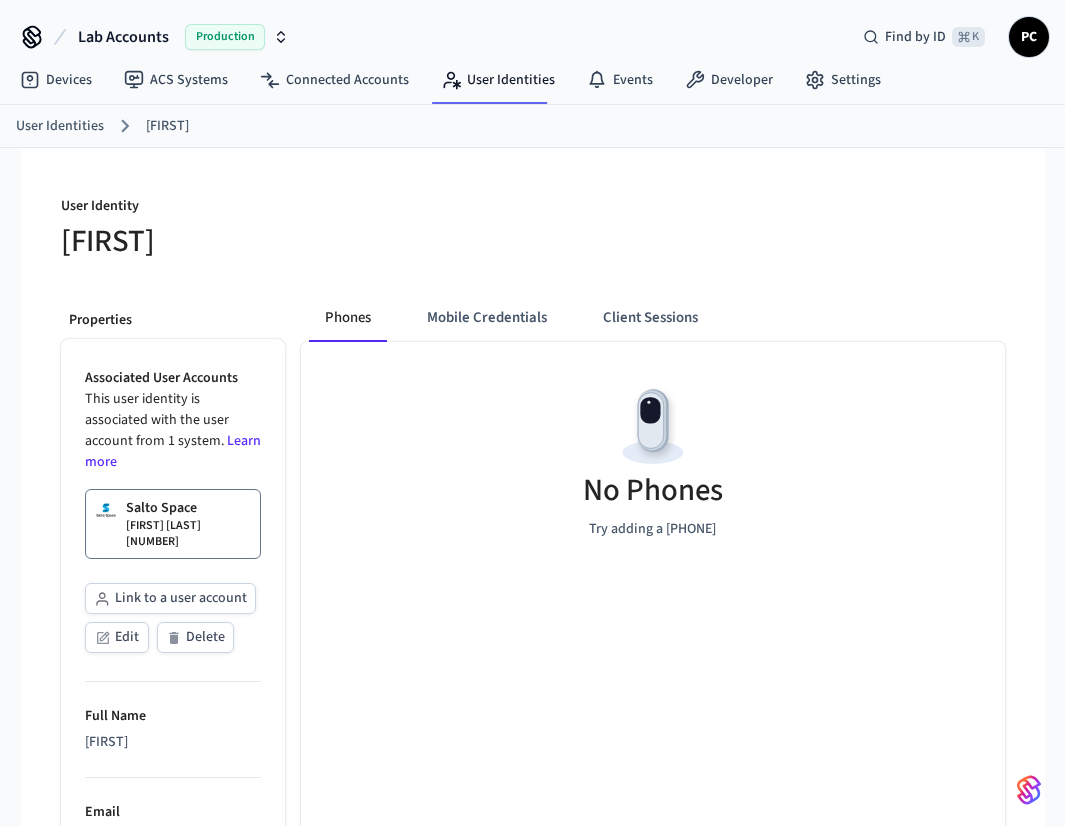click on "No Phones Try adding a Phone" at bounding box center (653, 461) 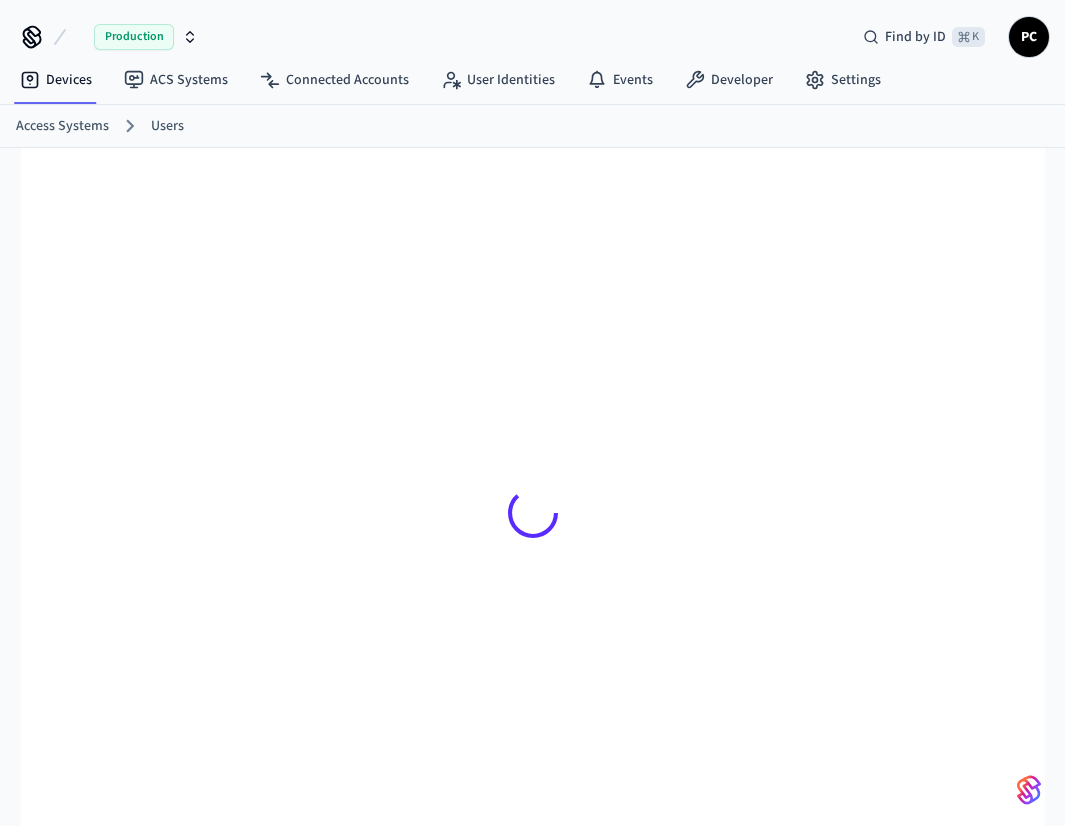 scroll, scrollTop: 0, scrollLeft: 0, axis: both 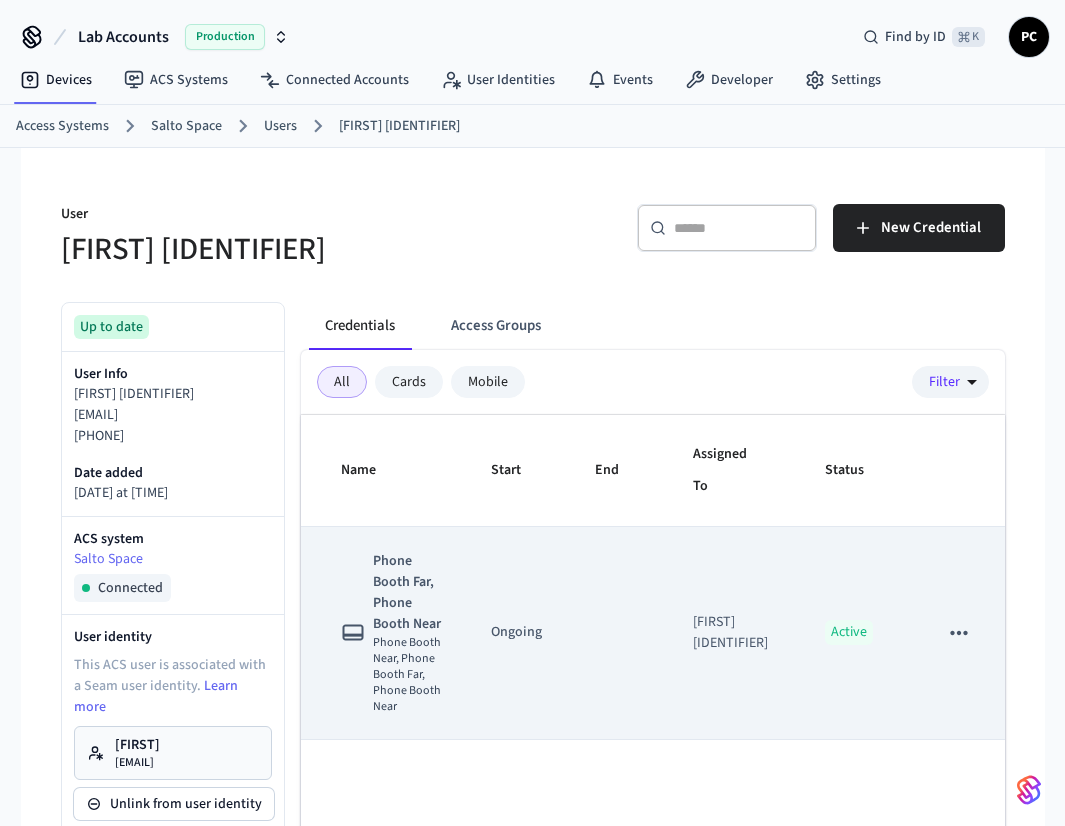 click 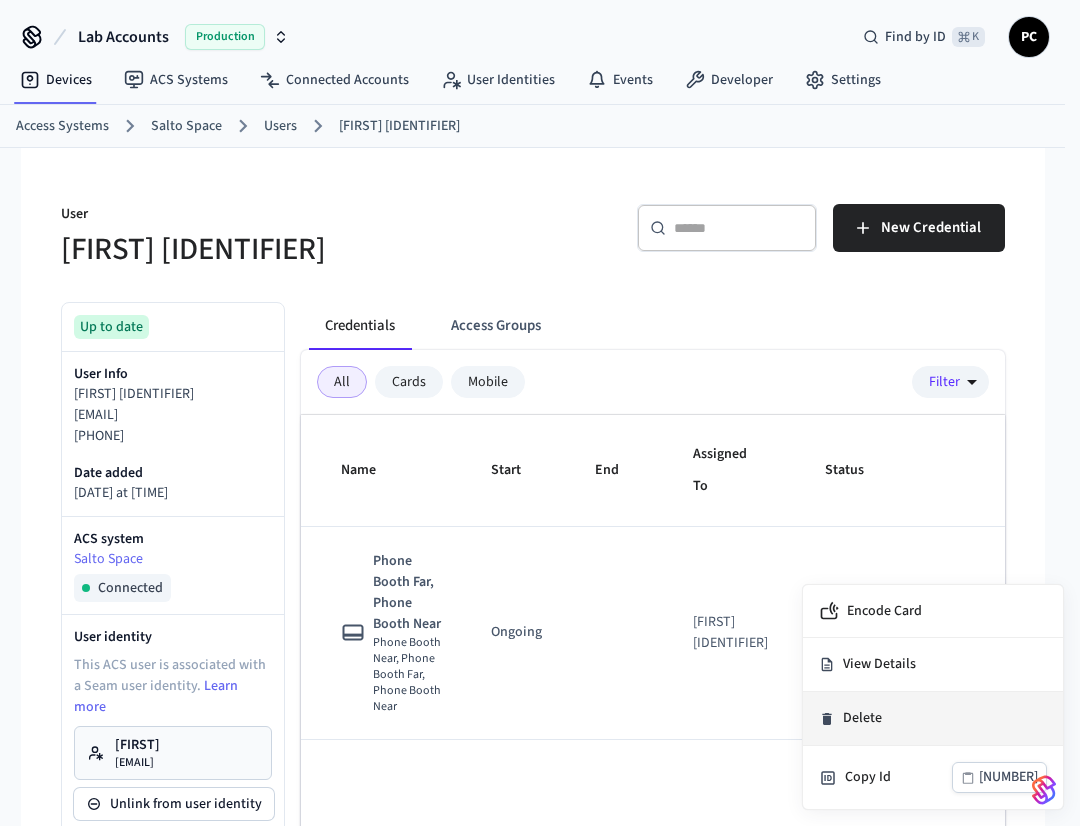 click on "Delete" at bounding box center [933, 719] 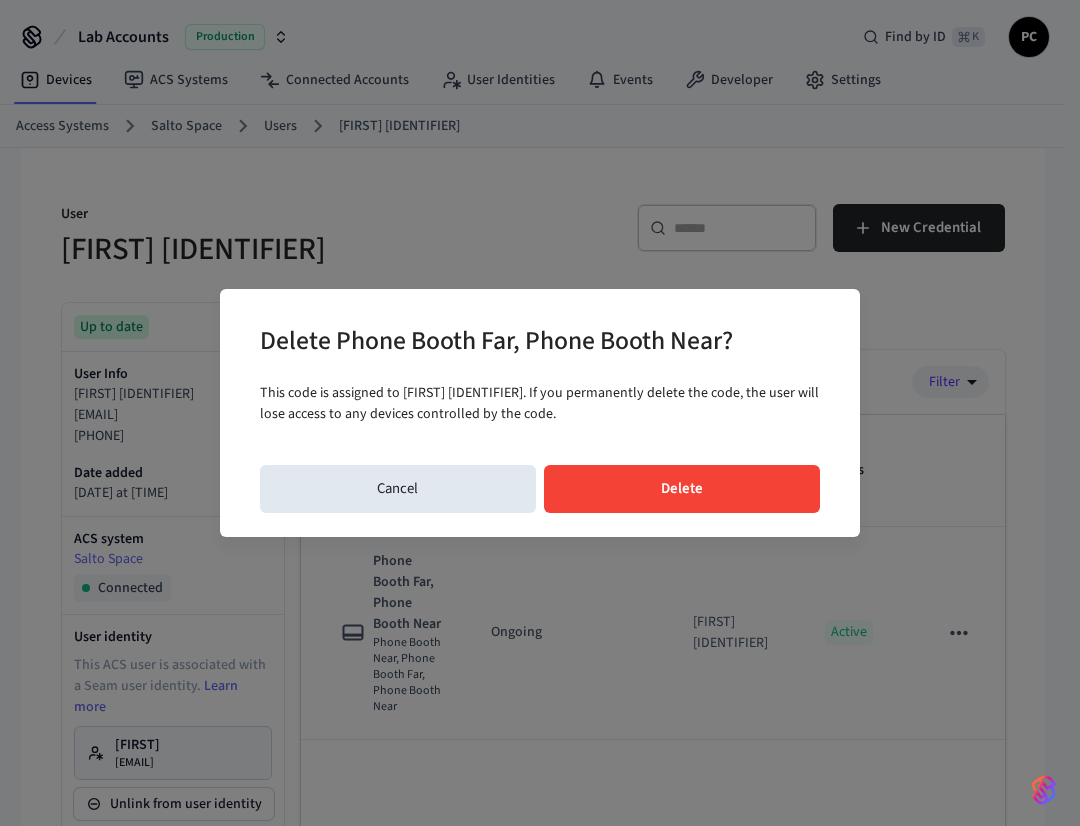 click on "Delete" at bounding box center [682, 489] 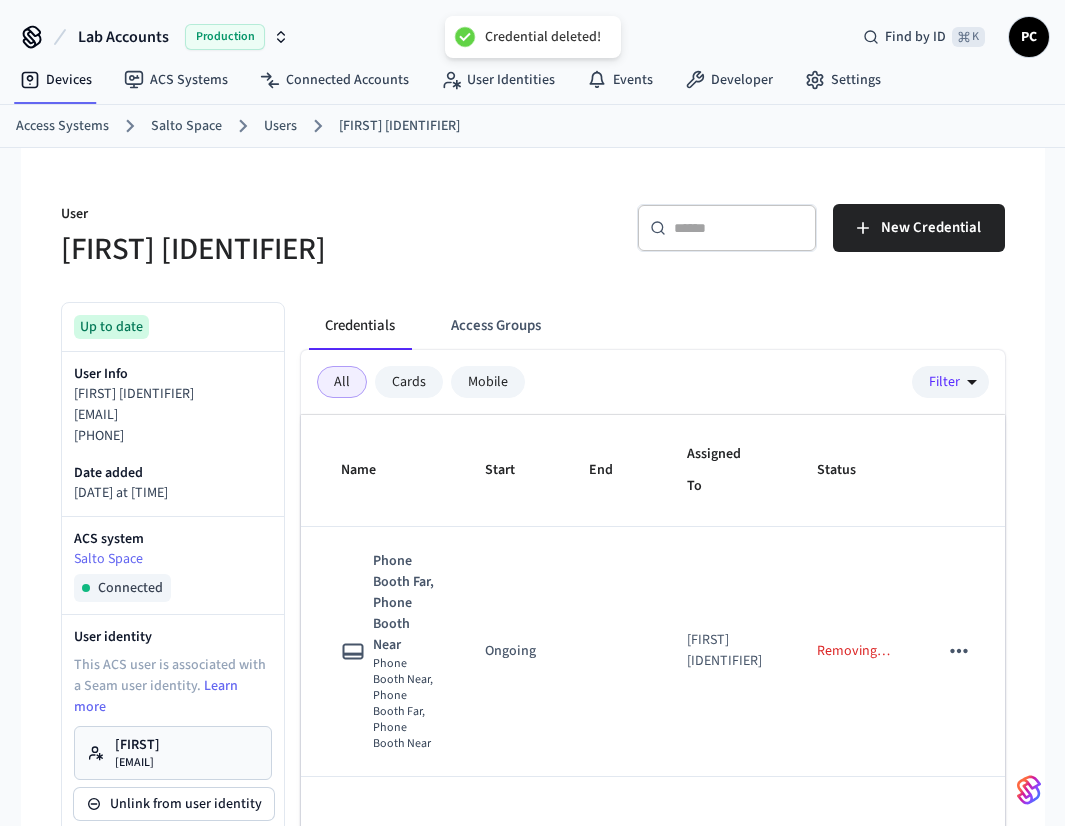 click on "Phil 1ecaa6fc" at bounding box center (291, 249) 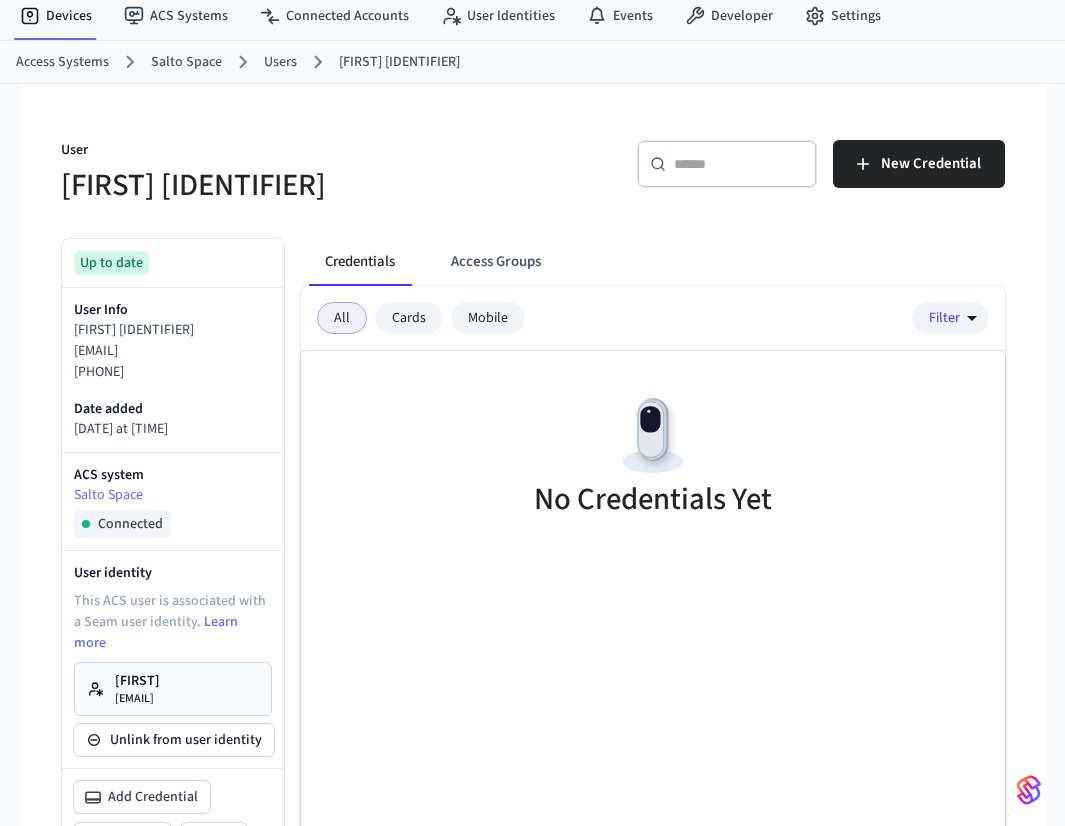 scroll, scrollTop: 0, scrollLeft: 0, axis: both 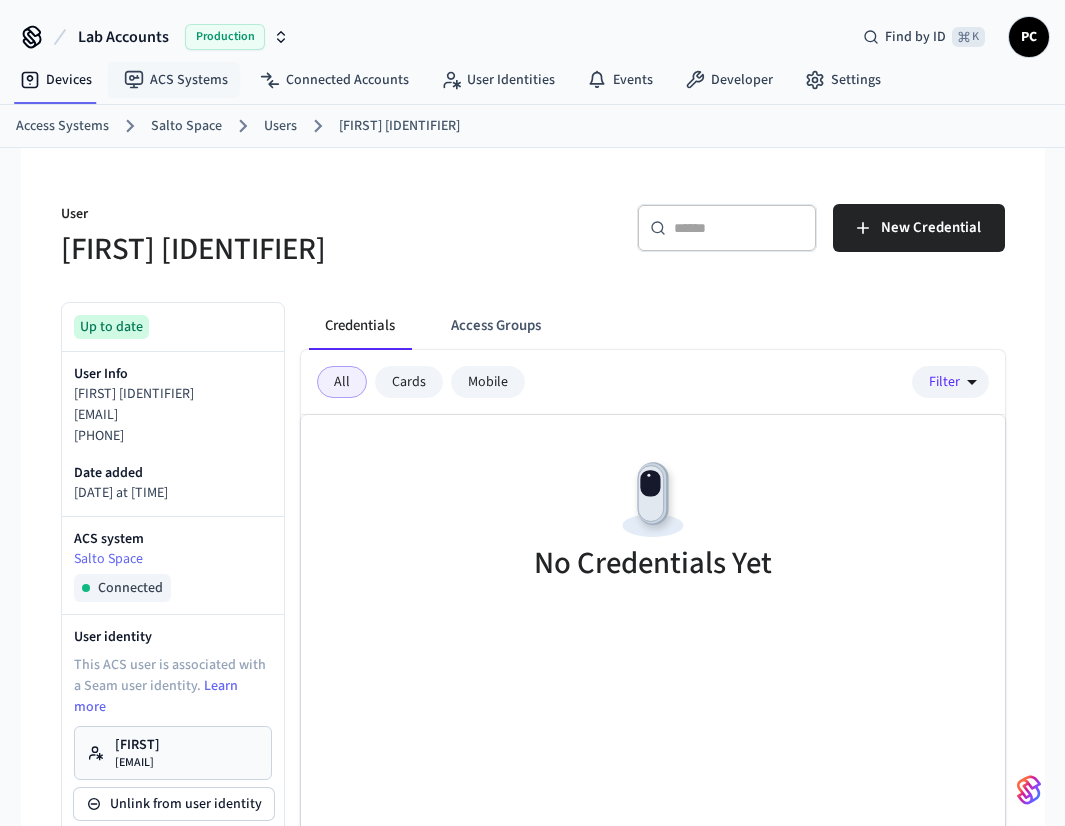 click on "User" at bounding box center [291, 216] 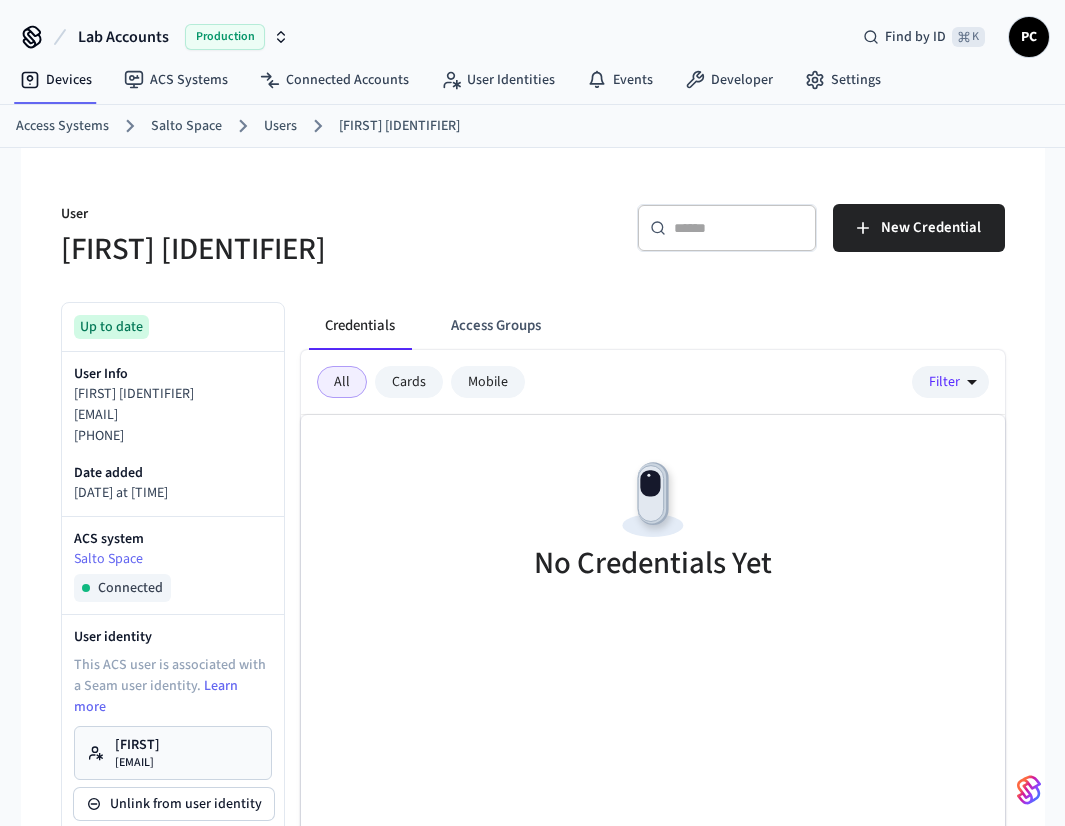 click on "User Phil 1ecaa6fc ​ ​ New Credential Up to date User Info Phil 1ecaa6fc phil@getseam.com +17086686872 Date added 2025/07/22 at 1:06 PM ACS system Salto Space Connected User identity This ACS user is associated with a Seam user identity.   Learn more Phil phil@getseam.com Unlink from user identity Add Credential Suspend Edit Delete Properties general-info related-resources system-specific Errors & warnings 0 Credentials Access Groups All Cards Mobile Filter No Credentials Yet" at bounding box center (533, 696) 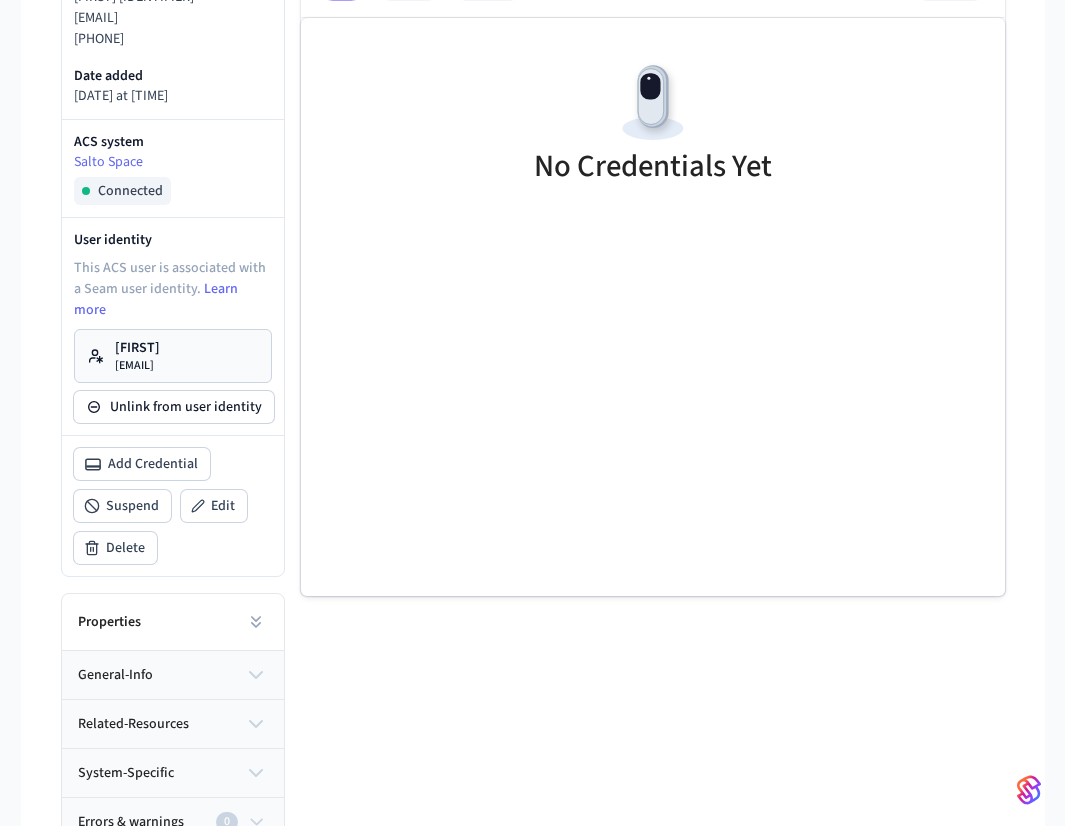 scroll, scrollTop: 0, scrollLeft: 0, axis: both 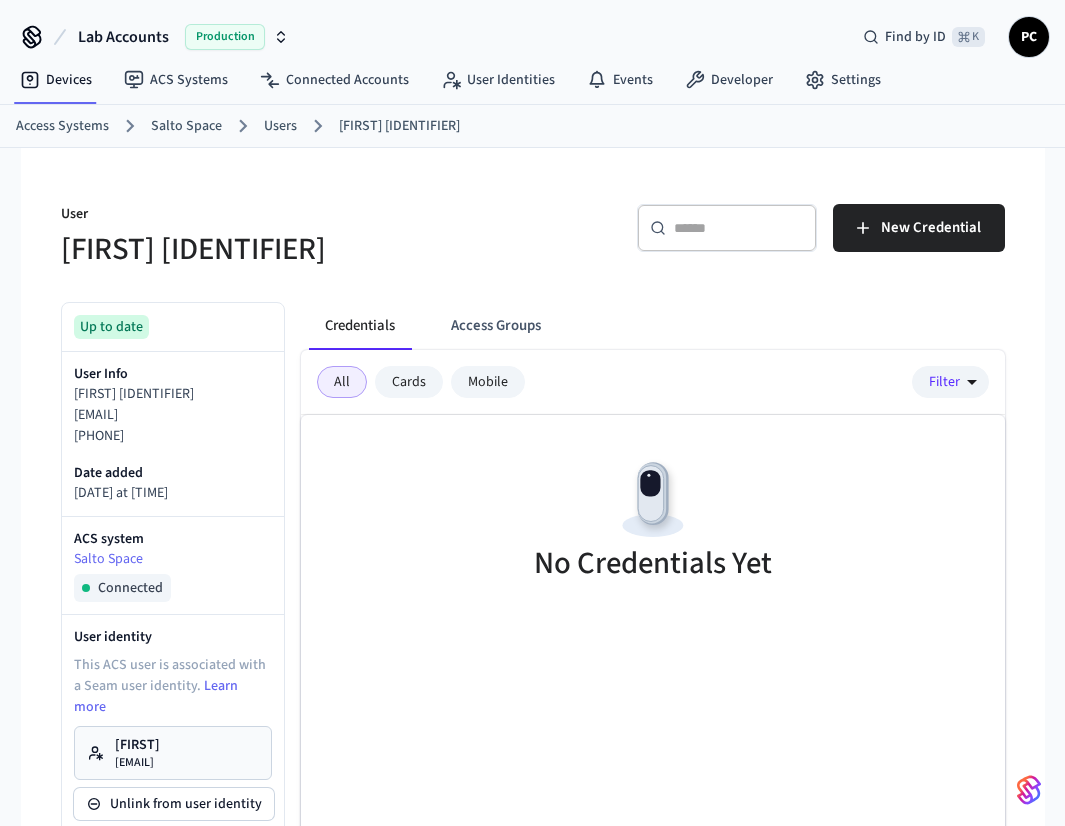 click on "User Phil 1ecaa6fc ​ ​ New Credential Up to date User Info Phil 1ecaa6fc phil@getseam.com +17086686872 Date added 2025/07/22 at 1:06 PM ACS system Salto Space Connected User identity This ACS user is associated with a Seam user identity.   Learn more Phil phil@getseam.com Unlink from user identity Add Credential Suspend Edit Delete Properties general-info related-resources system-specific Errors & warnings 0 Credentials Access Groups All Cards Mobile Filter No Credentials Yet" at bounding box center (533, 696) 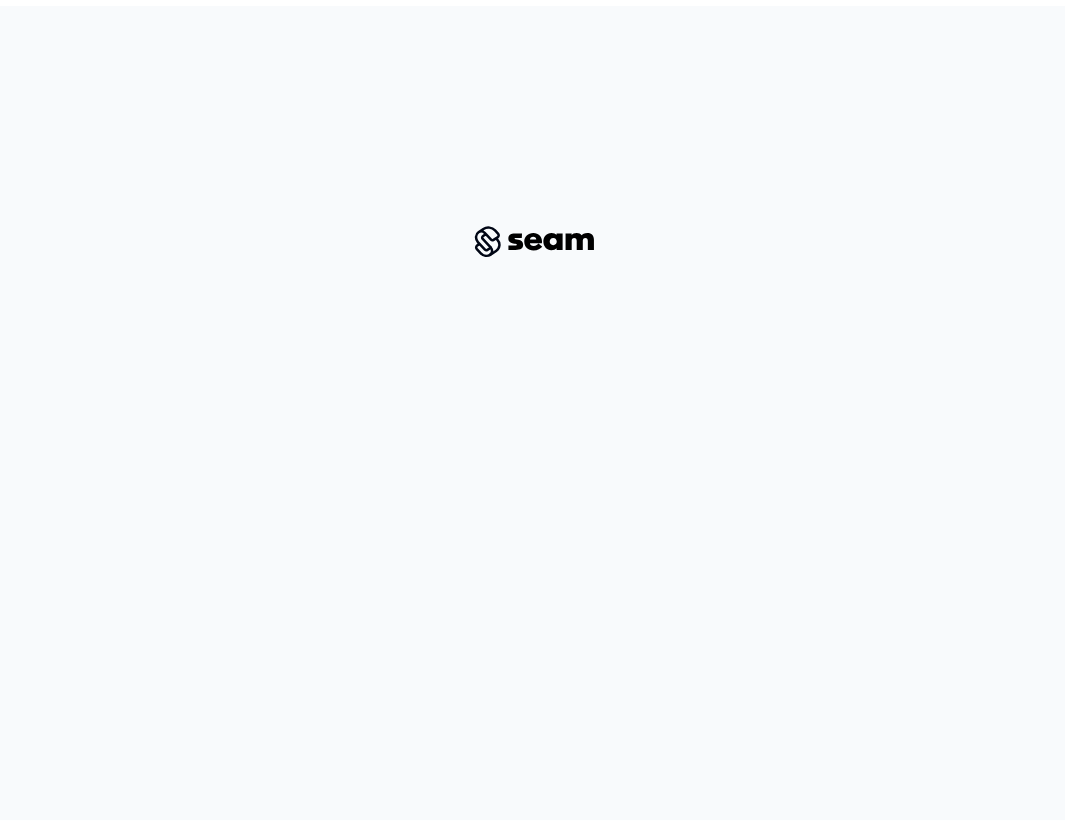 scroll, scrollTop: 0, scrollLeft: 0, axis: both 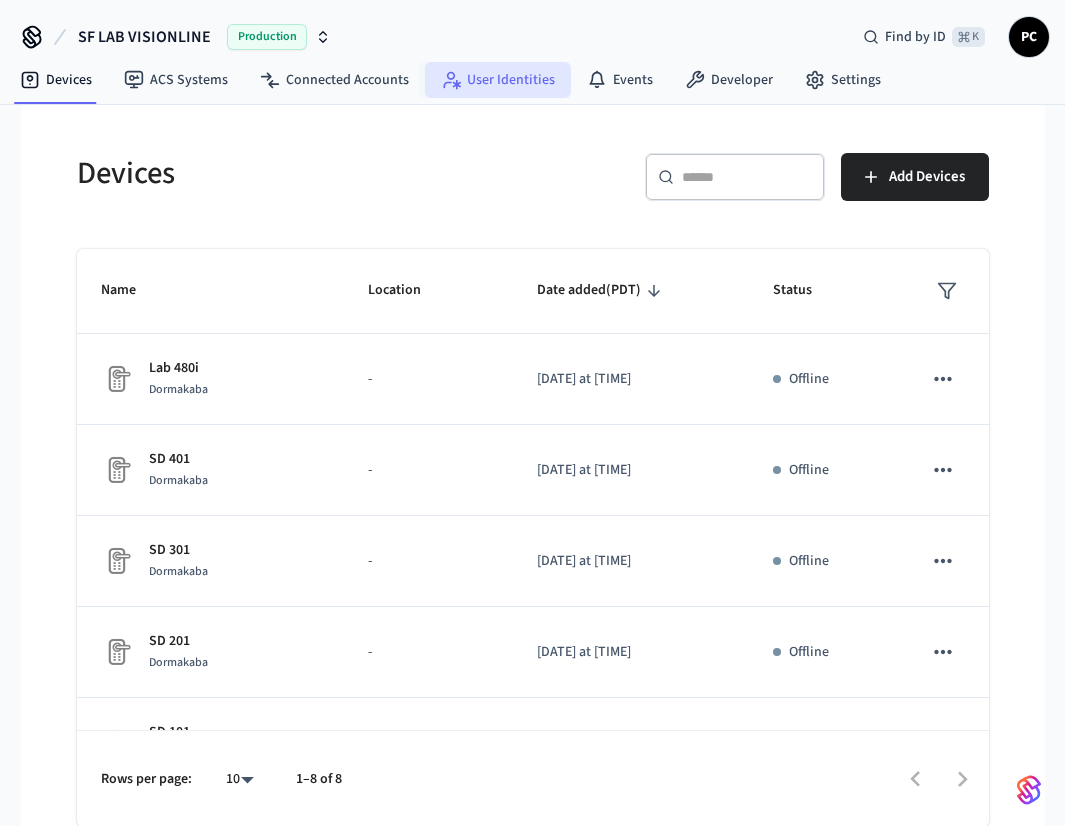 click on "User Identities" at bounding box center (498, 80) 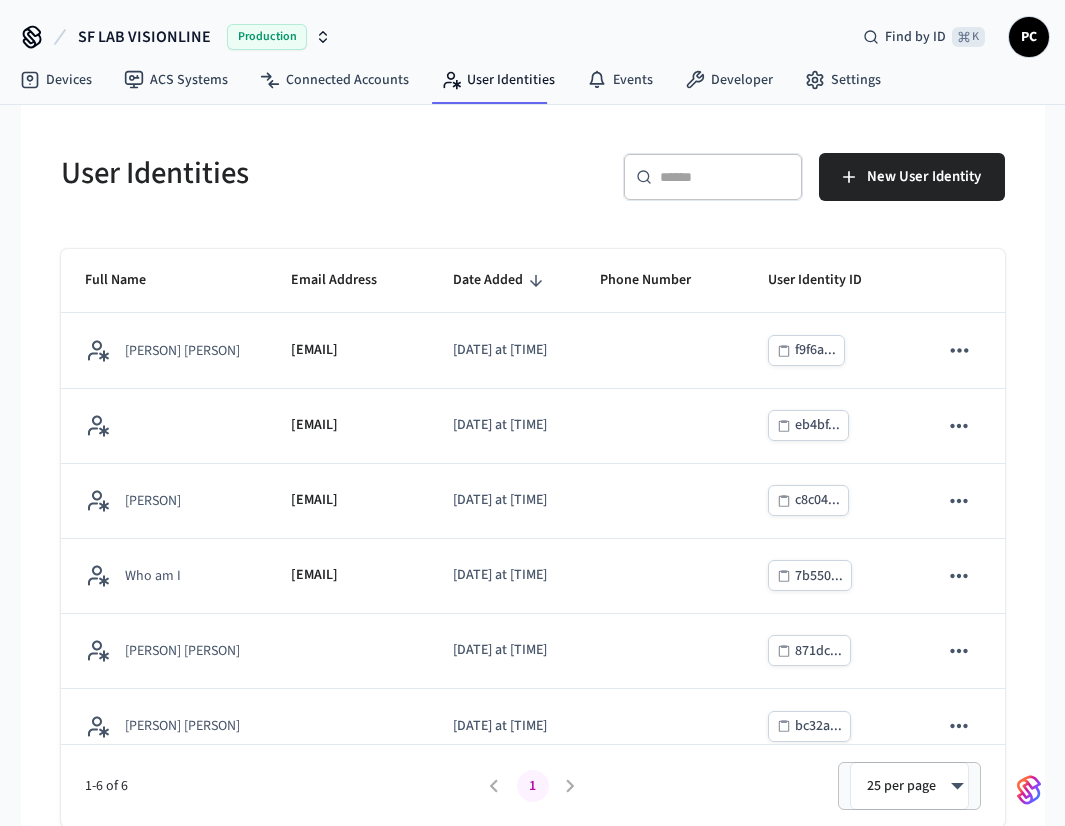 click on "​ ​" at bounding box center [713, 181] 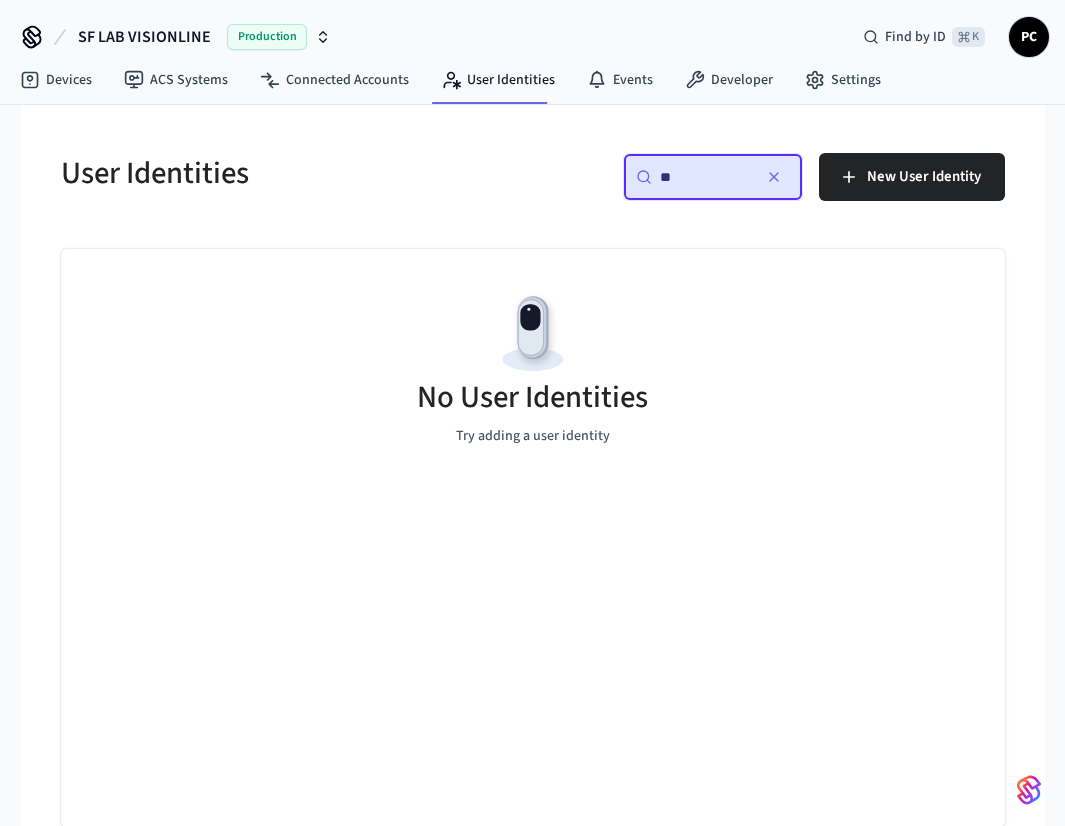 type on "**" 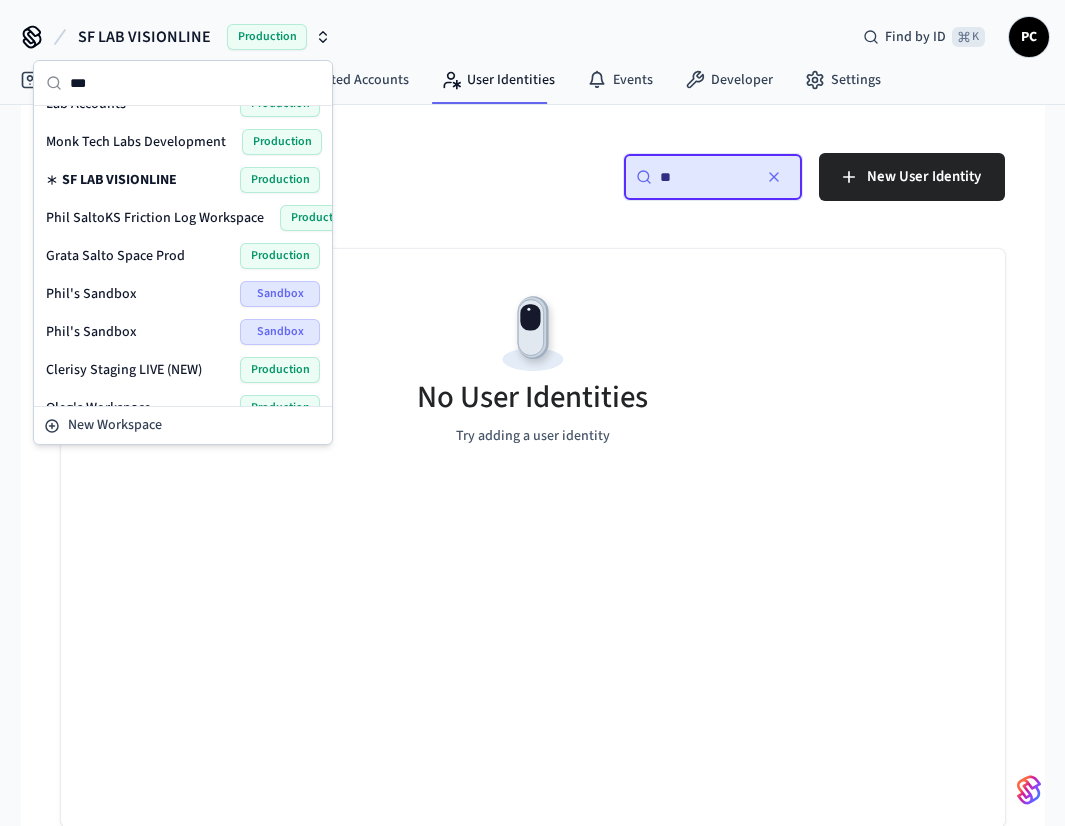 scroll, scrollTop: 0, scrollLeft: 0, axis: both 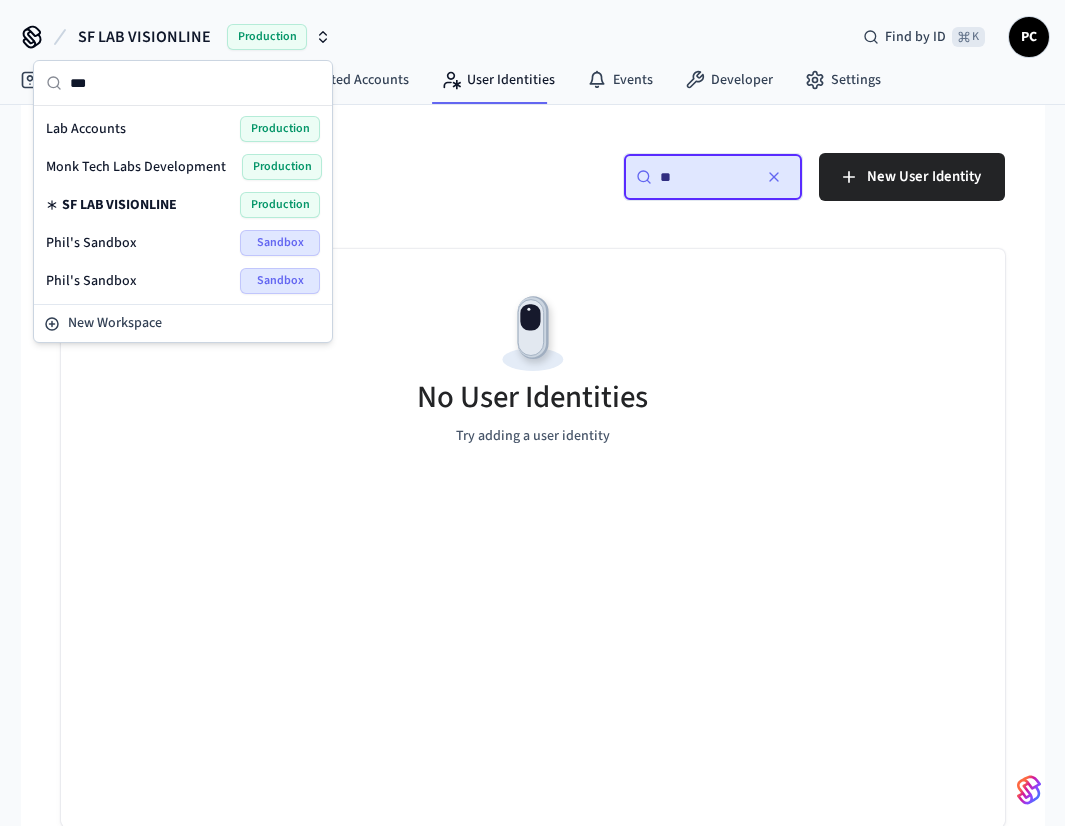type on "***" 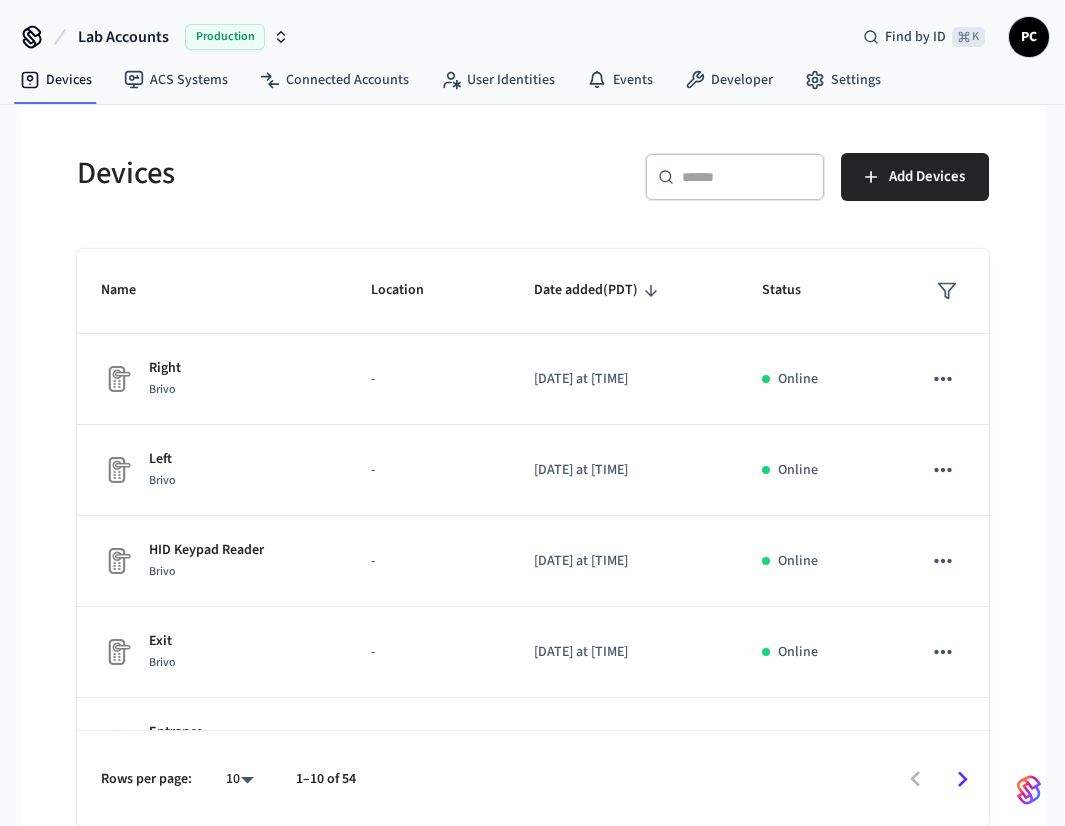 click on "Devices ​ ​ Add Devices Name Location Date added  (PDT) Status Right Brivo - 2025/07/30 at 2:18 pm Online Left Brivo - 2025/07/30 at 2:18 pm Online HID Keypad Reader Brivo - 2025/07/30 at 2:18 pm Online Exit Brivo - 2025/07/30 at 2:18 pm Online Entrance Brivo - 2025/07/30 at 2:18 pm Online No Entry Device Avigilon - 2025/07/14 at 8:48 am Online Powered Relay 2 Avigilon - 2025/07/14 at 8:48 am Online Powered Relay 1 Avigilon - 2025/07/14 at 8:48 am Online Powered Video Reader Avigilon - 2025/07/14 at 8:48 am Offline Powered Seam Lock Nuki - 2025/05/29 at 9:44 am Online Rows per page: 10 ** 1–10 of 54" at bounding box center (533, 478) 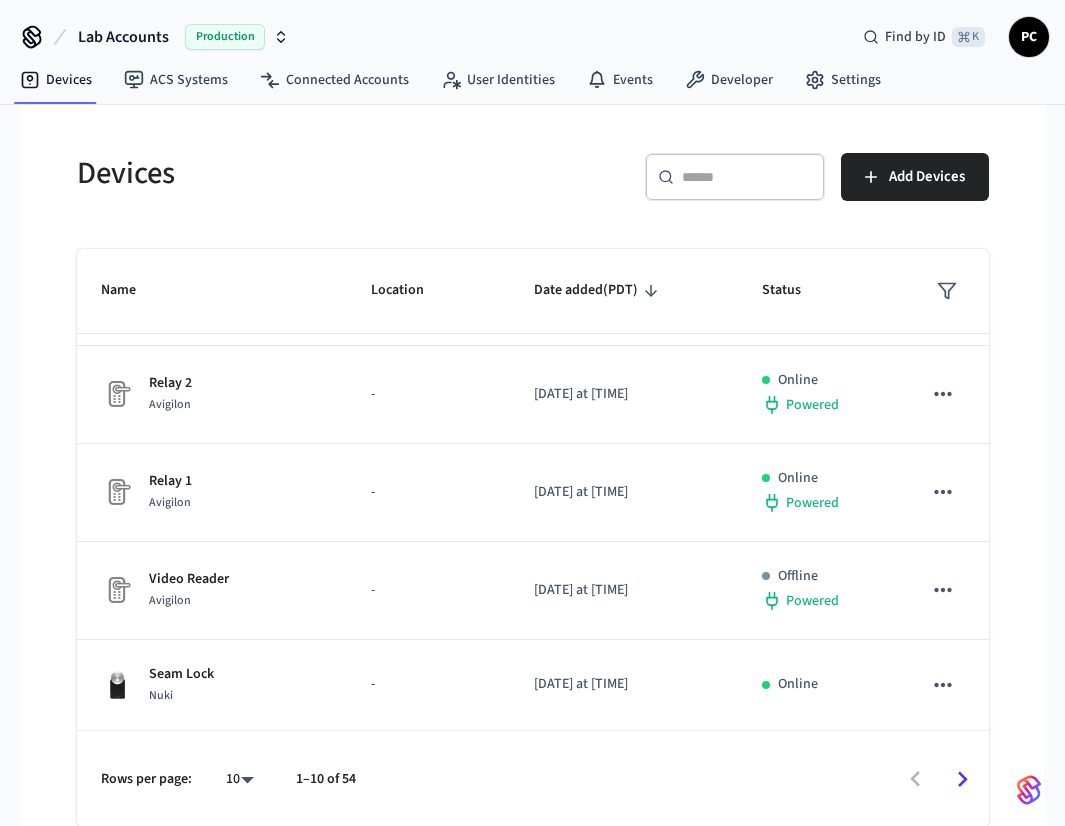 scroll, scrollTop: 0, scrollLeft: 0, axis: both 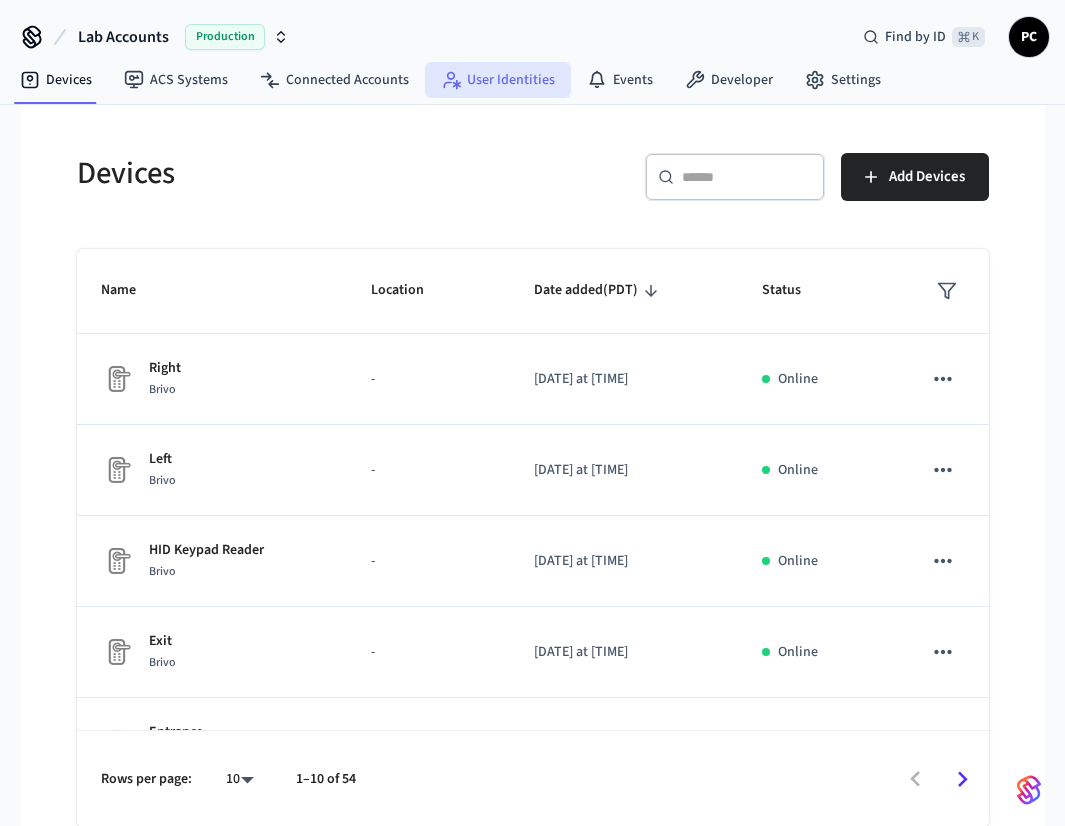 click on "User Identities" at bounding box center (498, 80) 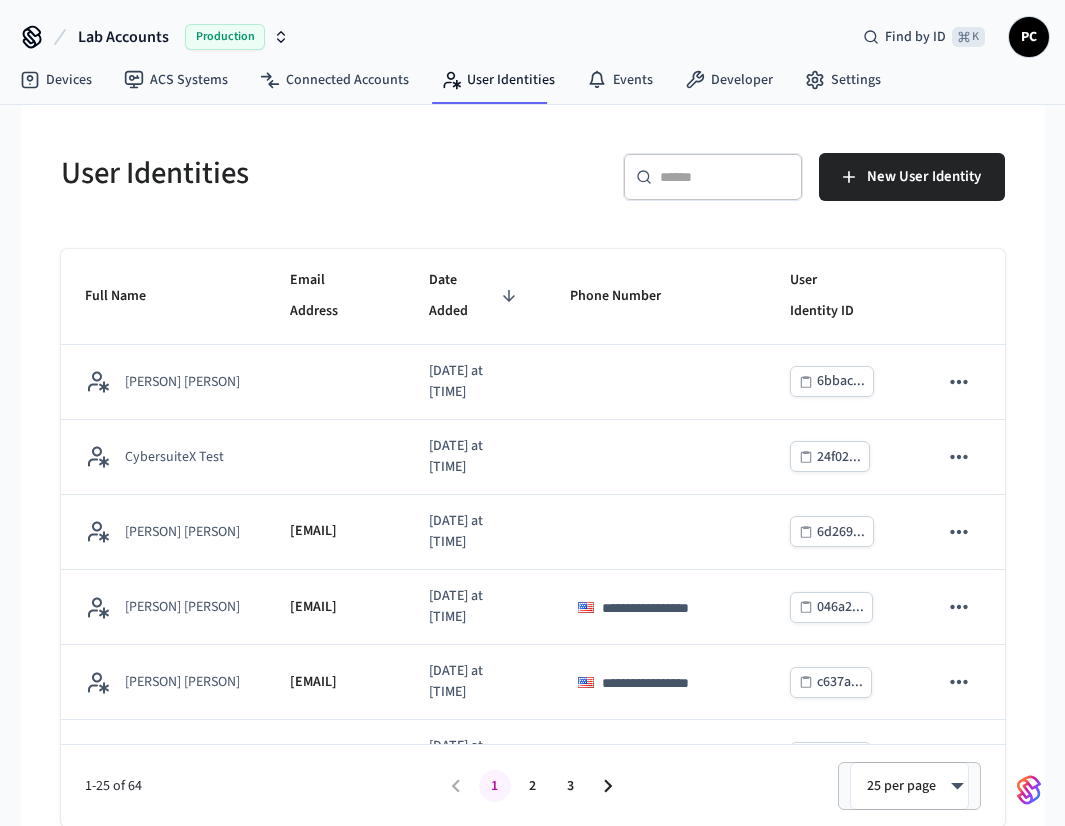 click on "​ ​ New User Identity" at bounding box center (763, 173) 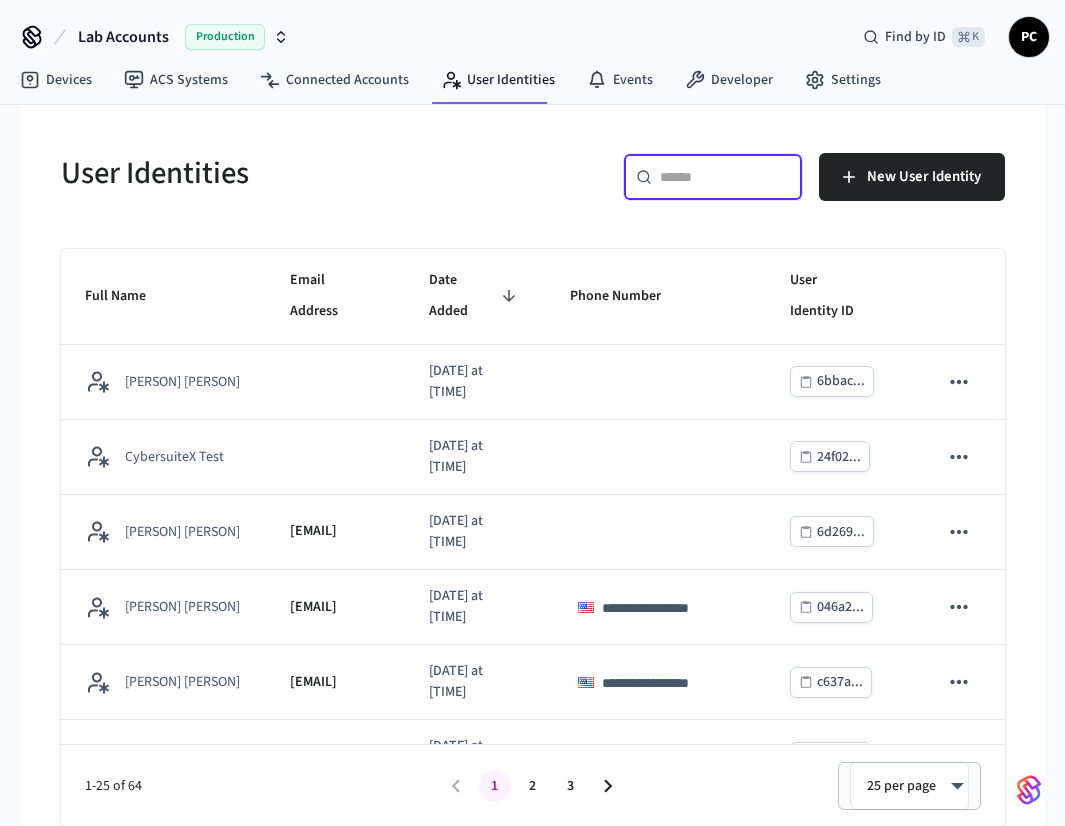 type on "*" 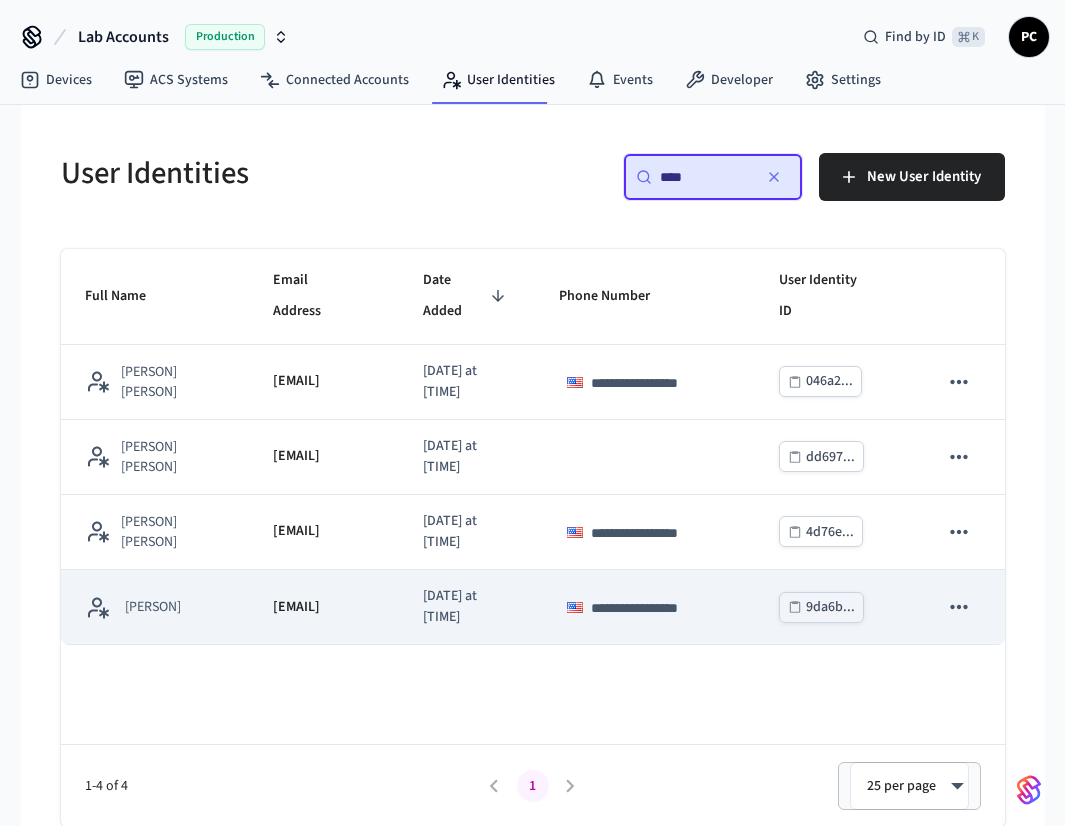 type on "****" 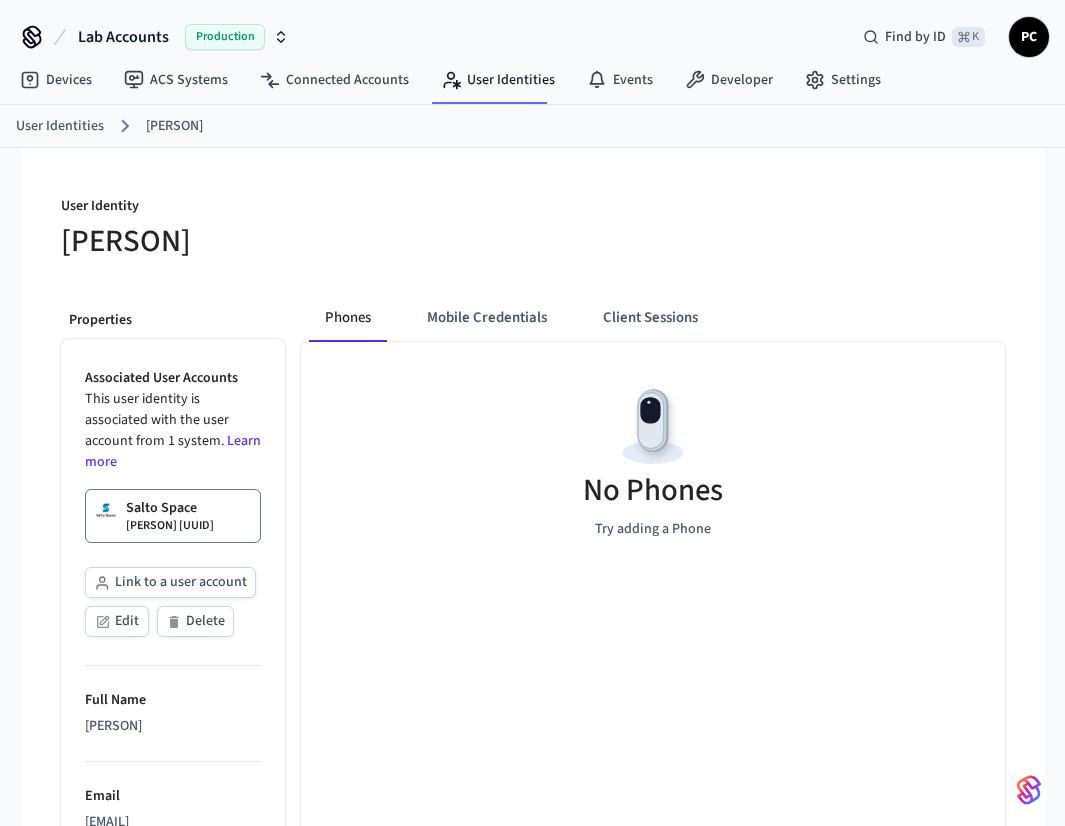 drag, startPoint x: 215, startPoint y: 623, endPoint x: 215, endPoint y: 543, distance: 80 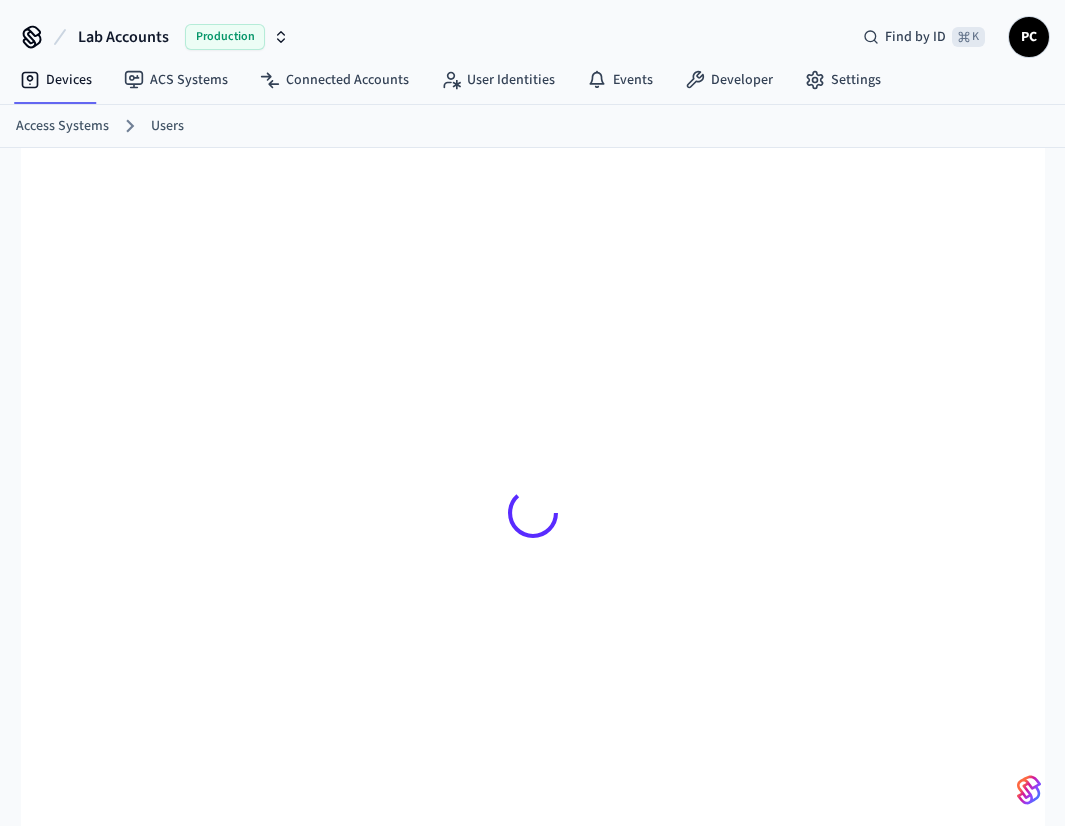 scroll, scrollTop: 0, scrollLeft: 0, axis: both 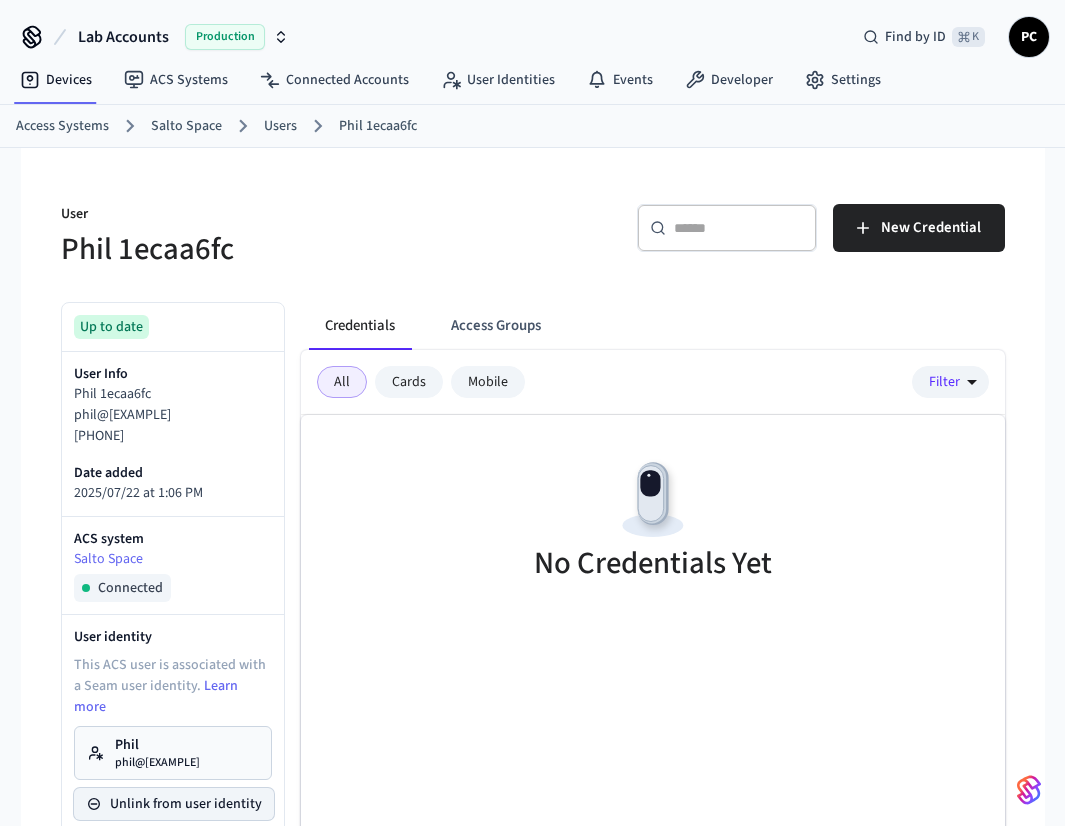 click on "Unlink from user identity" at bounding box center (174, 804) 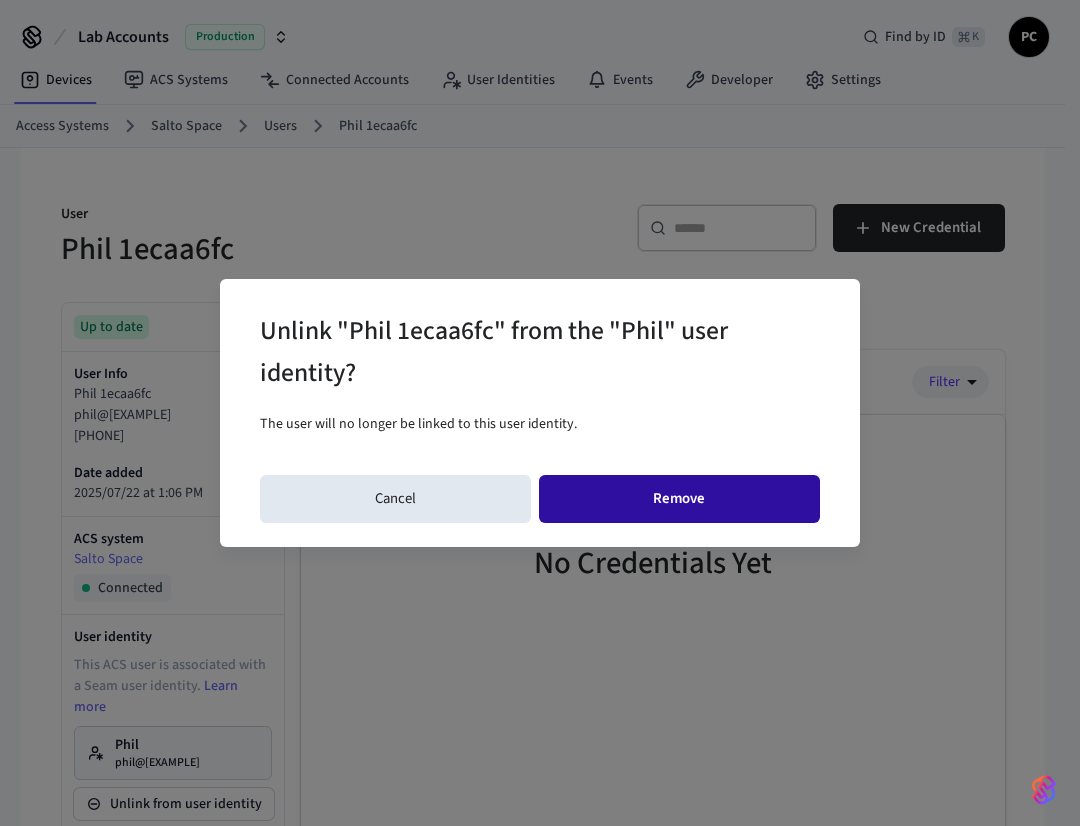click on "Remove" at bounding box center [680, 499] 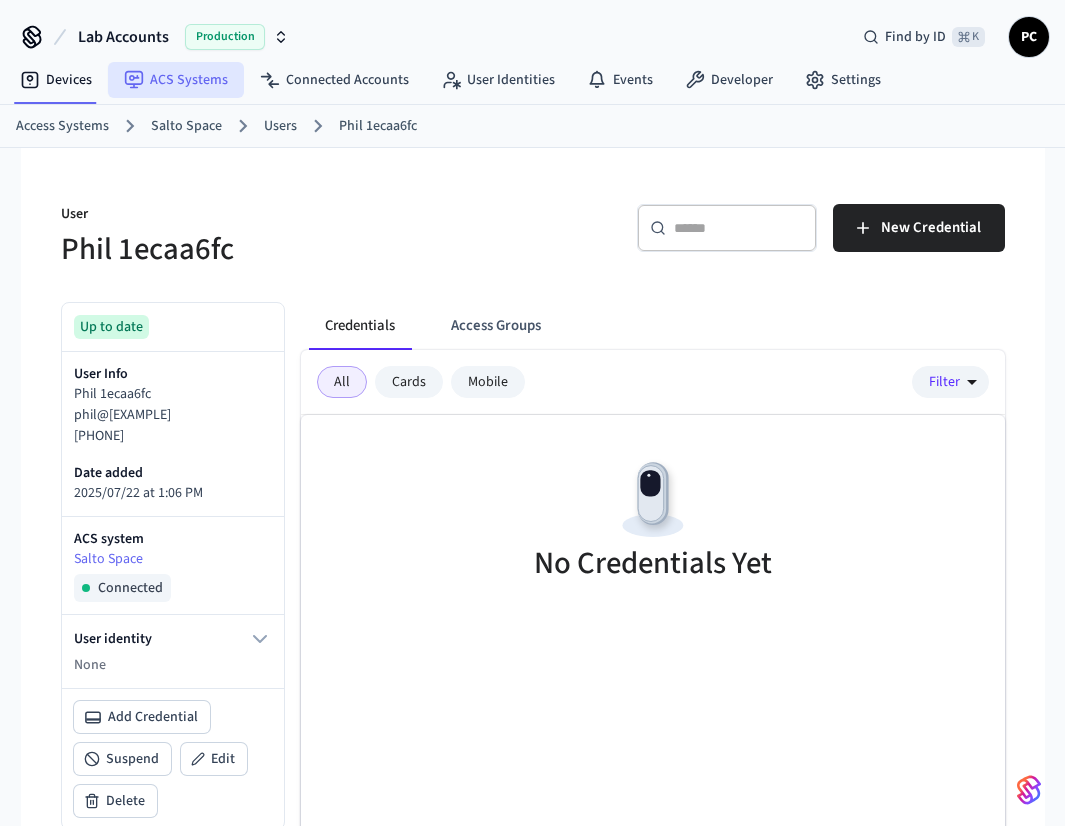 click on "ACS Systems" at bounding box center (176, 80) 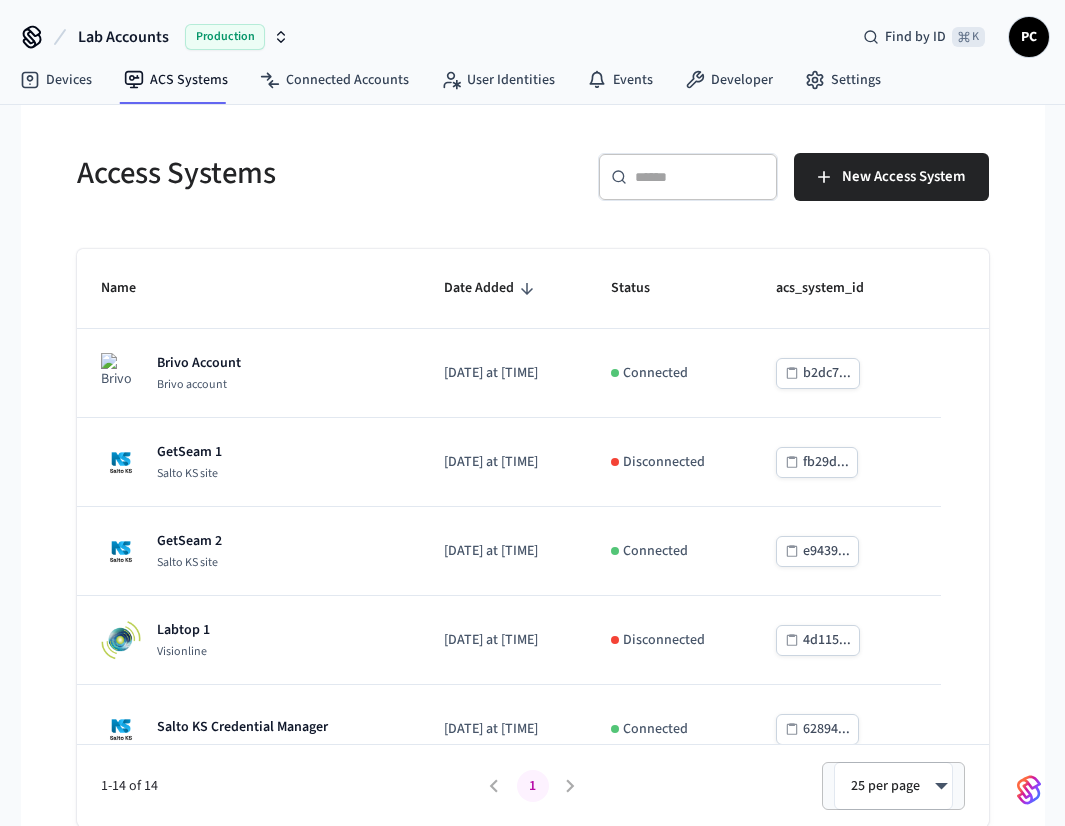 click at bounding box center (700, 177) 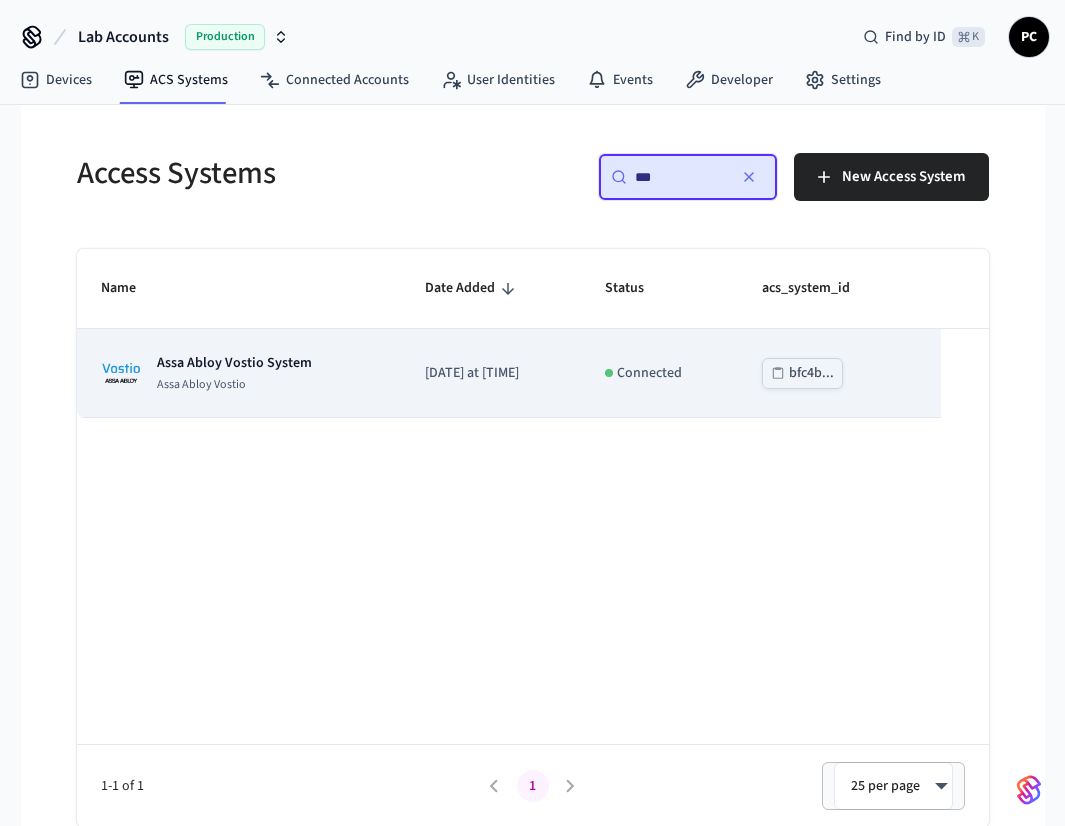 type on "***" 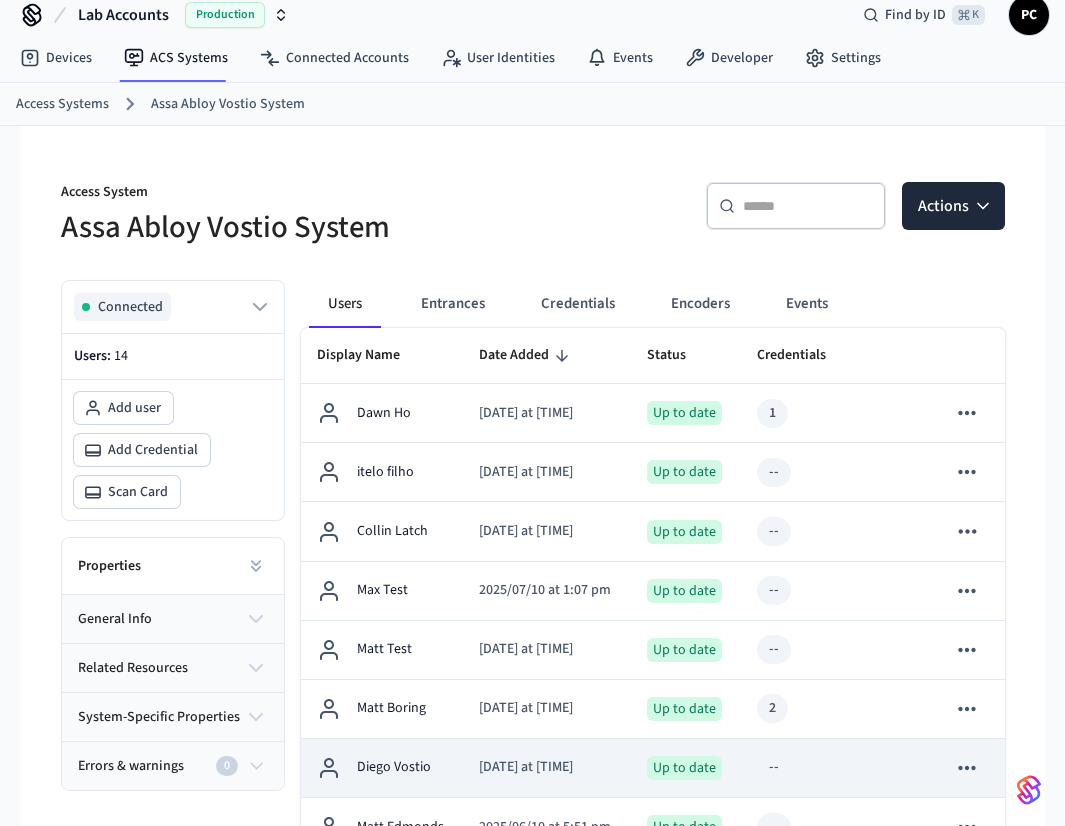 scroll, scrollTop: 394, scrollLeft: 0, axis: vertical 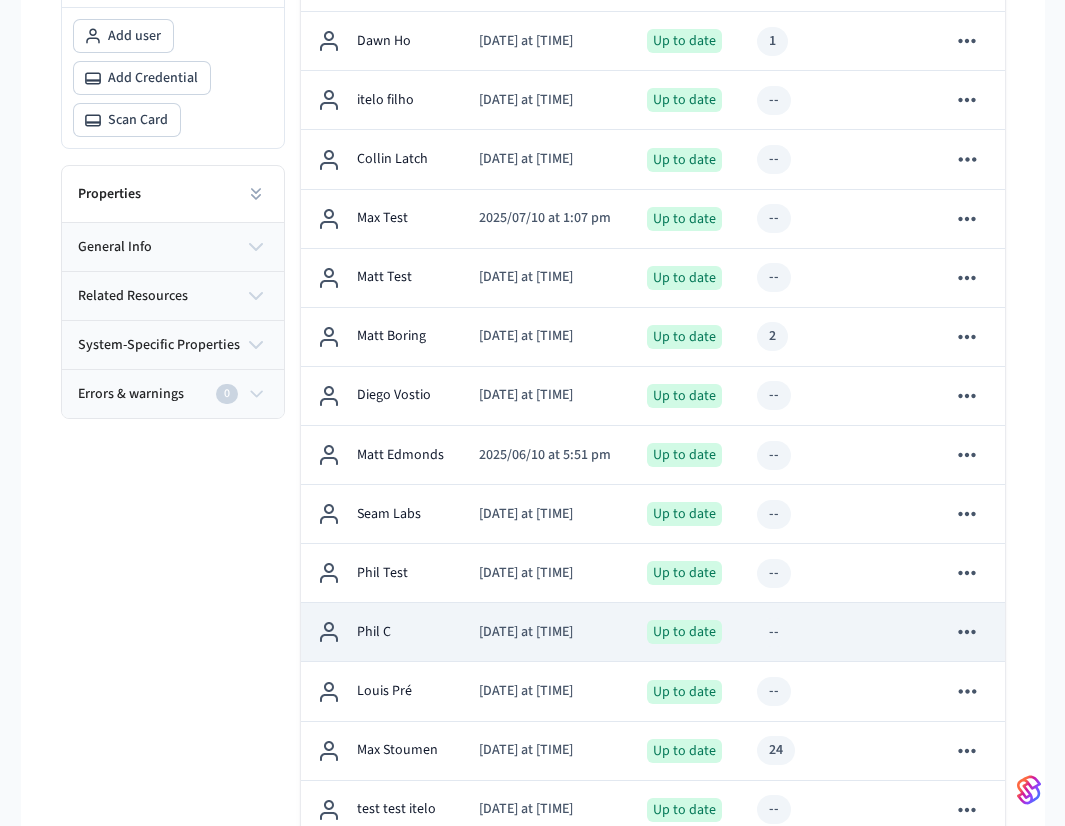 click on "Phil C" at bounding box center (382, 632) 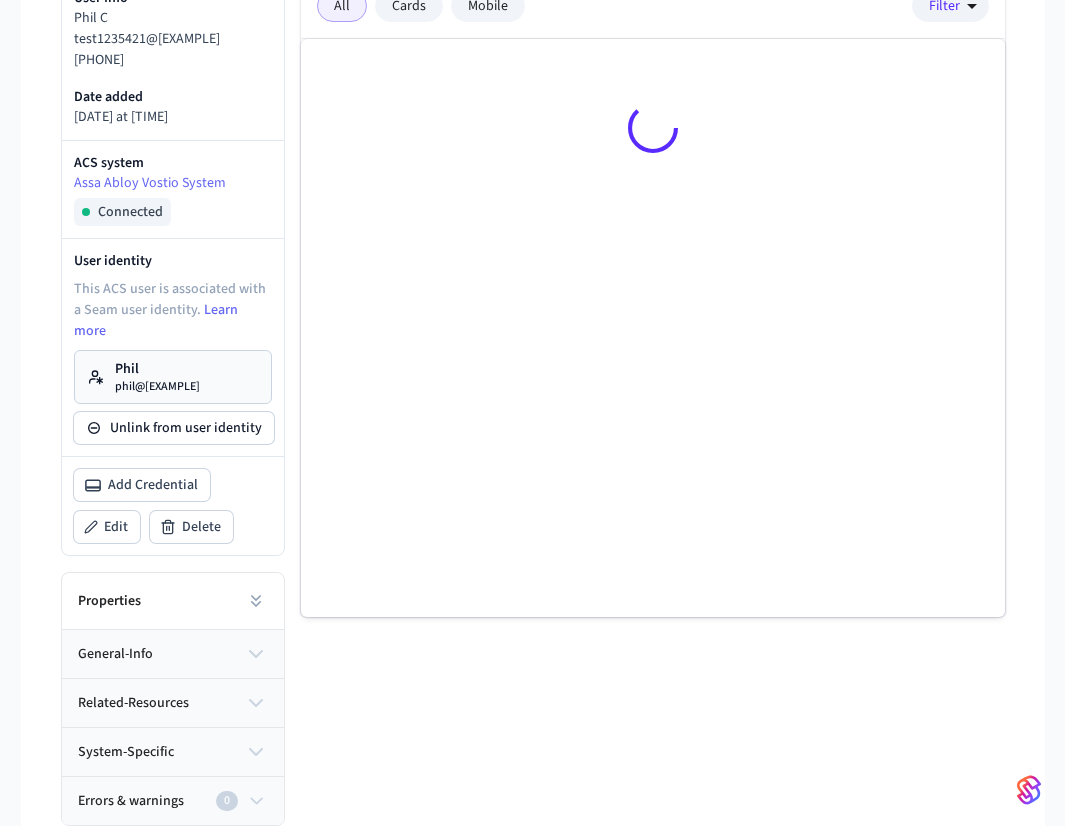 scroll, scrollTop: 0, scrollLeft: 0, axis: both 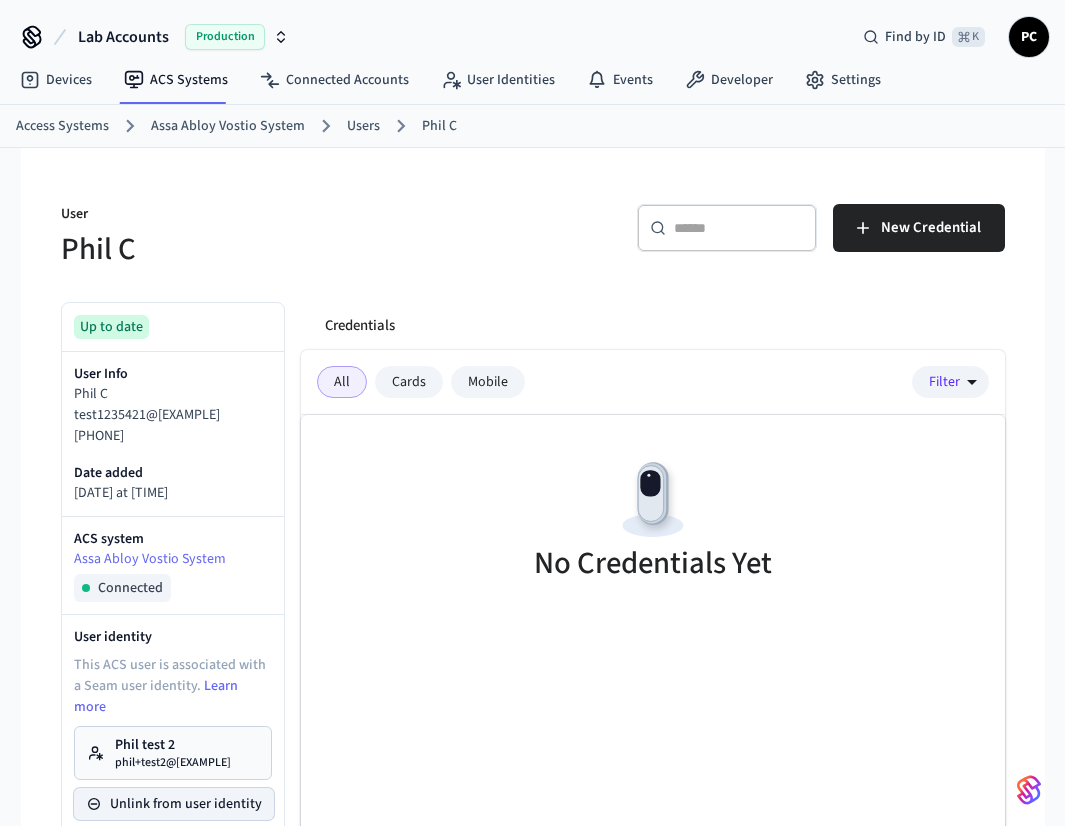 click on "Unlink from user identity" at bounding box center (174, 804) 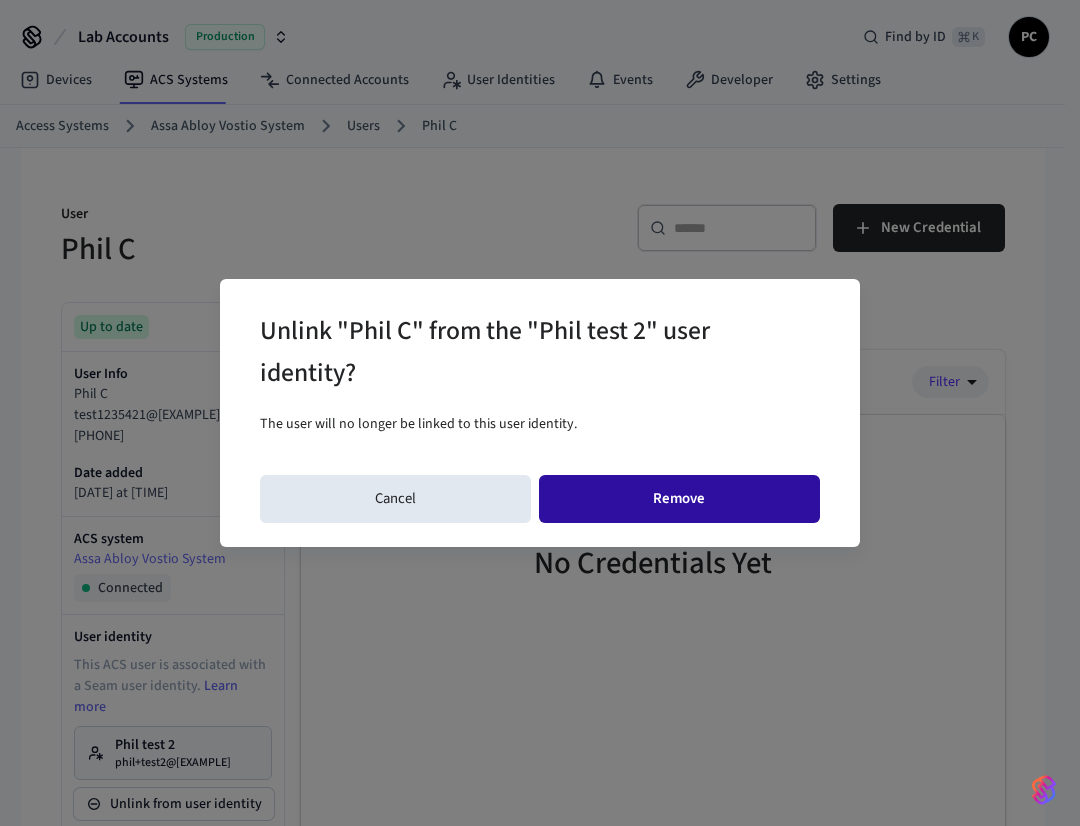 click on "Remove" at bounding box center [680, 499] 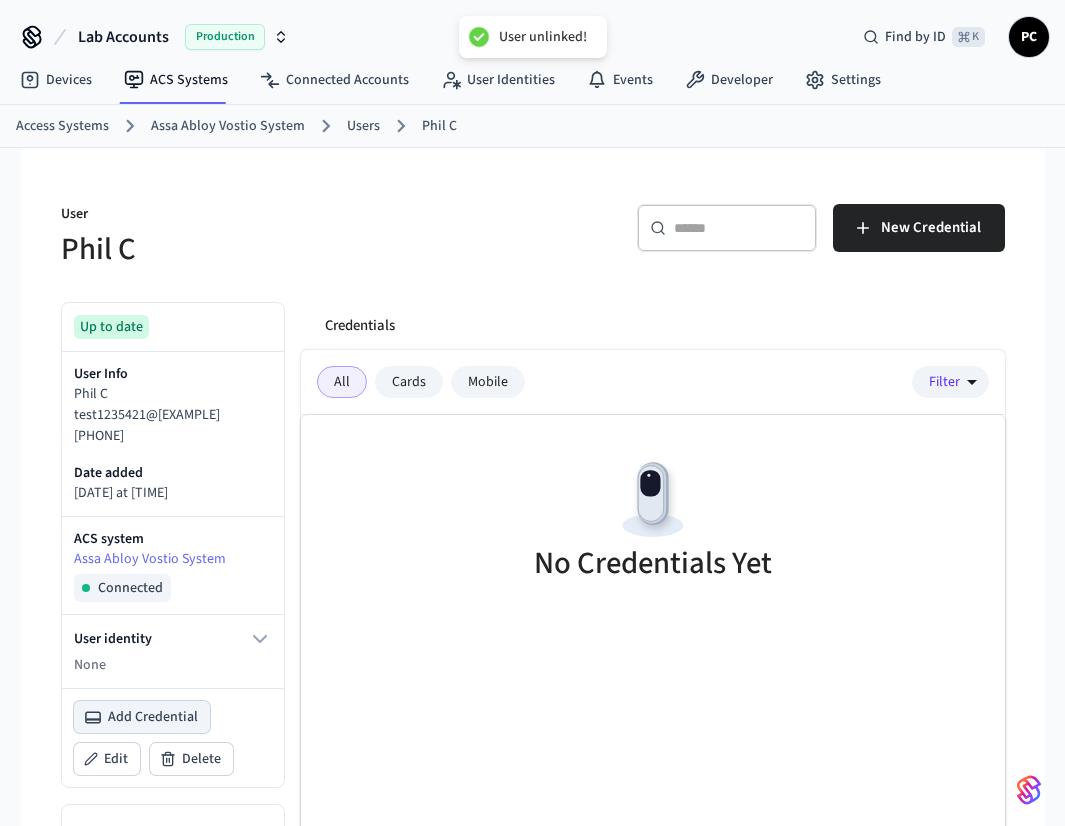 click on "Add Credential" at bounding box center [153, 717] 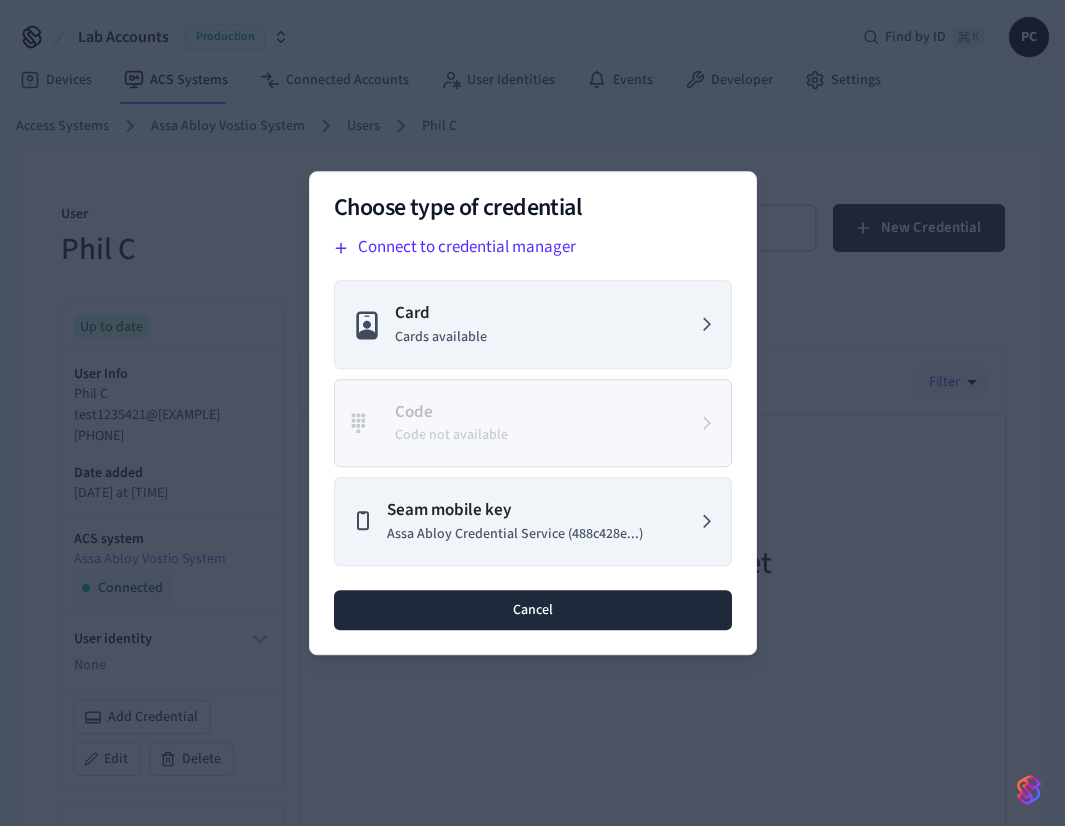 click on "Cancel" at bounding box center [533, 610] 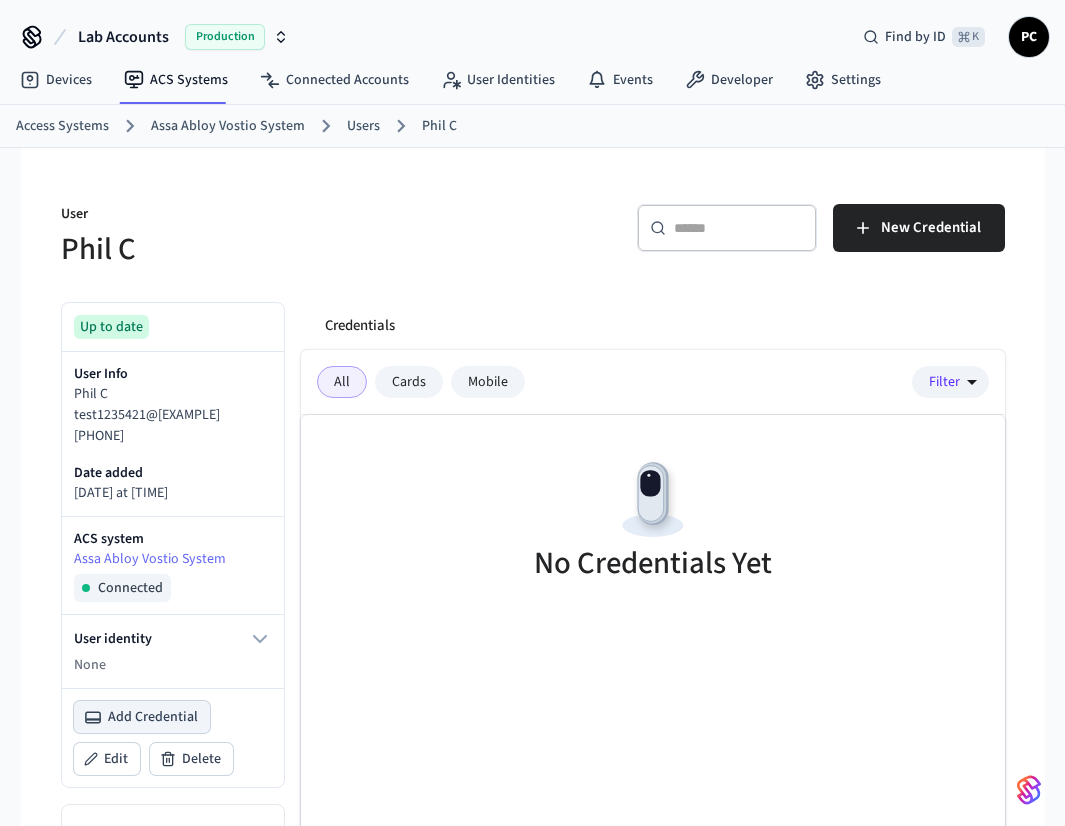 click on "Add Credential" at bounding box center (153, 717) 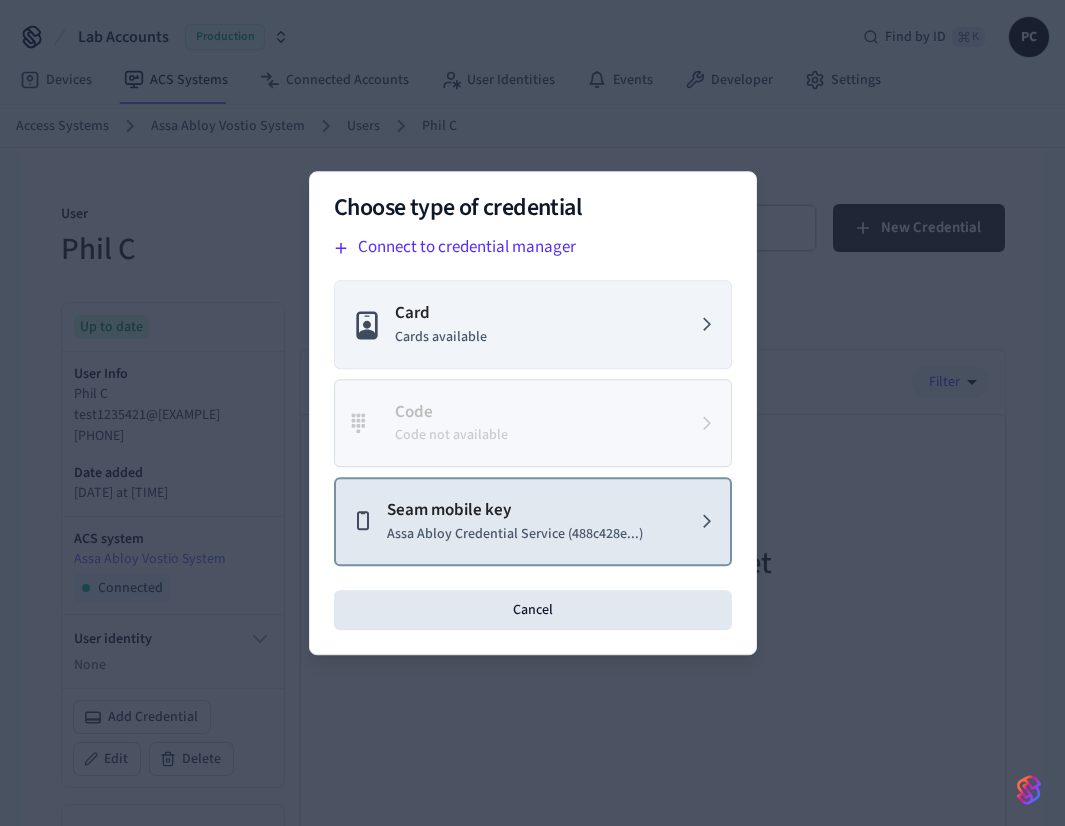 click on "Seam mobile key Assa Abloy Credential Service (488c428e...)" at bounding box center (533, 521) 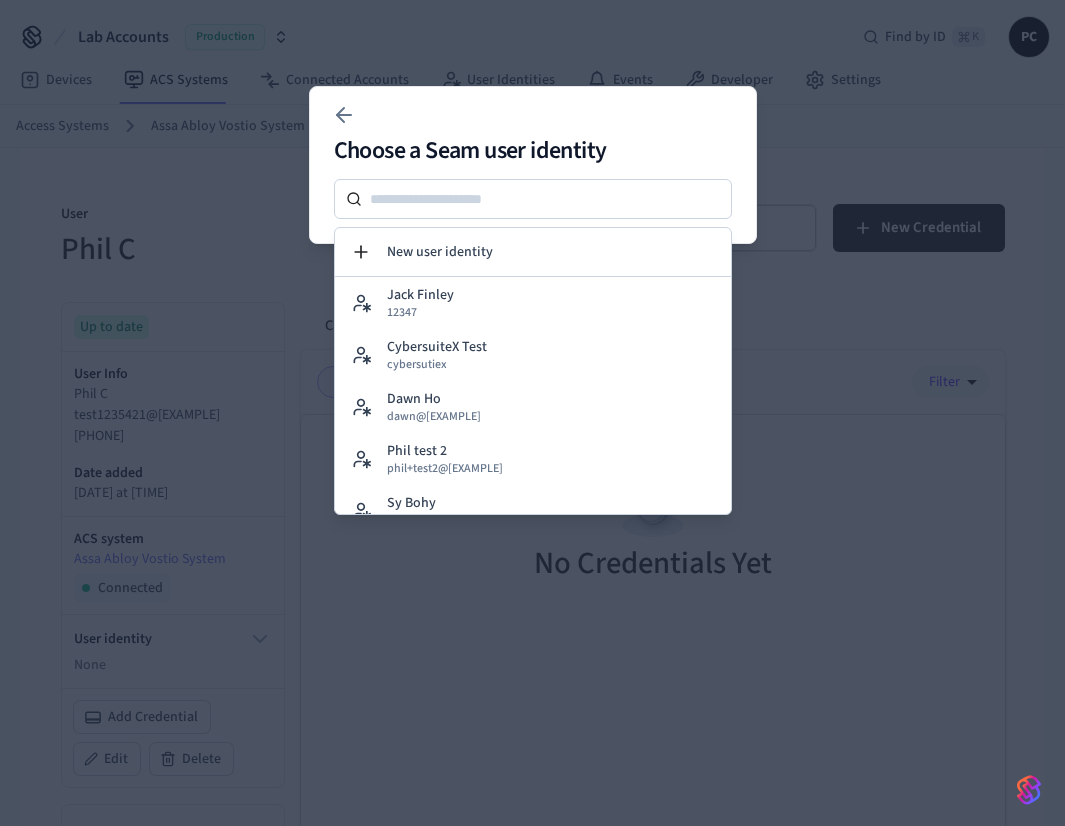 click on "Choose a Seam user identity New user identity Jack Finley 12347 CybersuiteX Test cybersutiex Dawn Ho dawn@getseam.com Phil test 2 phil+test2@getseam.com Sy Bohy sy+4@getseam.com x x z z Zoli K zoli@getseam.com jane@example.com jane@example.com Dean Ho dean@getseam.com Ethan ethan@getseam.com Test Mike UID mike@example.com janePython@example.com janePython@example.com janePython2@example.com janePython2@example.com Diego Salto PRO diego+saltopro@getseam.com Diego Bezerra diego@getseam.com Evan evan+saltotest3245@getseam.com test card testcard@test.com itelo test itelo@test2.com Max Stoumen max.stoumen@getseam.com Dawn 1 1 dawn+1@getseam.com Diego Visionline diego+visionline@getseam.com Collin Latch collin+latchtest@getseam.com Dean Norris max.stoumen+1@getseam.com Seam Lab 001 lab.salto+001@getseam.com test test test@gmail.com Seam New Name lab.latchssss@getseam.com Evan SSSS evan+39282@getseam.com Evan Latch111 evan+latch111@getseam.com Matt Edmonds matthew+delete_me@getseam.com Lucas Neiva Latch Test Forrest" at bounding box center [533, 165] 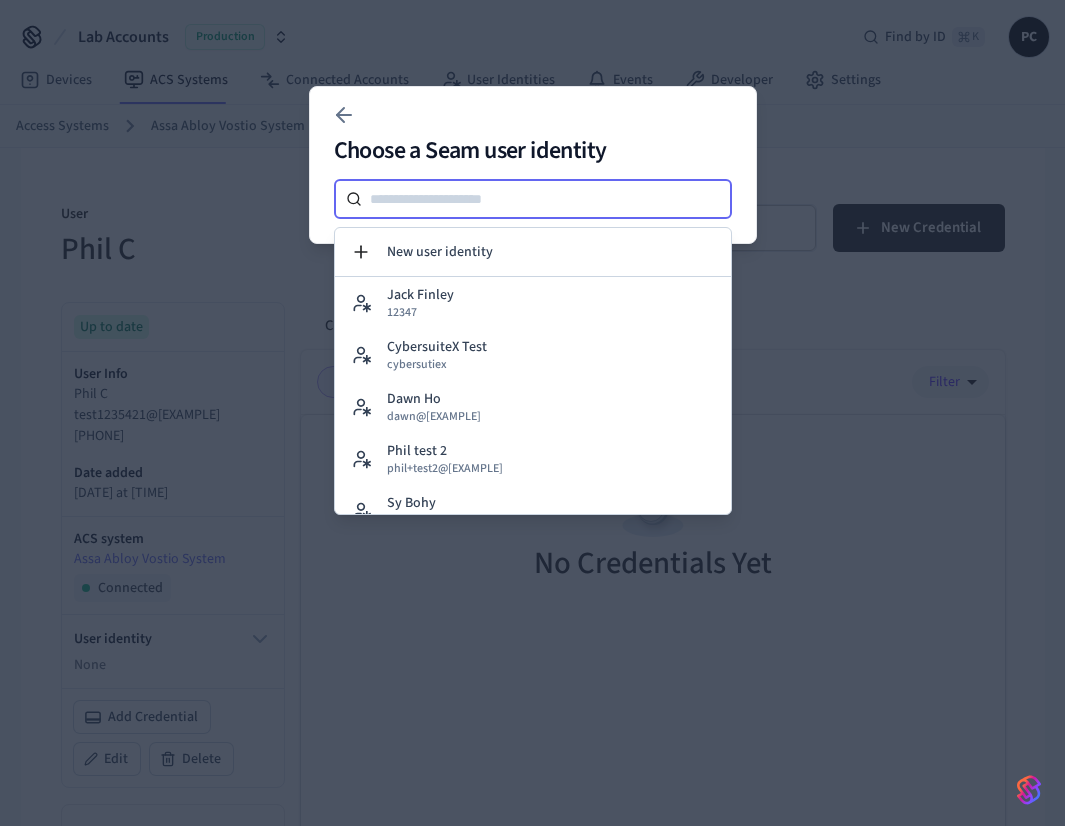 click at bounding box center [547, 199] 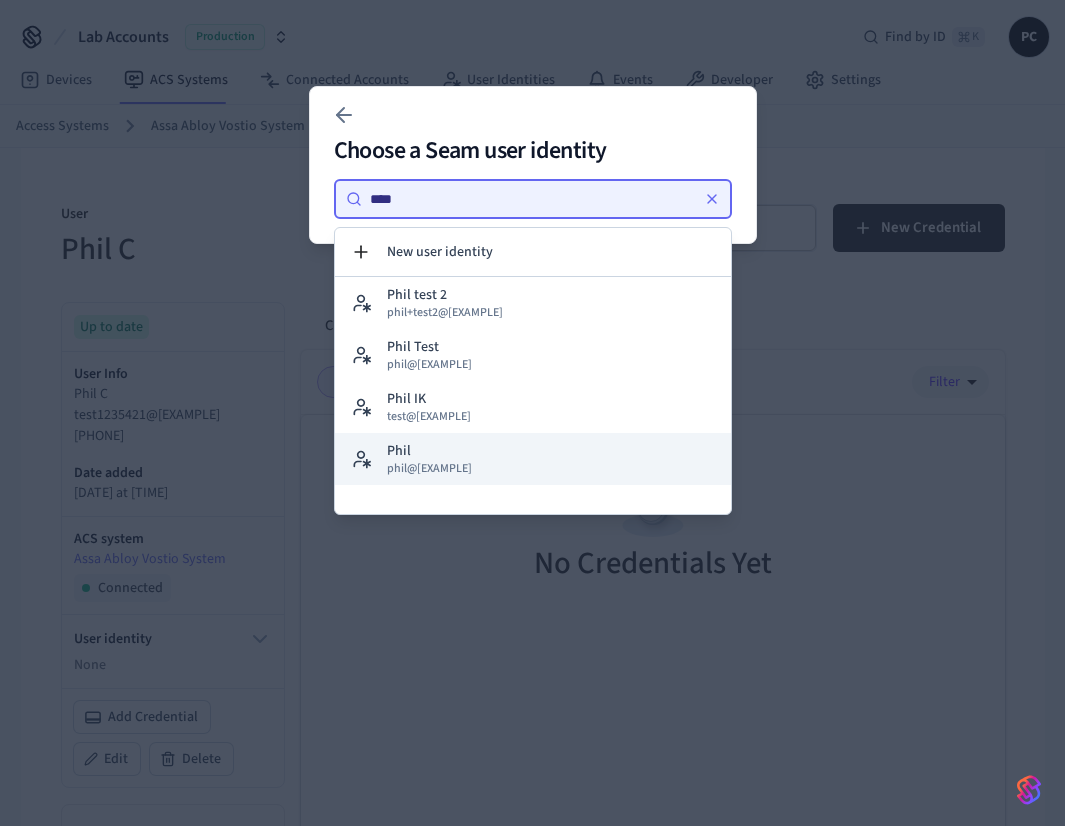 type on "****" 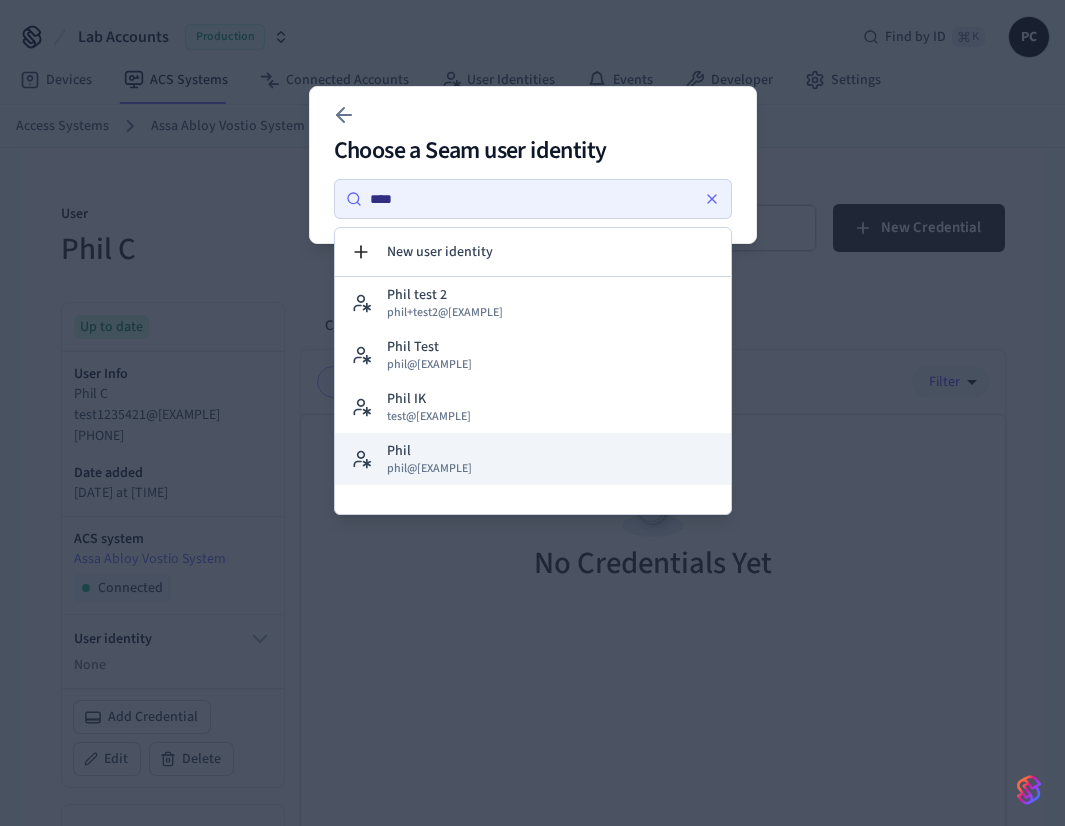 drag, startPoint x: 454, startPoint y: 455, endPoint x: 460, endPoint y: 464, distance: 10.816654 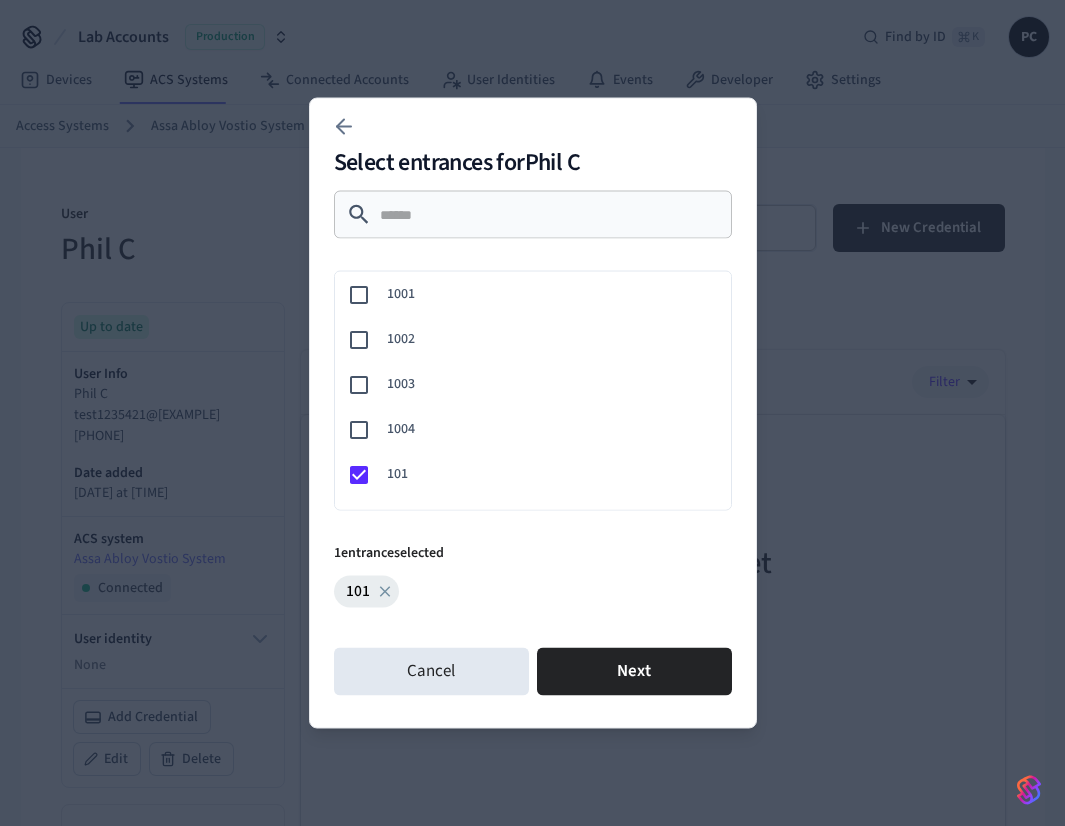 click on "Next" at bounding box center (634, 672) 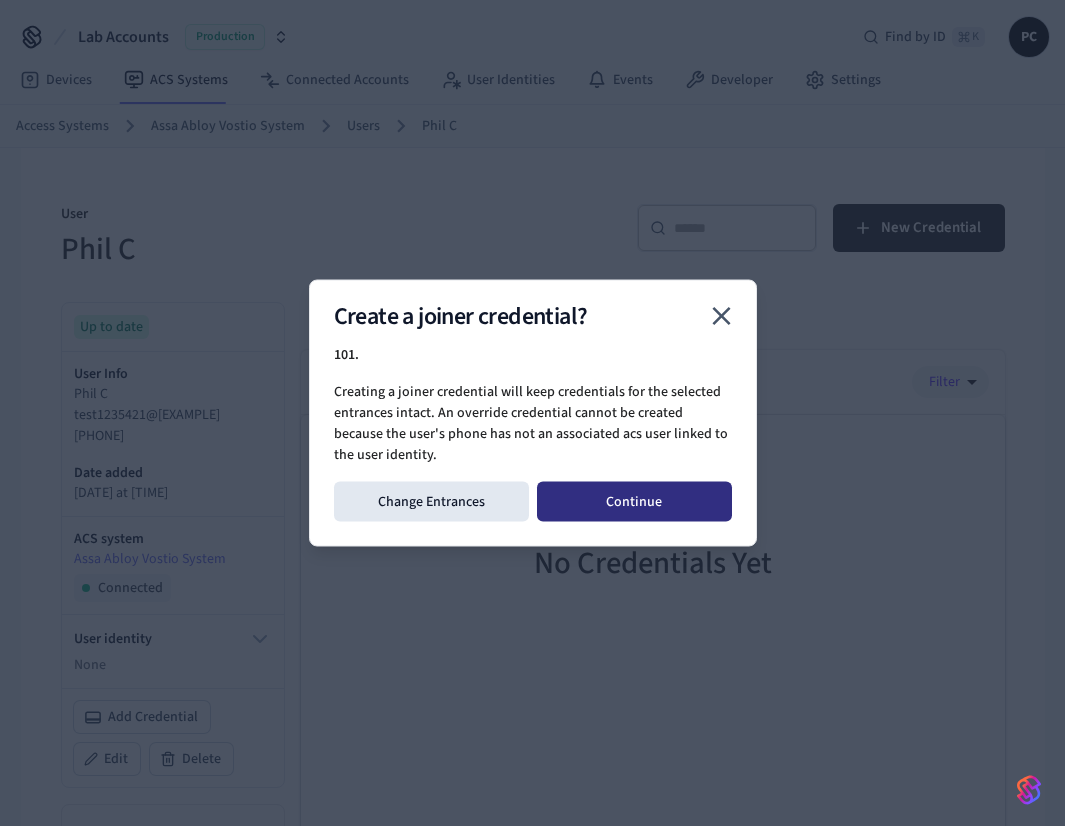 click on "Continue" at bounding box center (634, 502) 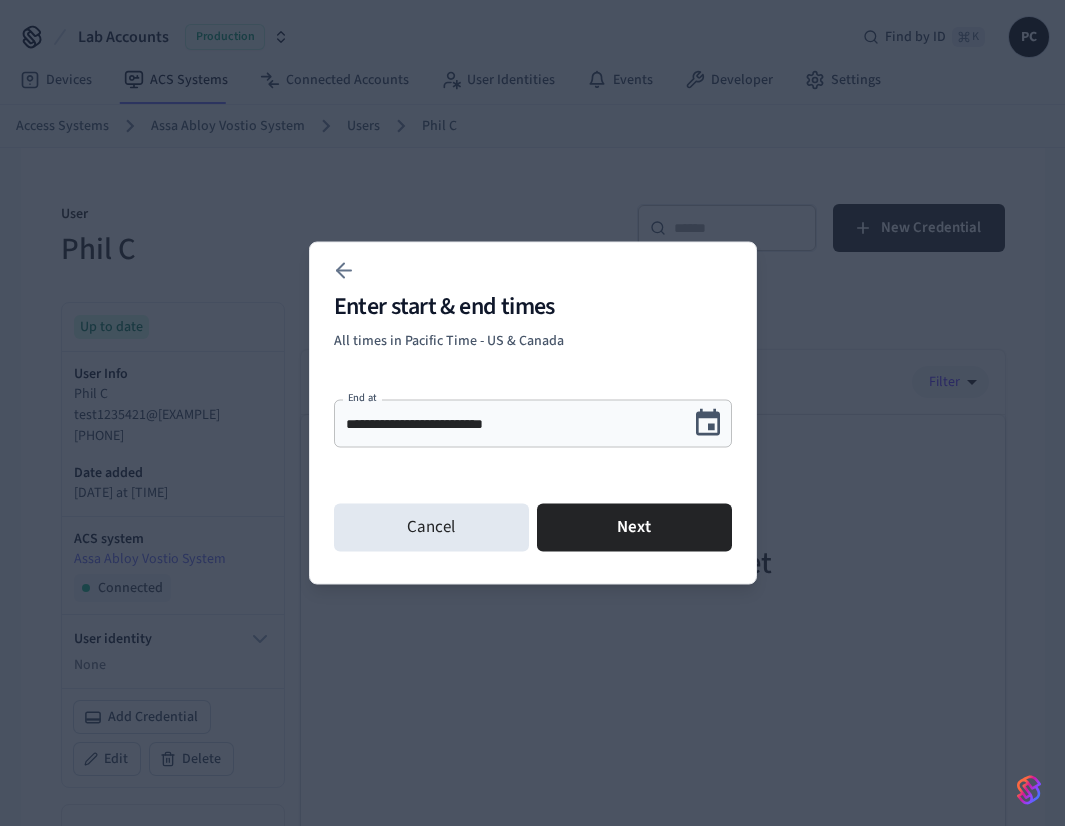 click on "Cancel Next" at bounding box center (533, 528) 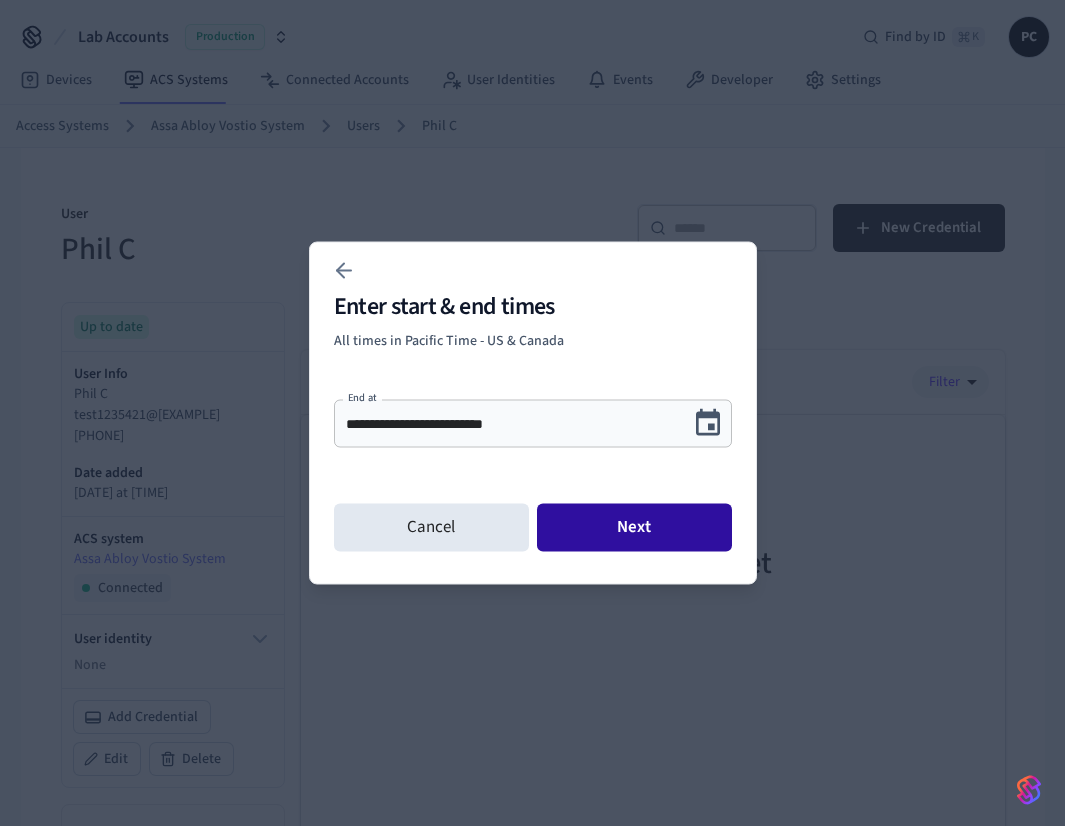 click on "Next" at bounding box center (634, 528) 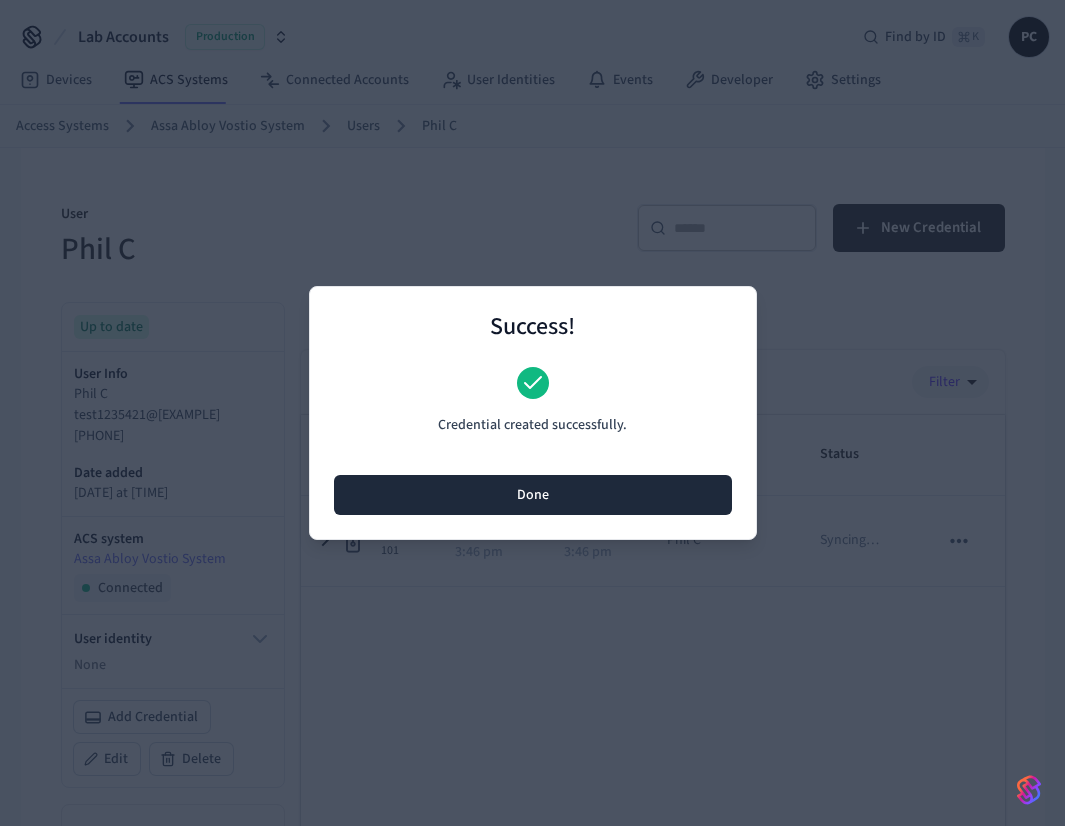 click on "Done" at bounding box center [533, 495] 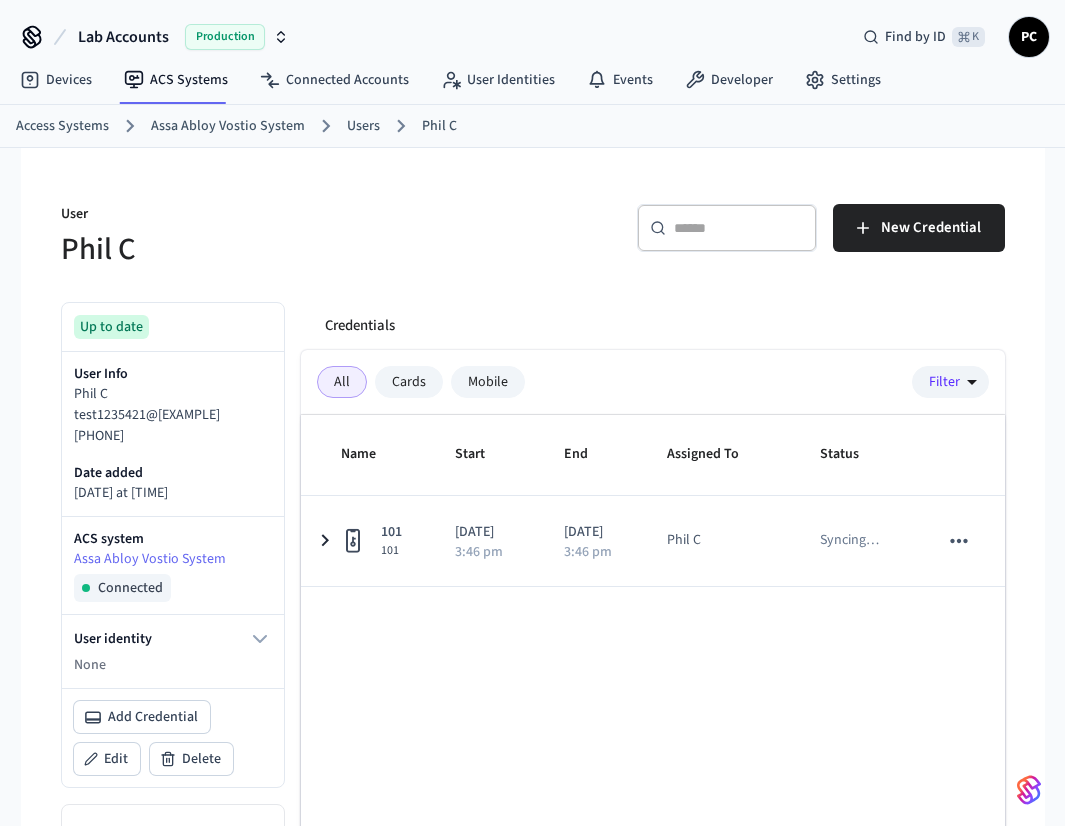 click on "Name Start End Assigned To Status               101 101 2025/08/04 3:46 pm 2025/08/05 3:46 pm Phil C Syncing … 1-1 of 1 1 25 per page ** ​" at bounding box center [653, 704] 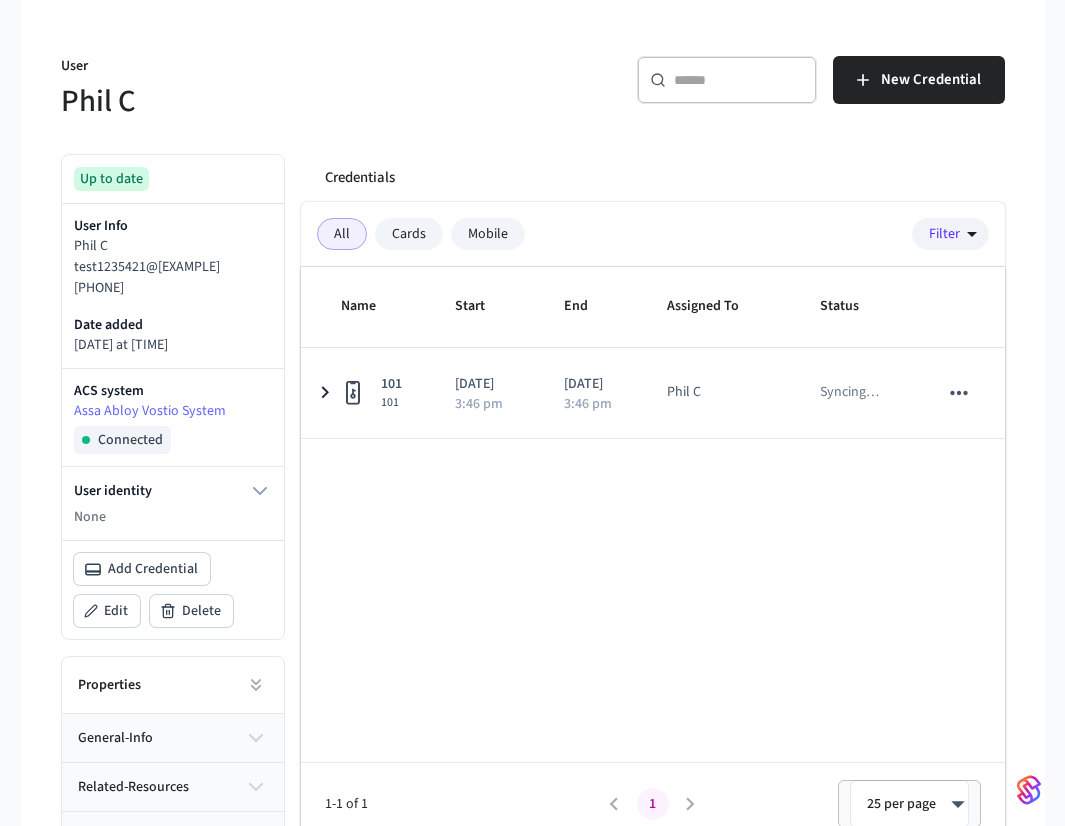 scroll, scrollTop: 232, scrollLeft: 0, axis: vertical 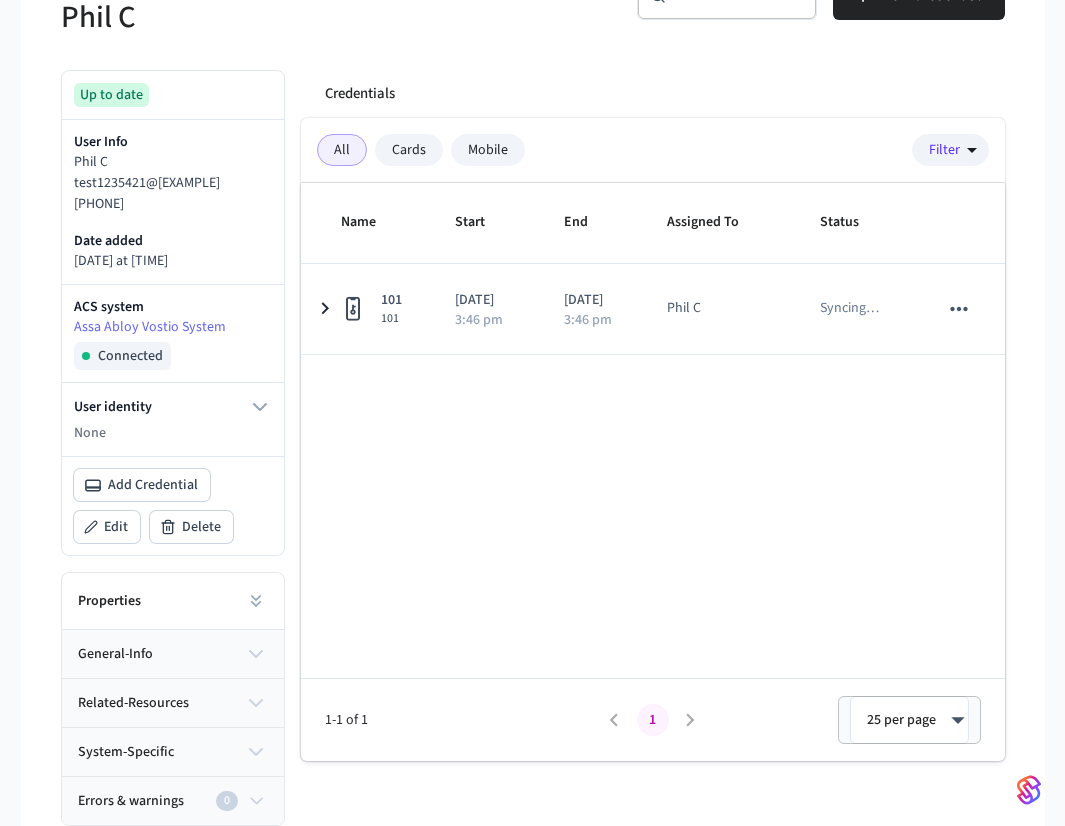 click on "None" at bounding box center [173, 433] 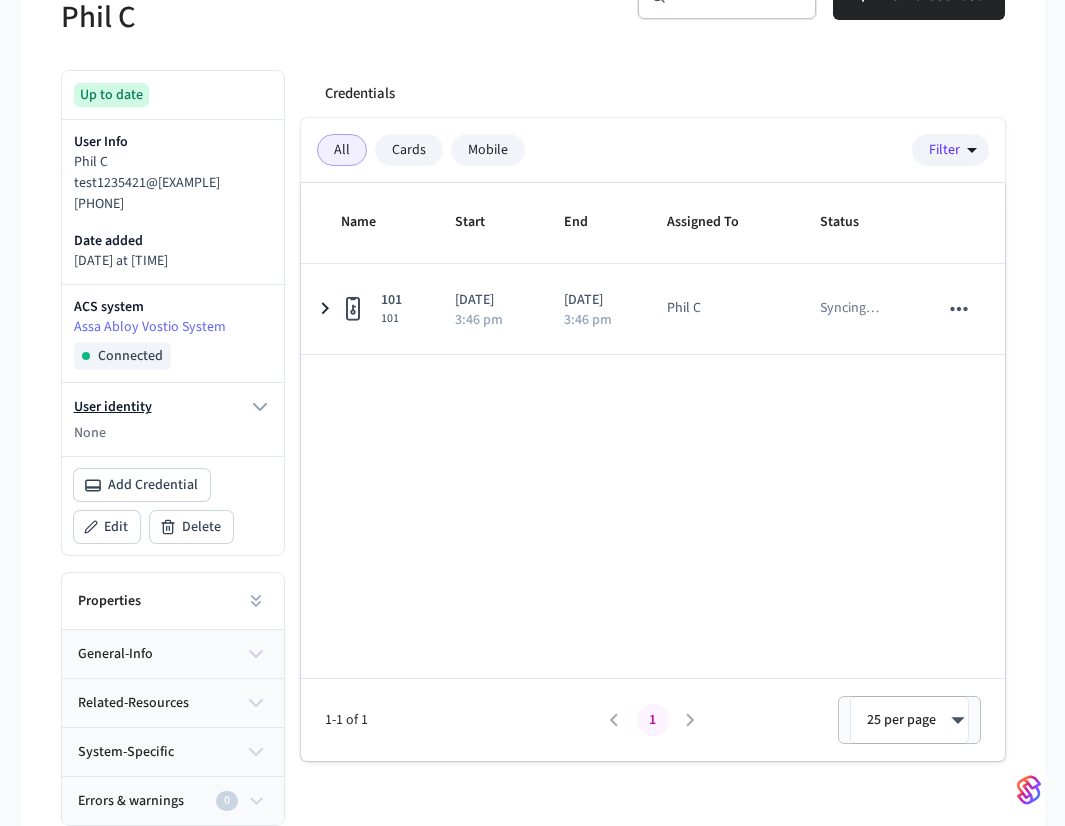 click on "User identity" at bounding box center [173, 407] 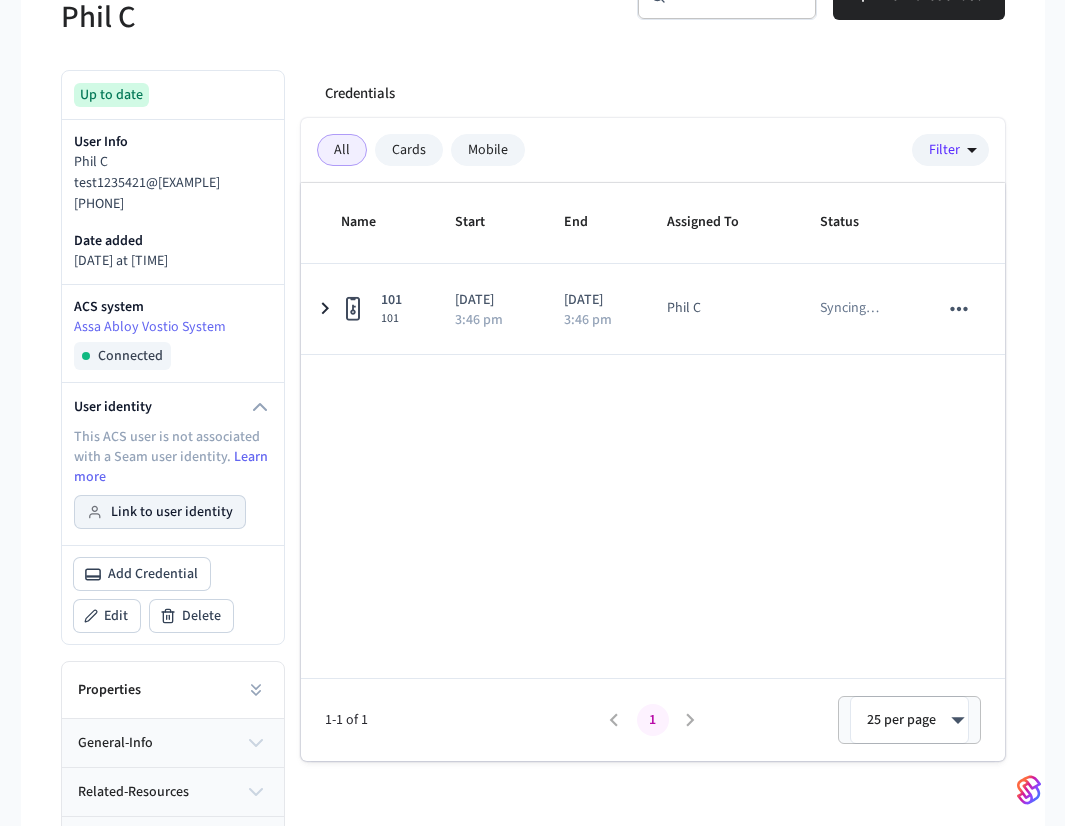 click on "Link to user identity" at bounding box center [160, 512] 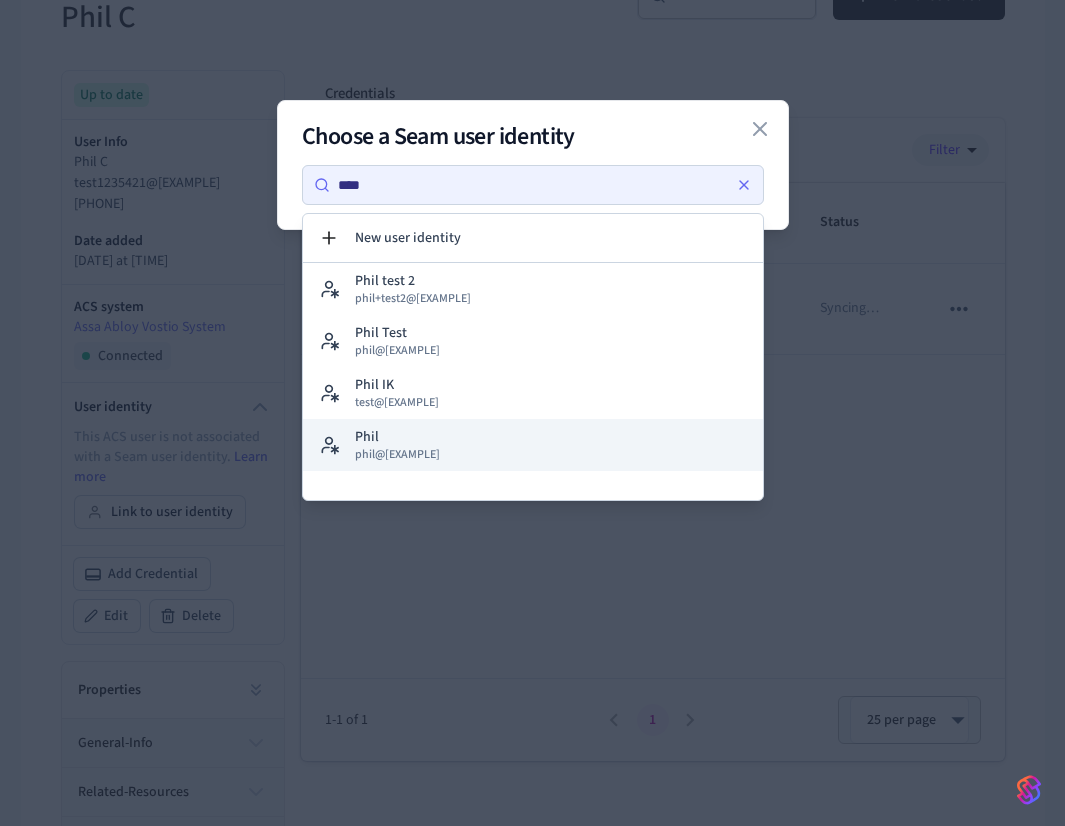 type on "****" 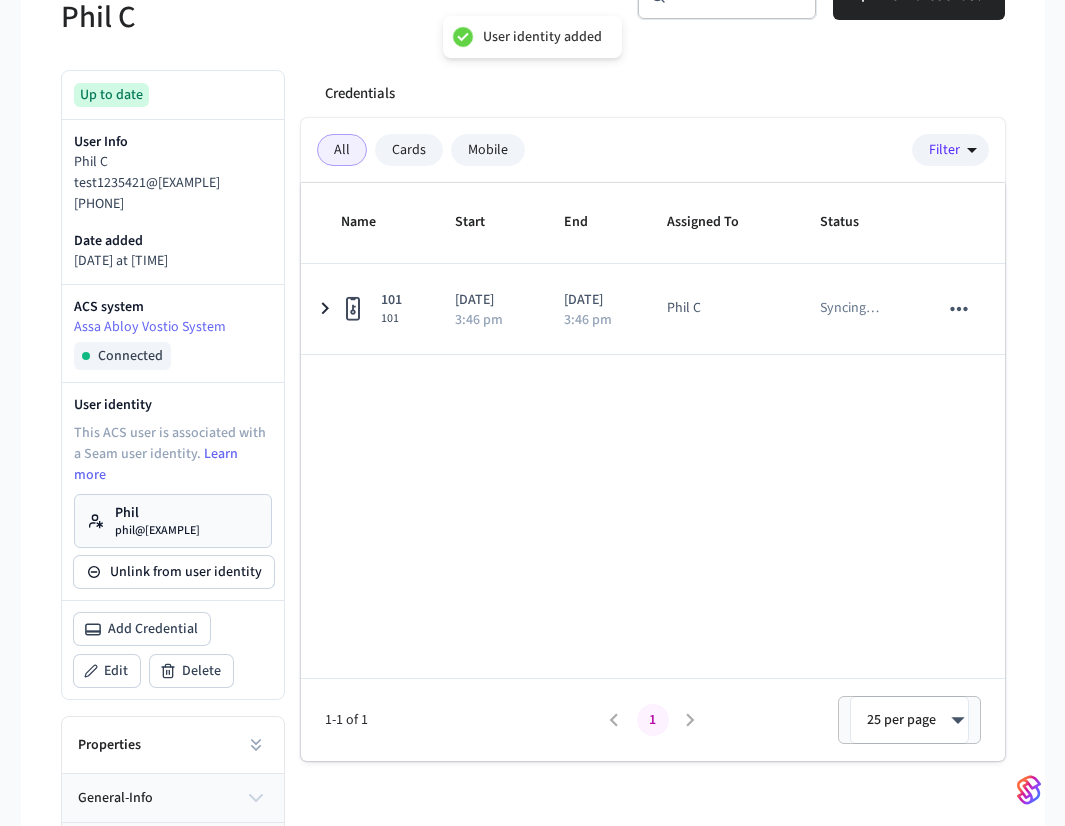 click on "Name Start End Assigned To Status               101 101 2025/08/04 3:46 pm 2025/08/05 3:46 pm Phil C Syncing … 1-1 of 1 1 25 per page ** ​" at bounding box center [653, 472] 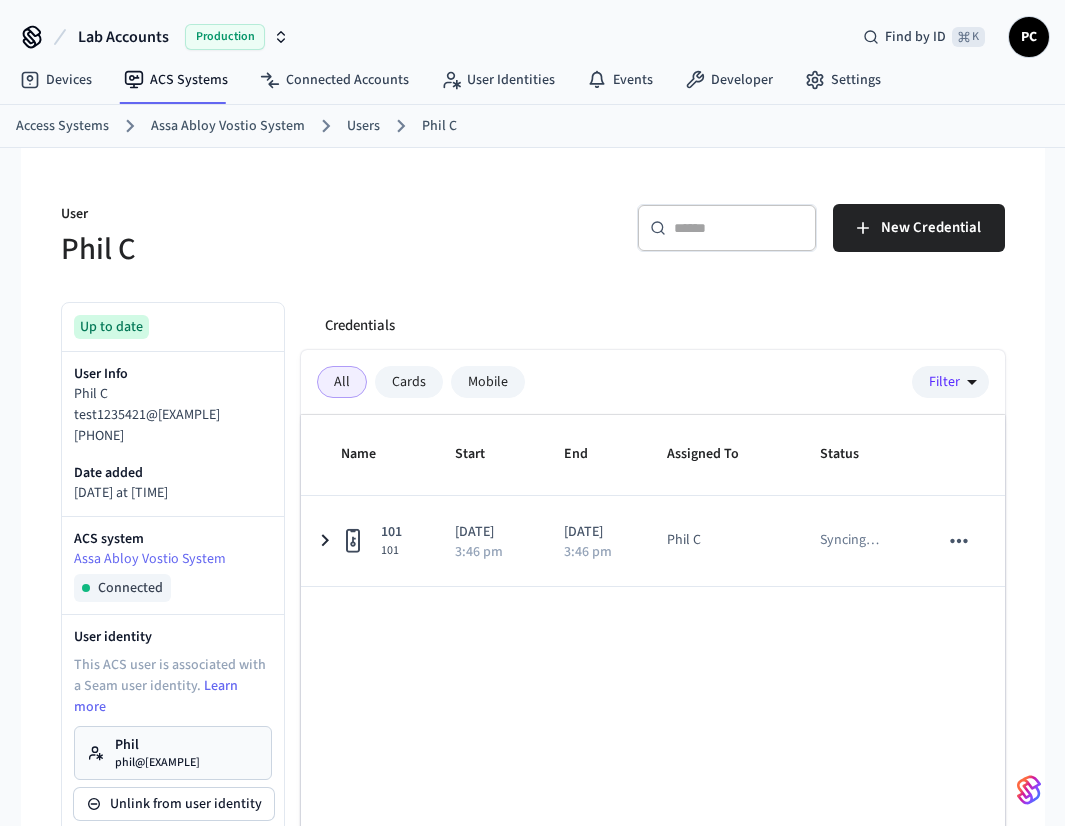 click on "[EMAIL]" at bounding box center [157, 763] 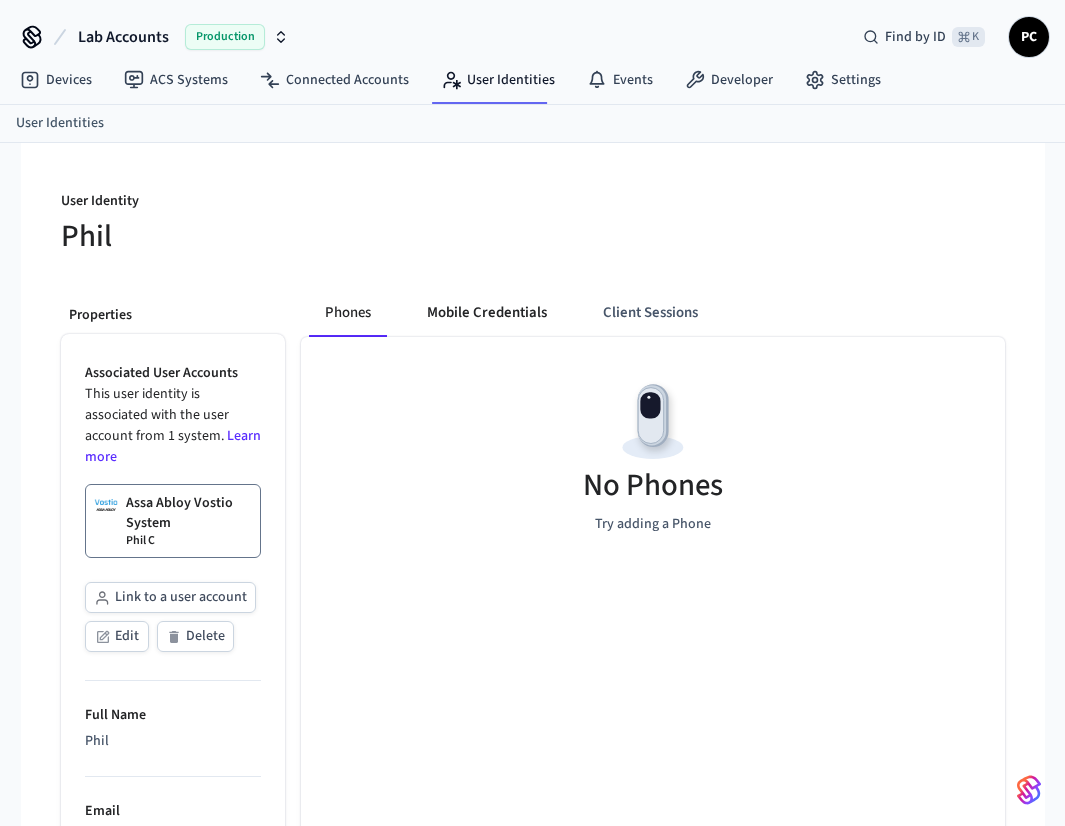 click on "Mobile Credentials" at bounding box center [487, 313] 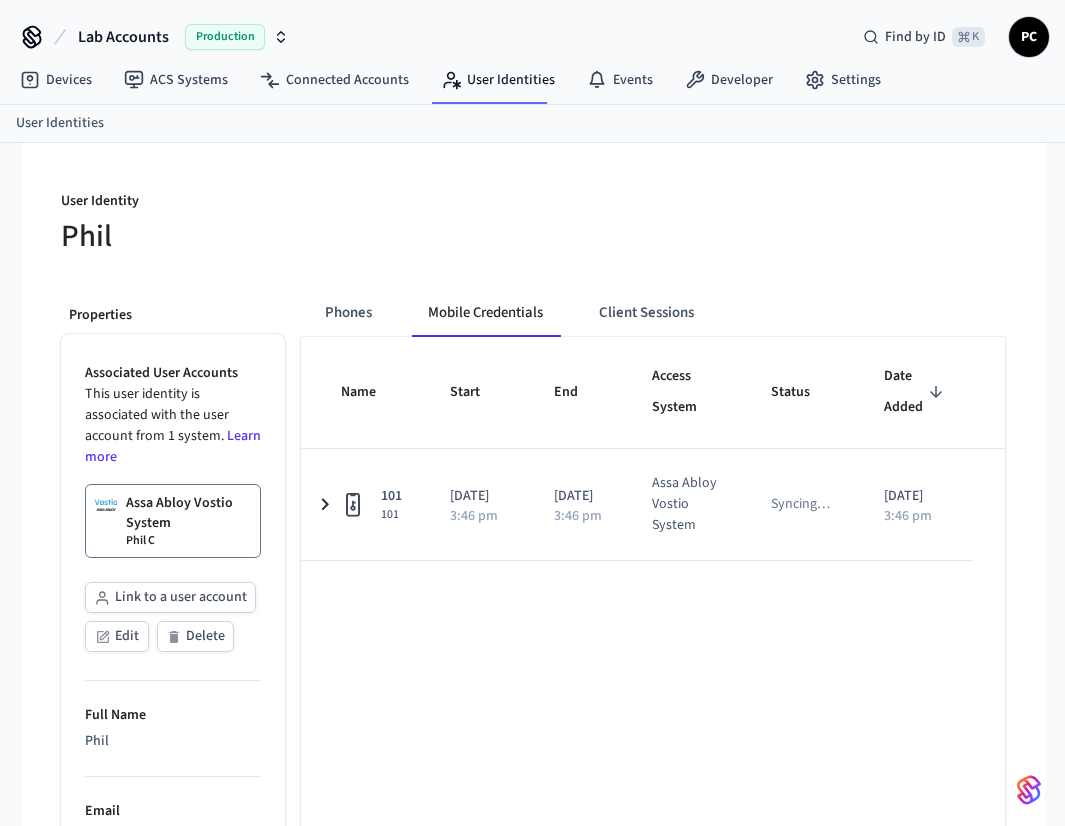 click on "Name Start End Access System Status Date Added               101 101 2025/08/04 3:46 pm 2025/08/05 3:46 pm Assa Abloy Vostio System Syncing … 2025/08/04 3:46 pm 1-1 of 1 1 25 per page ** ​" at bounding box center (653, 626) 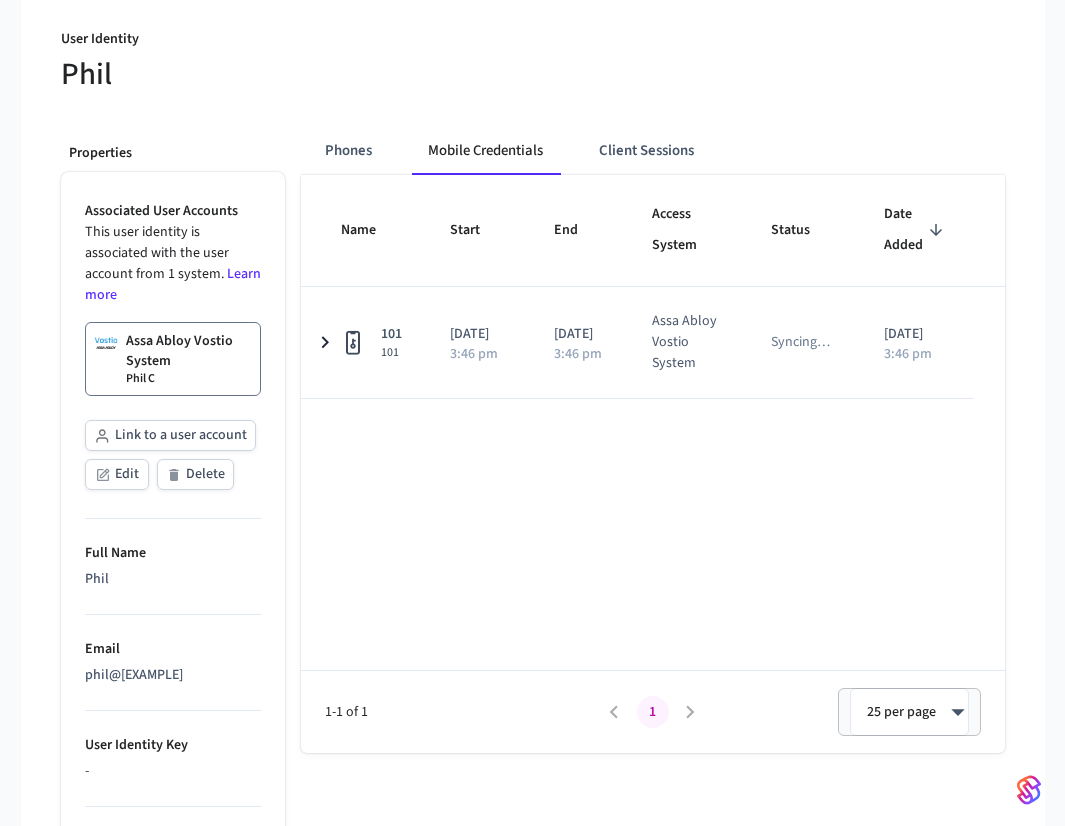 click on "Name Start End Access System Status Date Added               101 101 2025/08/04 3:46 pm 2025/08/05 3:46 pm Assa Abloy Vostio System Syncing … 2025/08/04 3:46 pm 1-1 of 1 1 25 per page ** ​" at bounding box center [653, 464] 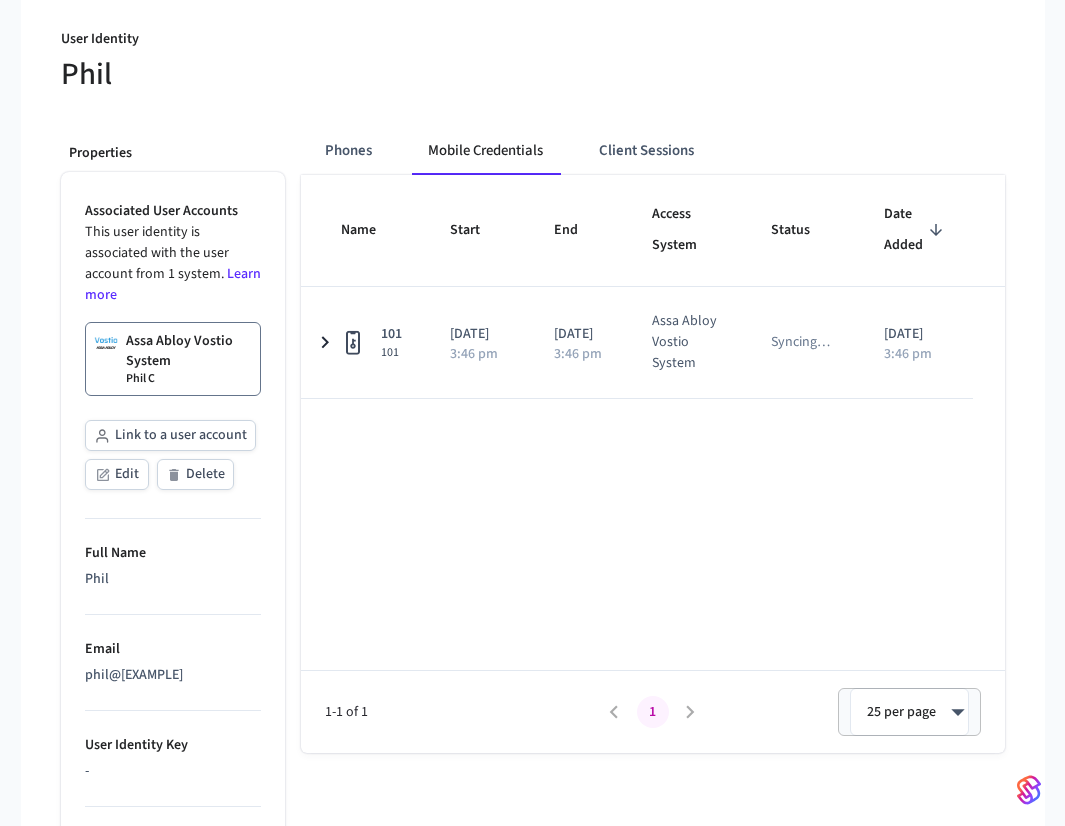 scroll, scrollTop: 0, scrollLeft: 0, axis: both 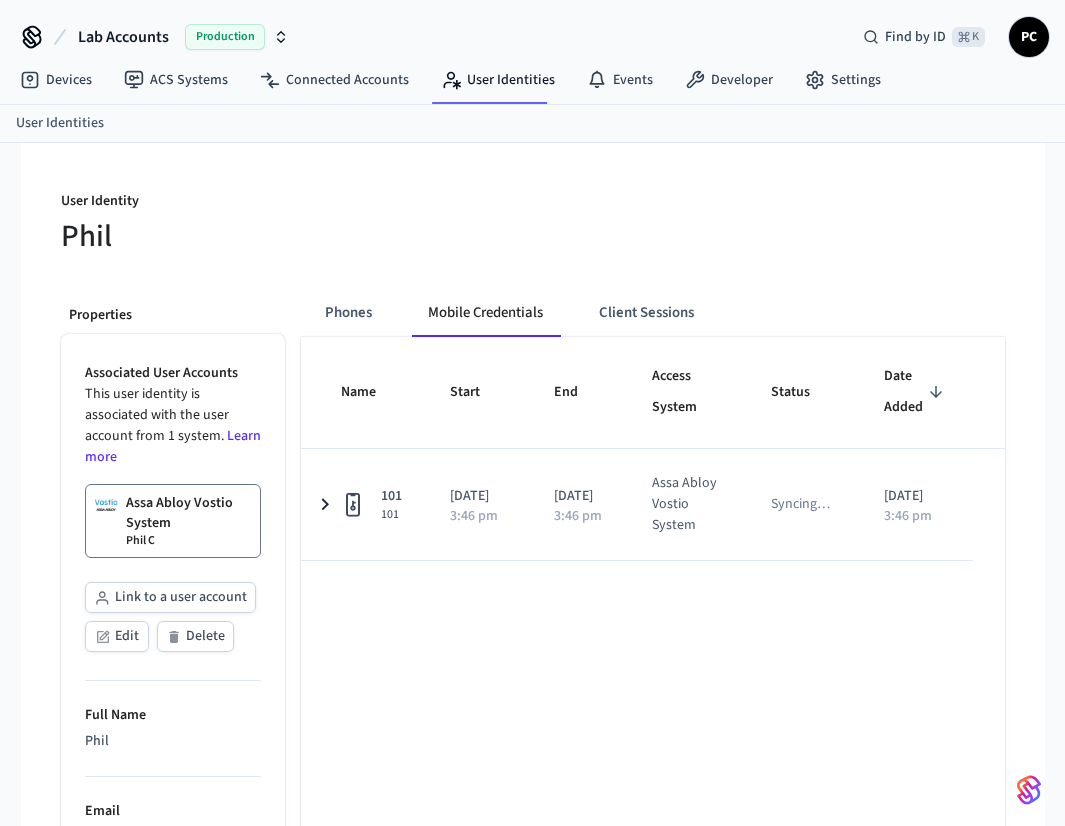 click on "Phil" at bounding box center (291, 236) 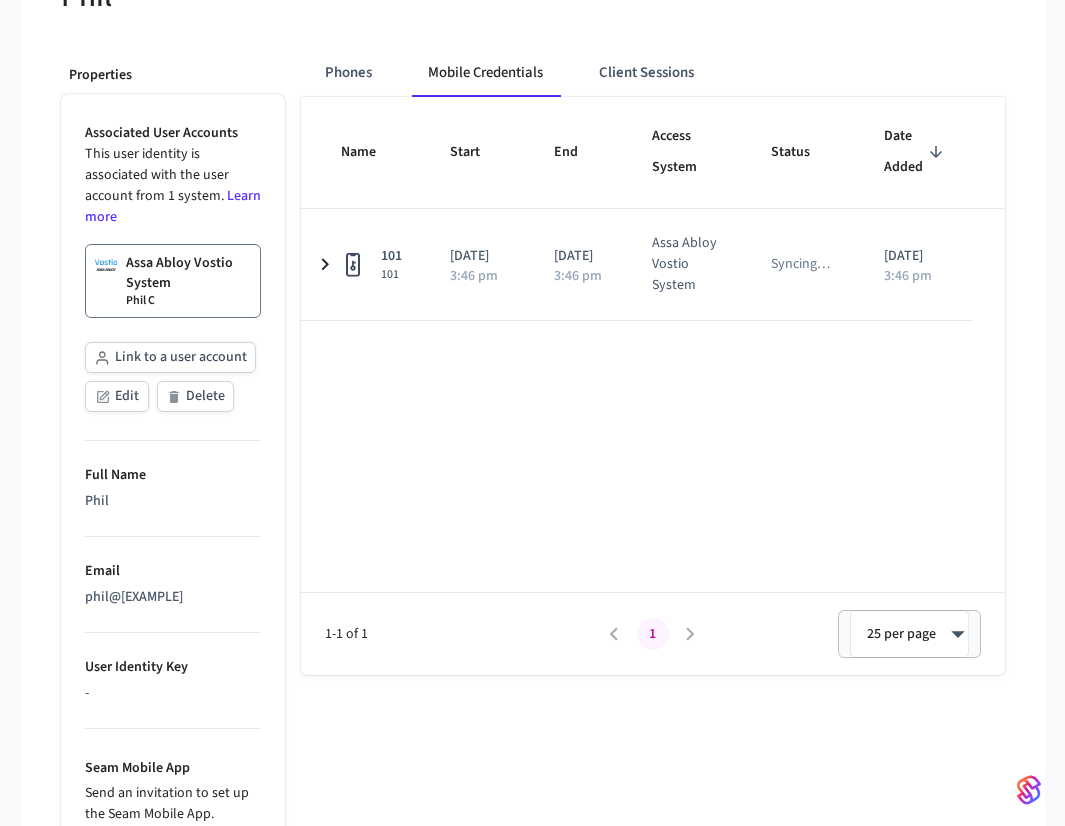scroll, scrollTop: 445, scrollLeft: 0, axis: vertical 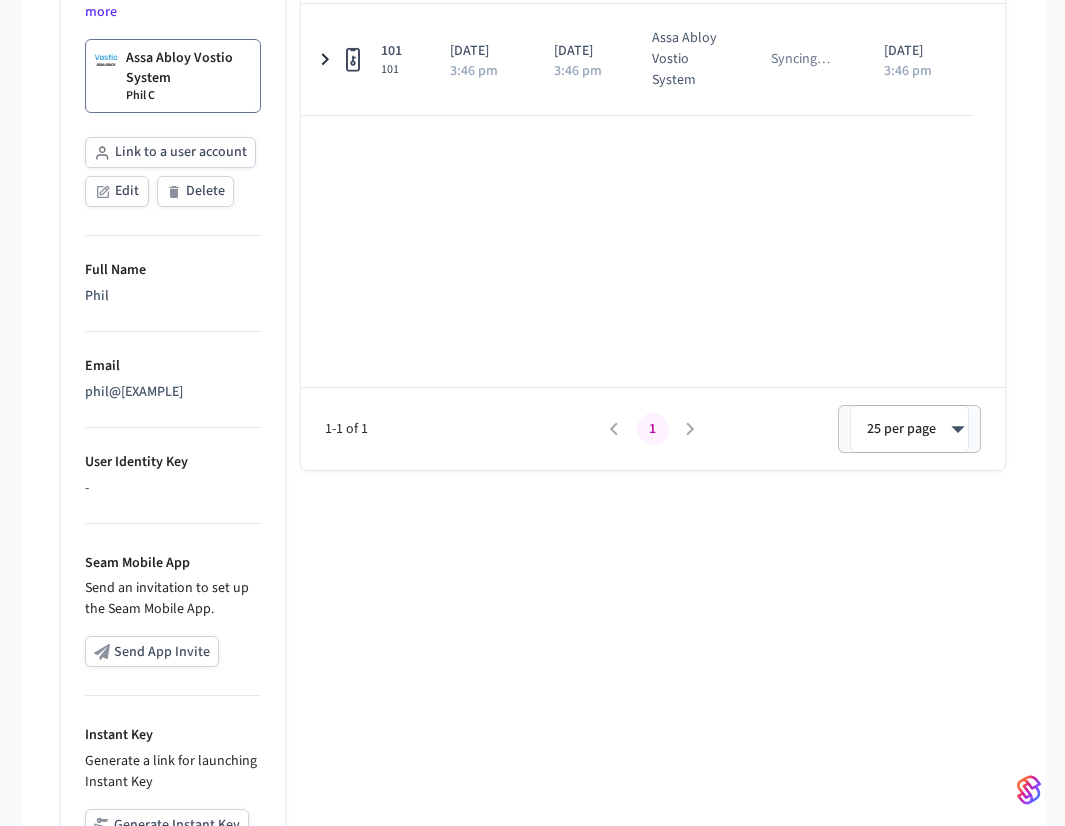 click on "Phones Mobile Credentials Client Sessions Name Start End Access System Status Date Added               101 101 2025/08/04 3:46 pm 2025/08/05 3:46 pm Assa Abloy Vostio System Syncing … 2025/08/04 3:46 pm 1-1 of 1 1 25 per page ** ​" at bounding box center (645, 422) 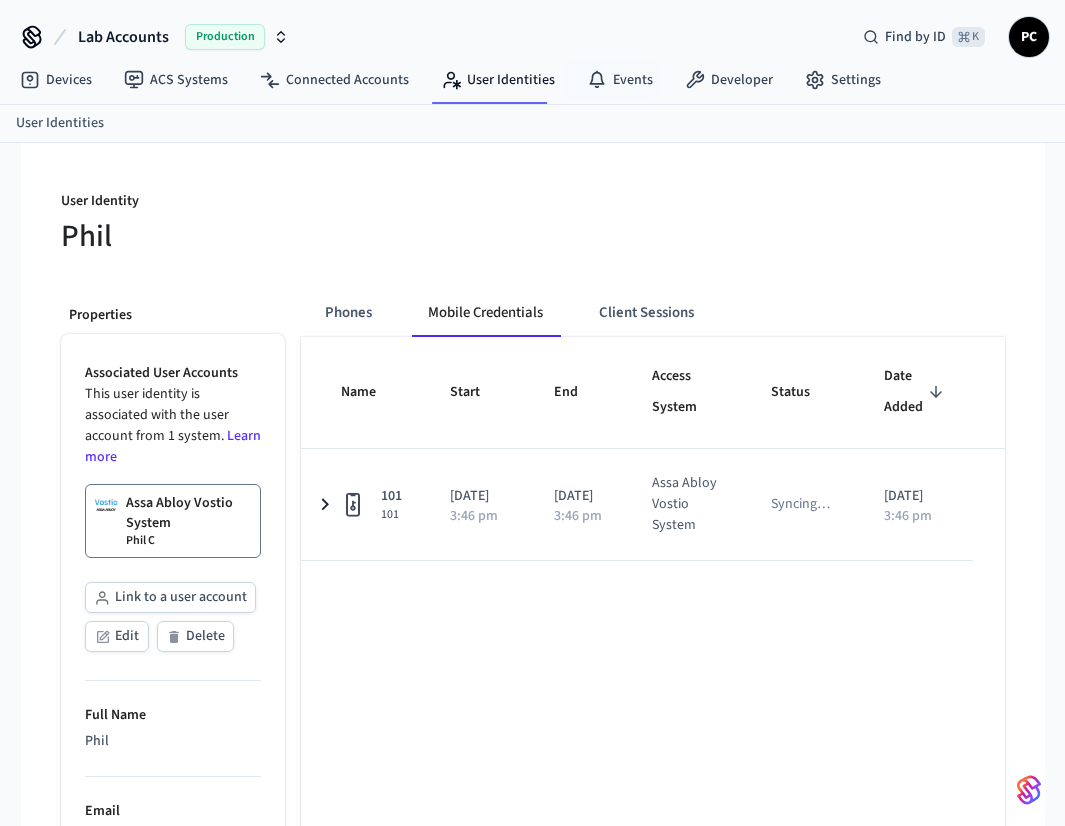 click at bounding box center (775, 223) 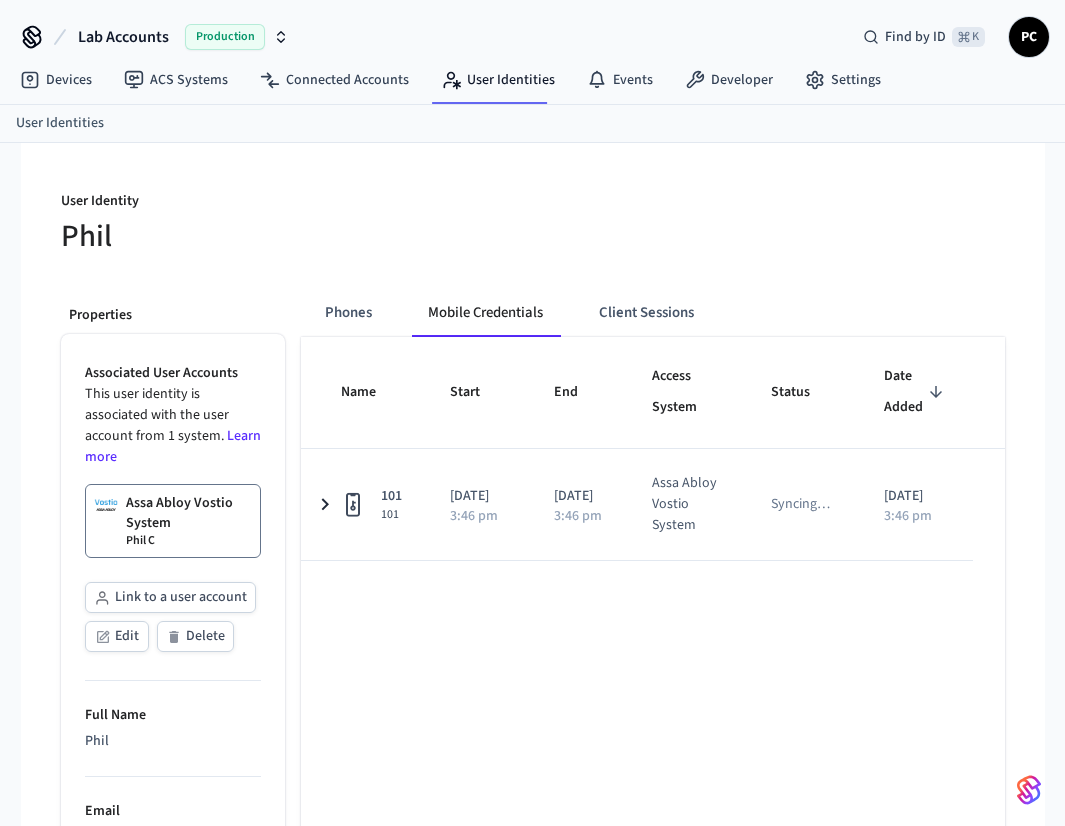 click on "Name Start End Access System Status Date Added               101 101 2025/08/04 3:46 pm 2025/08/05 3:46 pm Assa Abloy Vostio System Syncing … 2025/08/04 3:46 pm 1-1 of 1 1 25 per page ** ​" at bounding box center [653, 626] 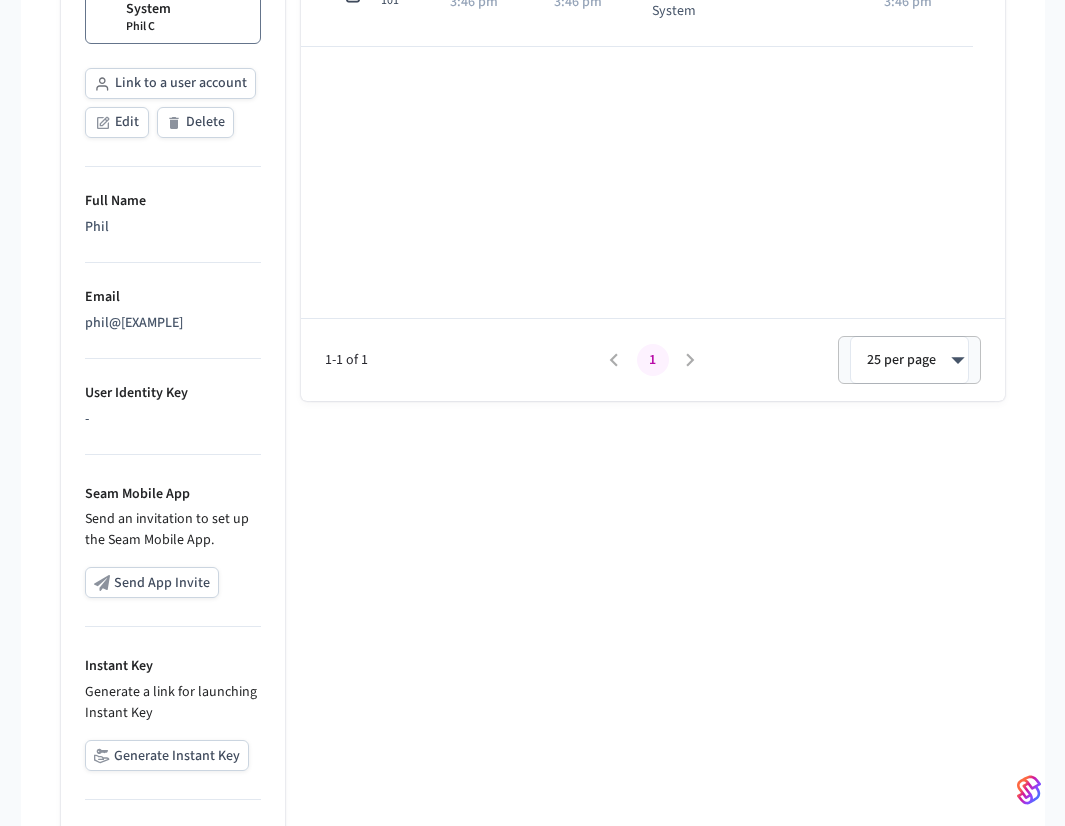 click on "Send App Invite" at bounding box center [152, 582] 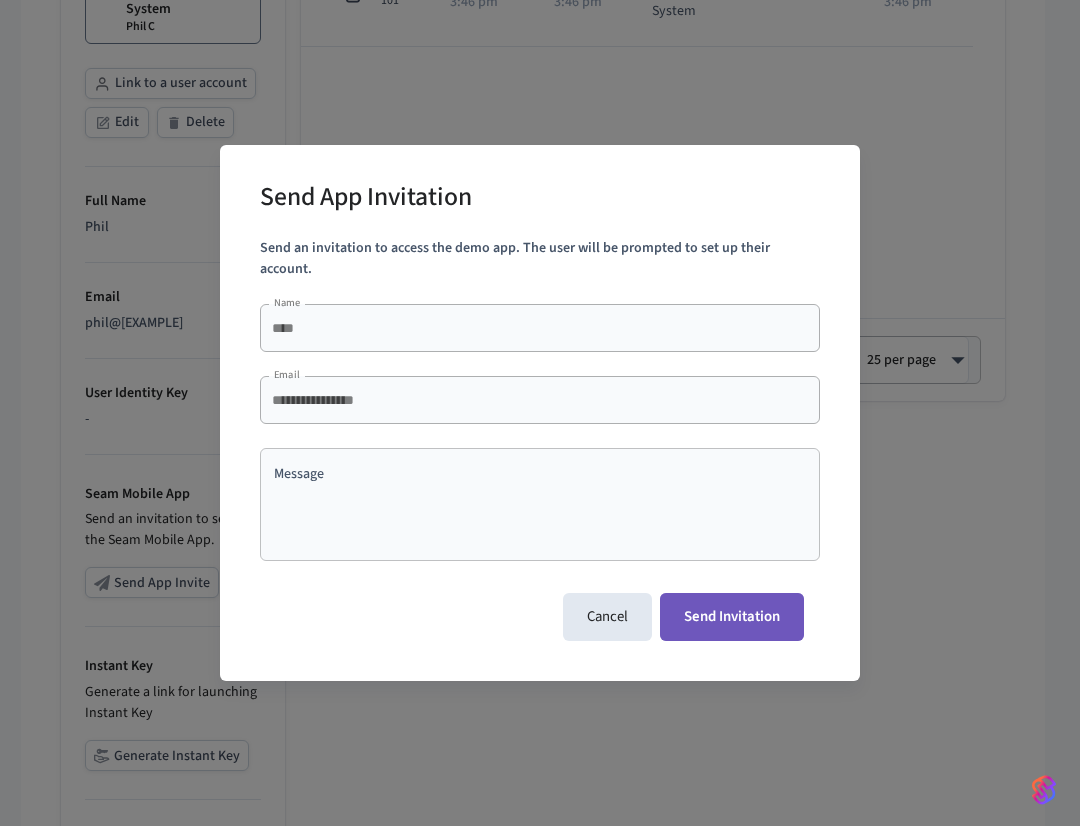 click on "Send Invitation" at bounding box center (732, 617) 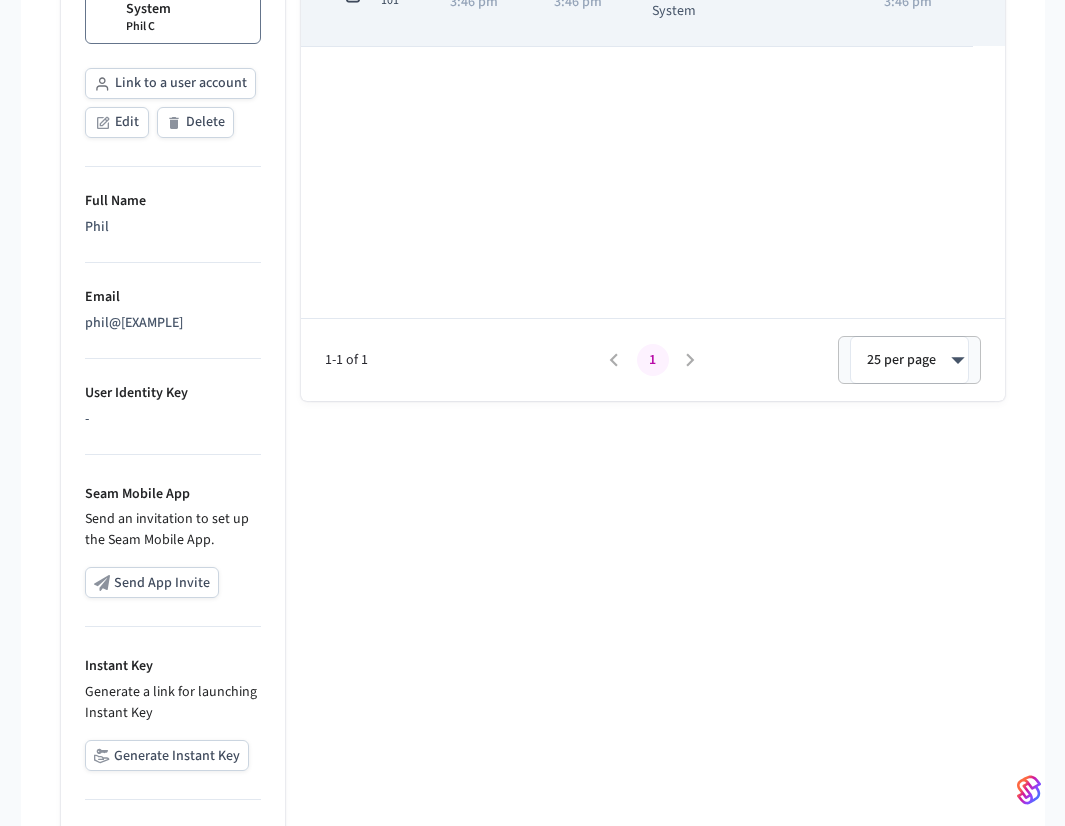 scroll, scrollTop: 0, scrollLeft: 0, axis: both 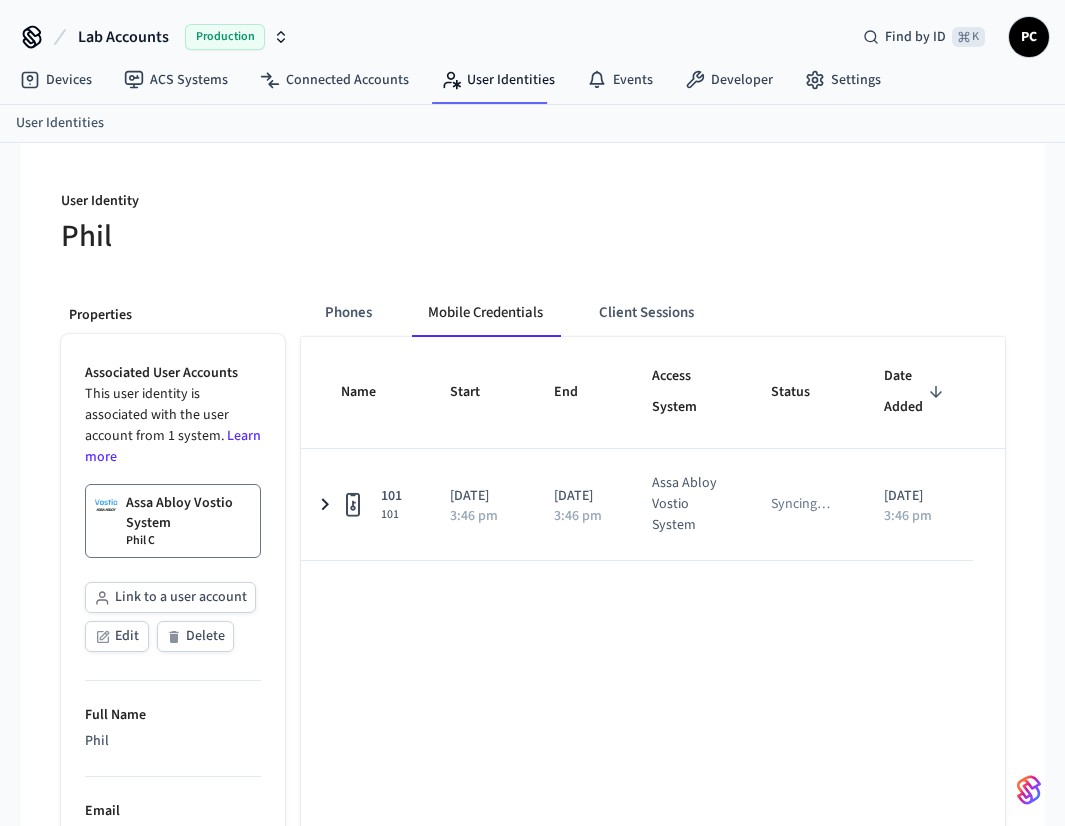click on "User Identity Phil Properties Associated User Accounts This user identity is associated with the user account from 1 system.   Learn more Assa Abloy Vostio System Phil C Link to a user account Edit Delete Full Name Phil Email phil@getseam.com User Identity Key - Seam Mobile App Send an invitation to set up the Seam Mobile App. Send App Invite Instant Key Generate a link for launching Instant Key Generate Instant Key user_identity_id 9da6b90a-57f0-44d6-8d7d-eb8a144625f2 Copy Phones Mobile Credentials Client Sessions Name Start End Access System Status Date Added               101 101 2025/08/04 3:46 pm 2025/08/05 3:46 pm Assa Abloy Vostio System Syncing … 2025/08/04 3:46 pm 1-1 of 1 1 25 per page ** ​" at bounding box center (533, 802) 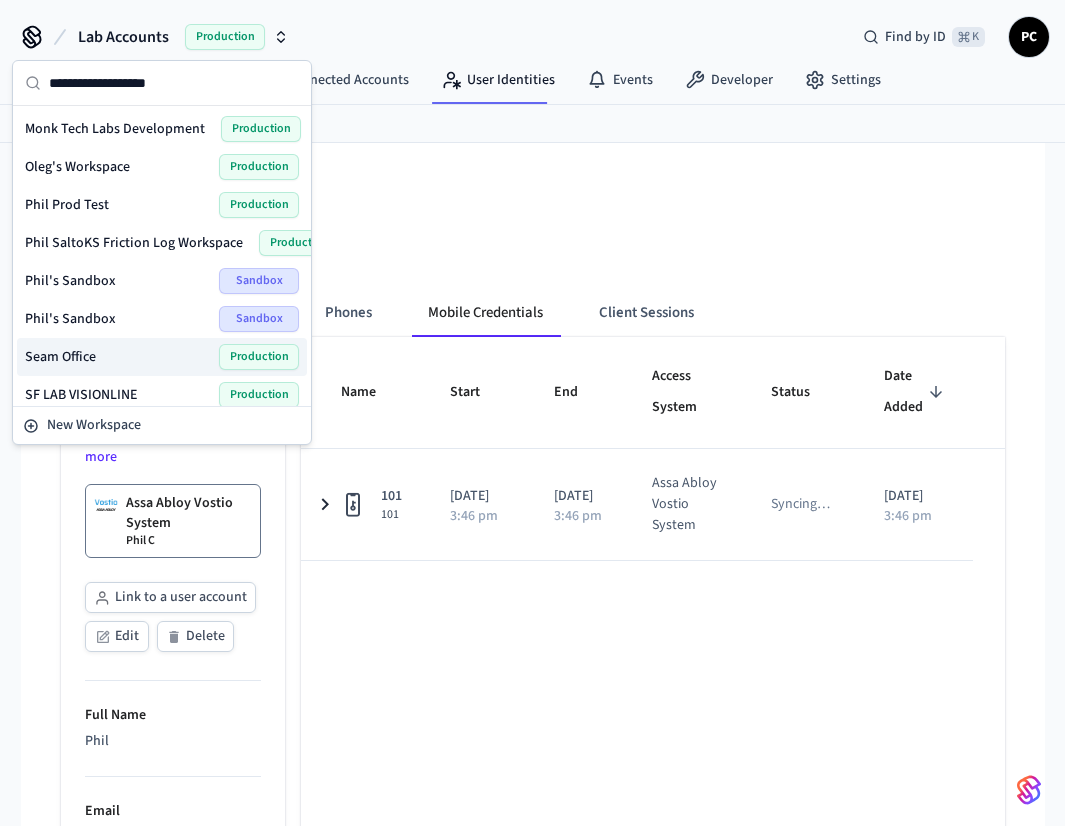 scroll, scrollTop: 468, scrollLeft: 0, axis: vertical 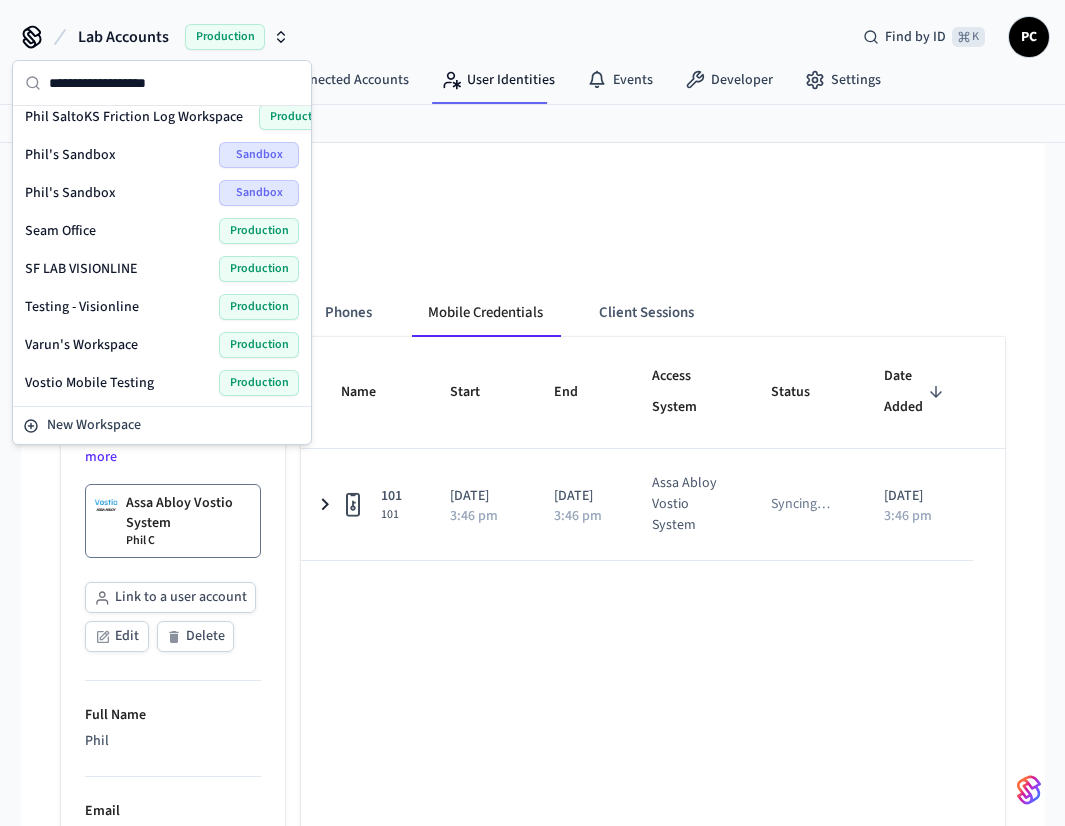 click at bounding box center (763, 212) 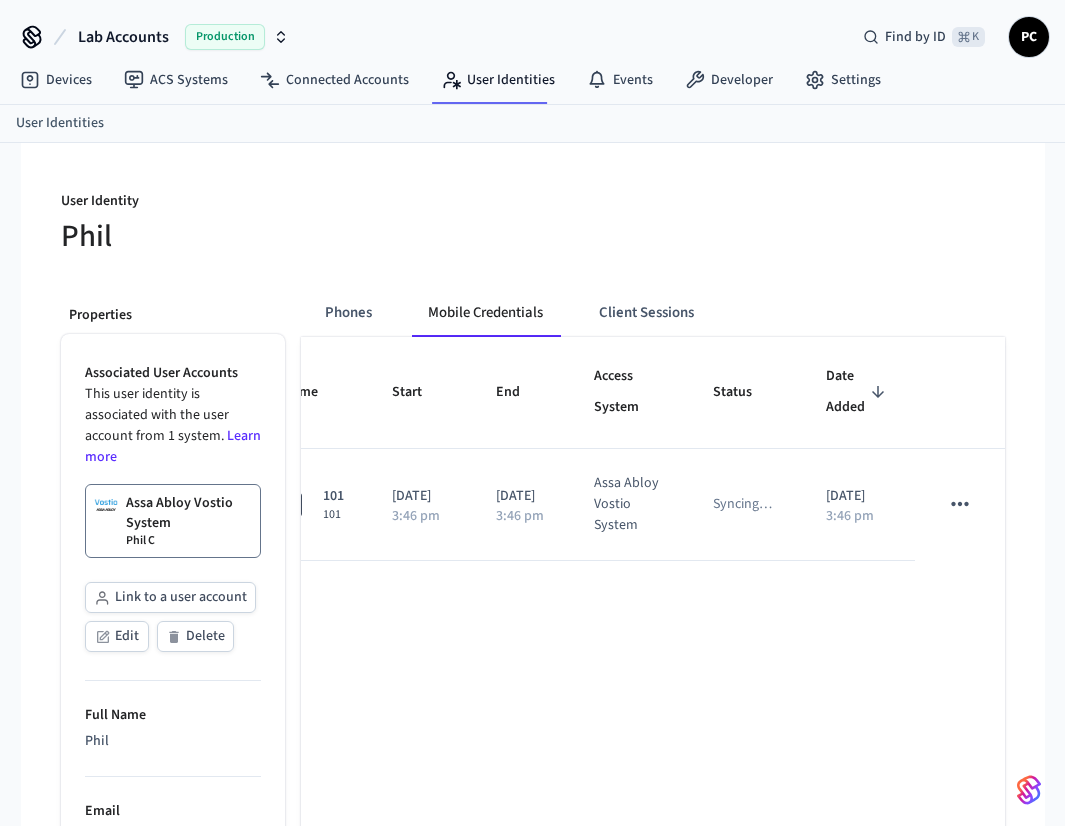 scroll, scrollTop: 0, scrollLeft: 0, axis: both 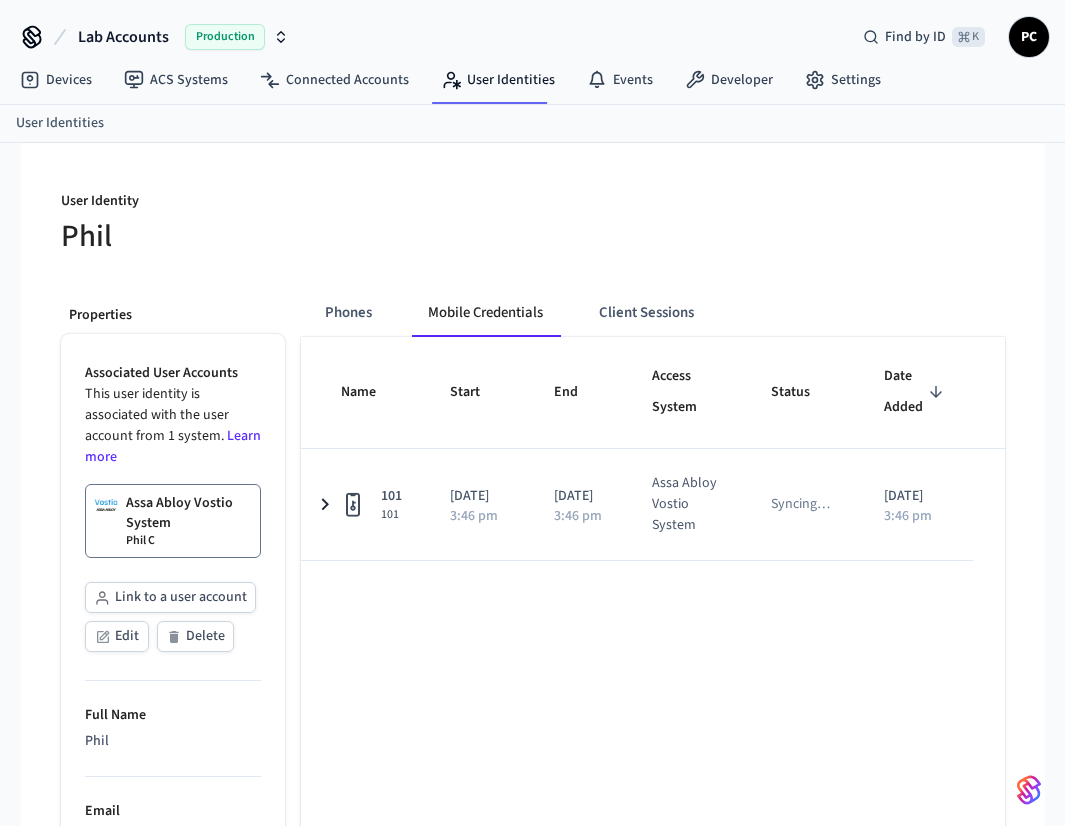 click on "Name Start End Access System Status Date Added               101 101 2025/08/04 3:46 pm 2025/08/05 3:46 pm Assa Abloy Vostio System Syncing … 2025/08/04 3:46 pm 1-1 of 1 1 25 per page ** ​" at bounding box center [653, 626] 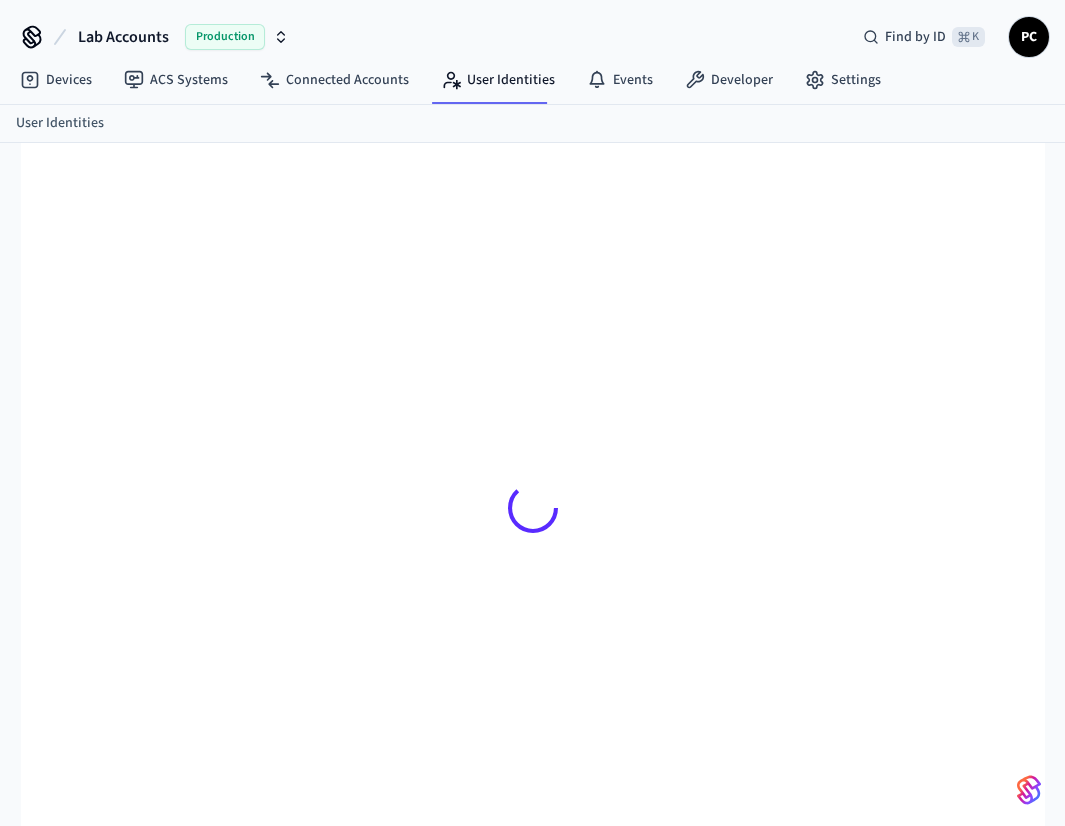 scroll, scrollTop: 0, scrollLeft: 0, axis: both 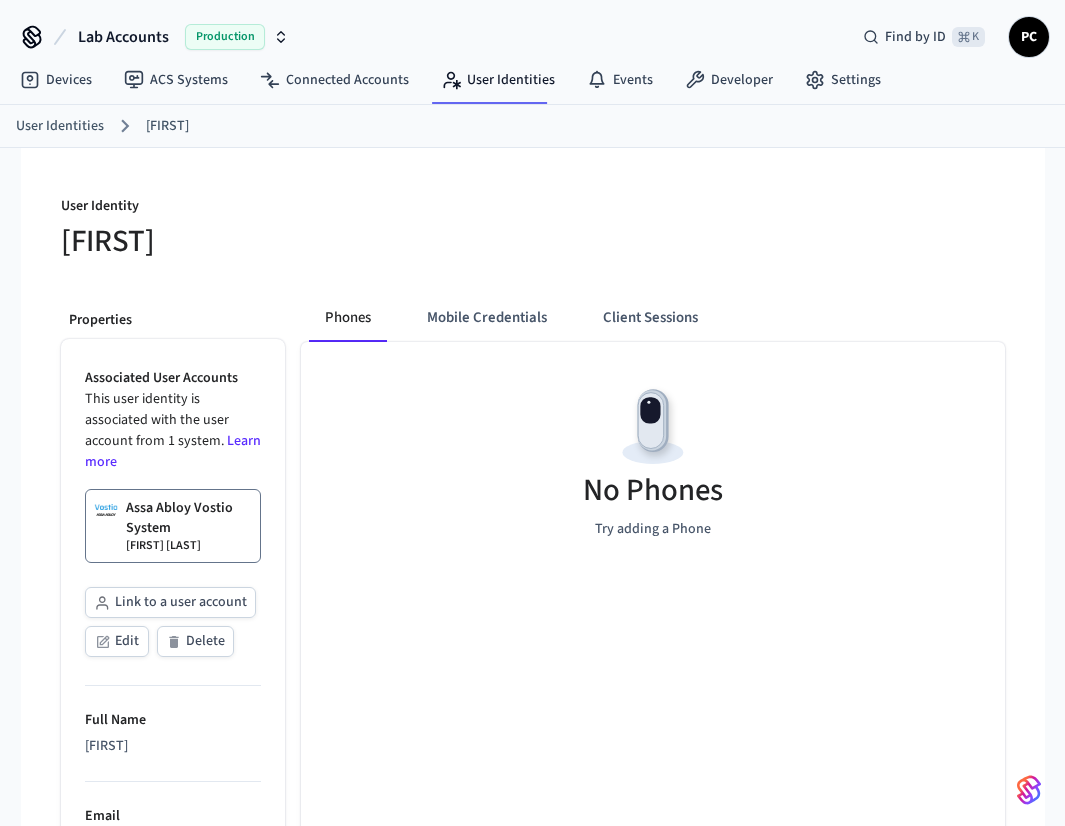 click on "No Phones Try adding a Phone" at bounding box center (653, 631) 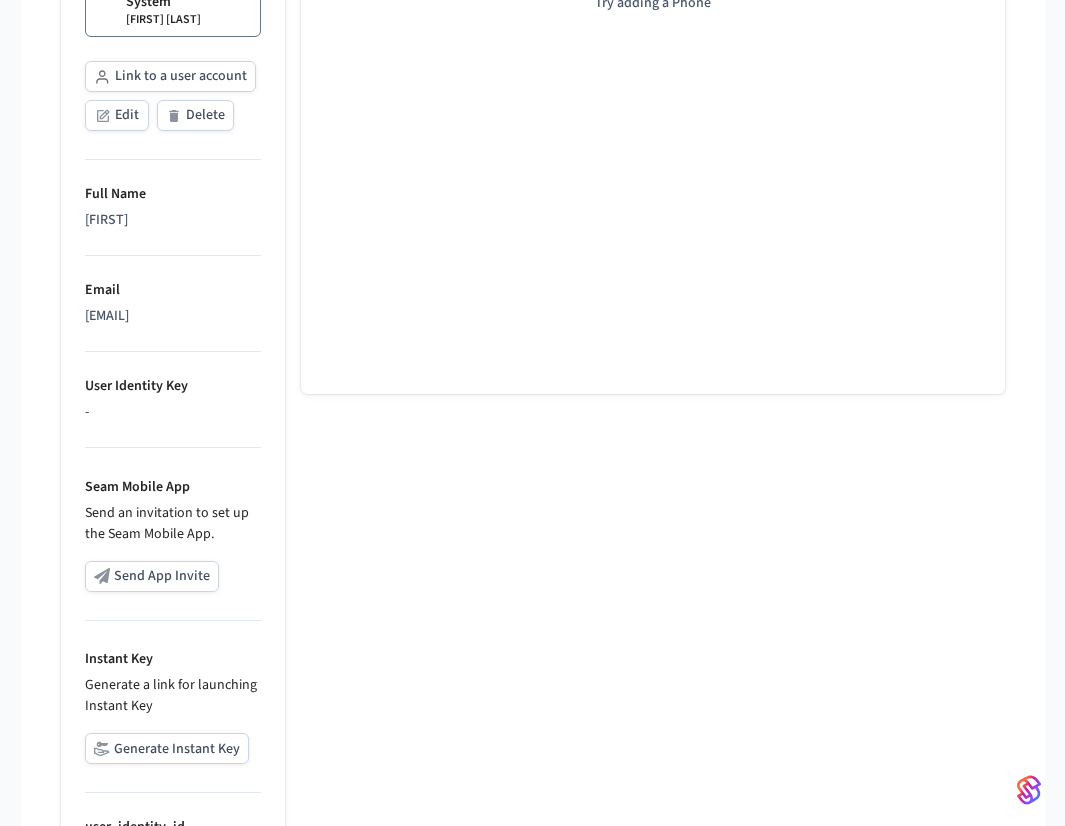 scroll, scrollTop: 539, scrollLeft: 0, axis: vertical 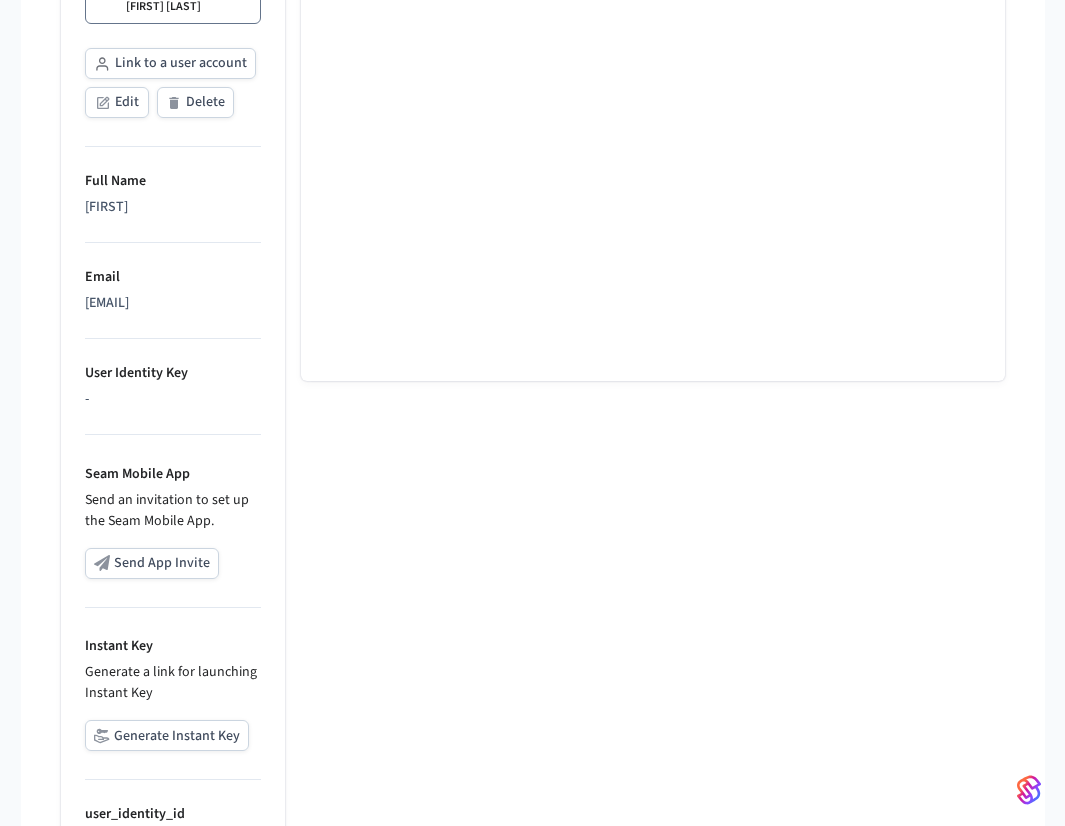click on "Send App Invite" at bounding box center (152, 563) 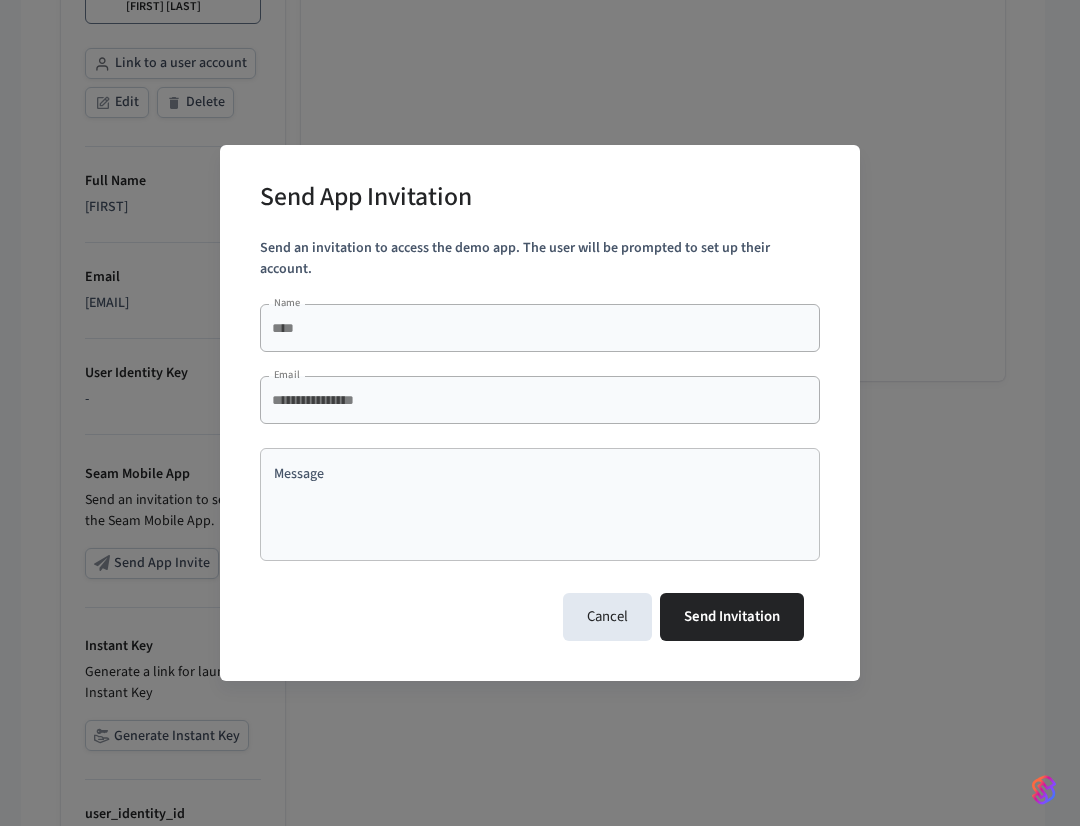 click on "* Message" at bounding box center [540, 504] 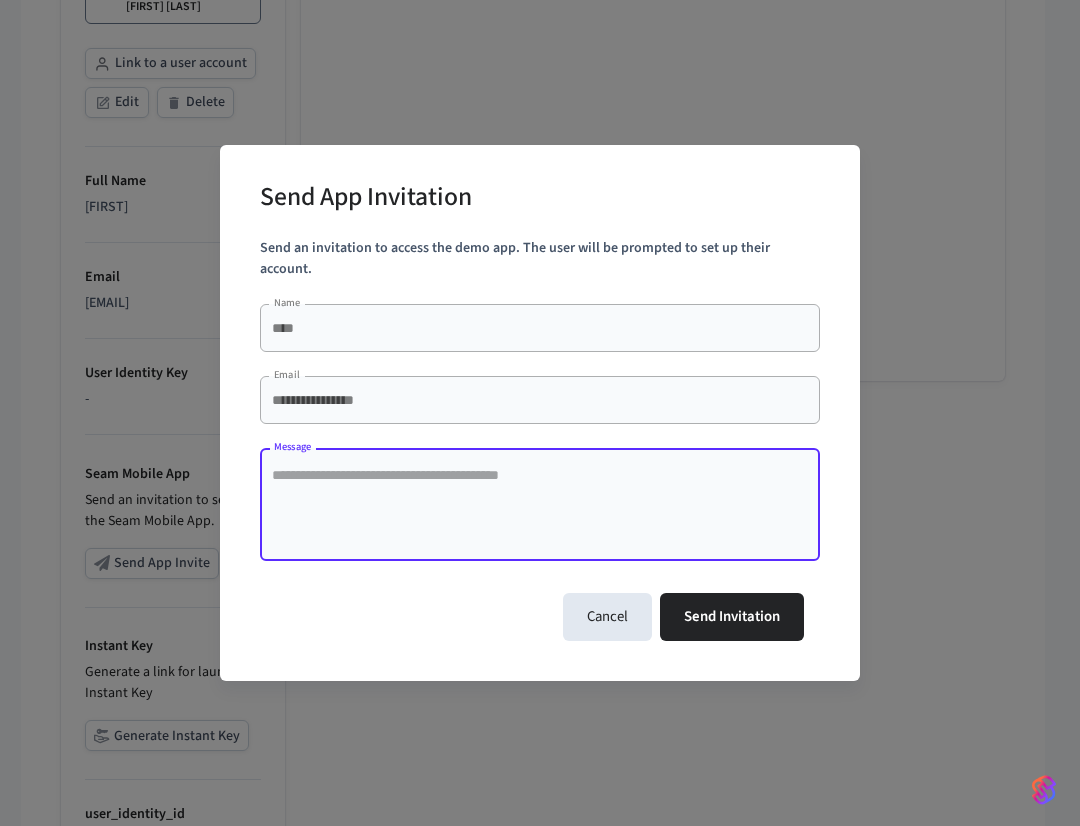 click on "Message" at bounding box center (540, 505) 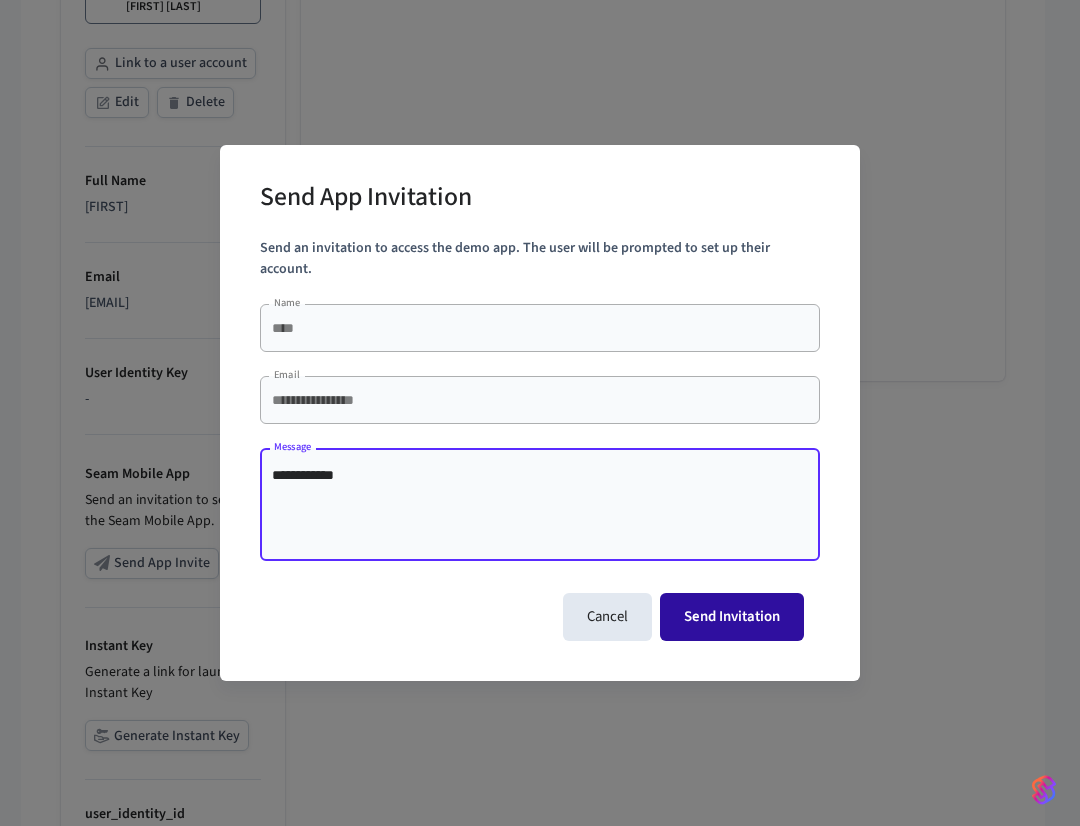 type on "**********" 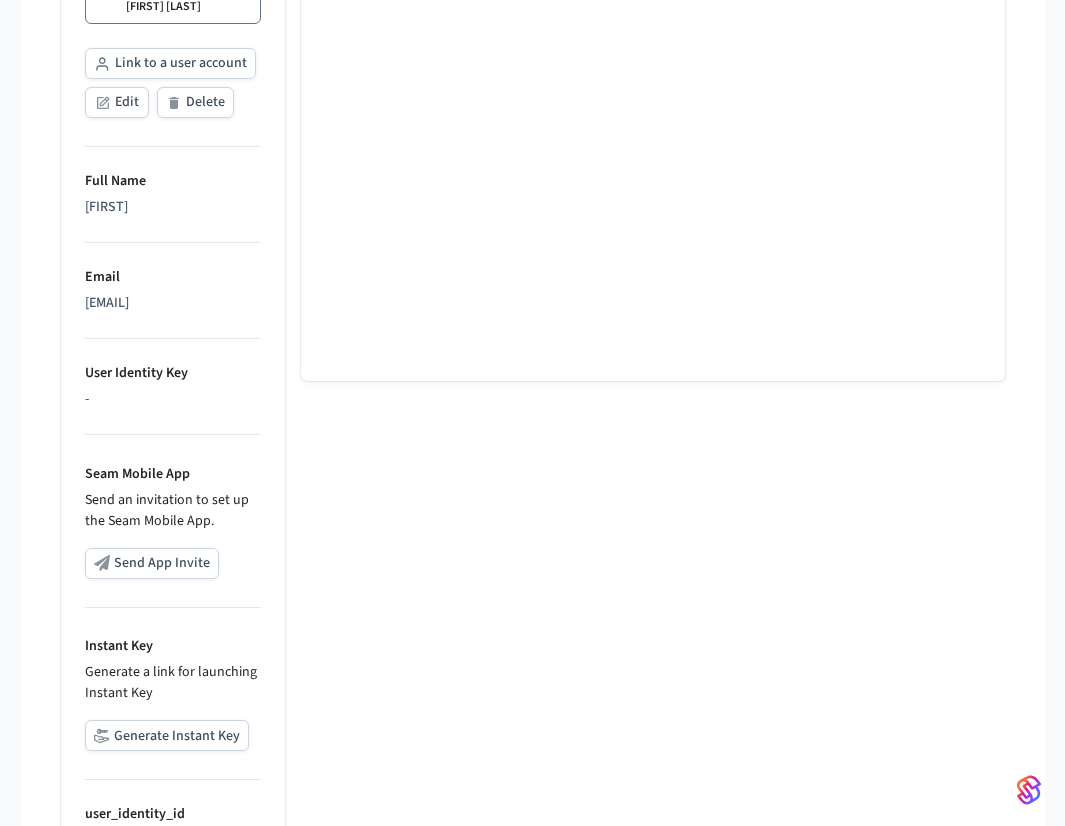 click on "No Phones Try adding a Phone" at bounding box center (653, 92) 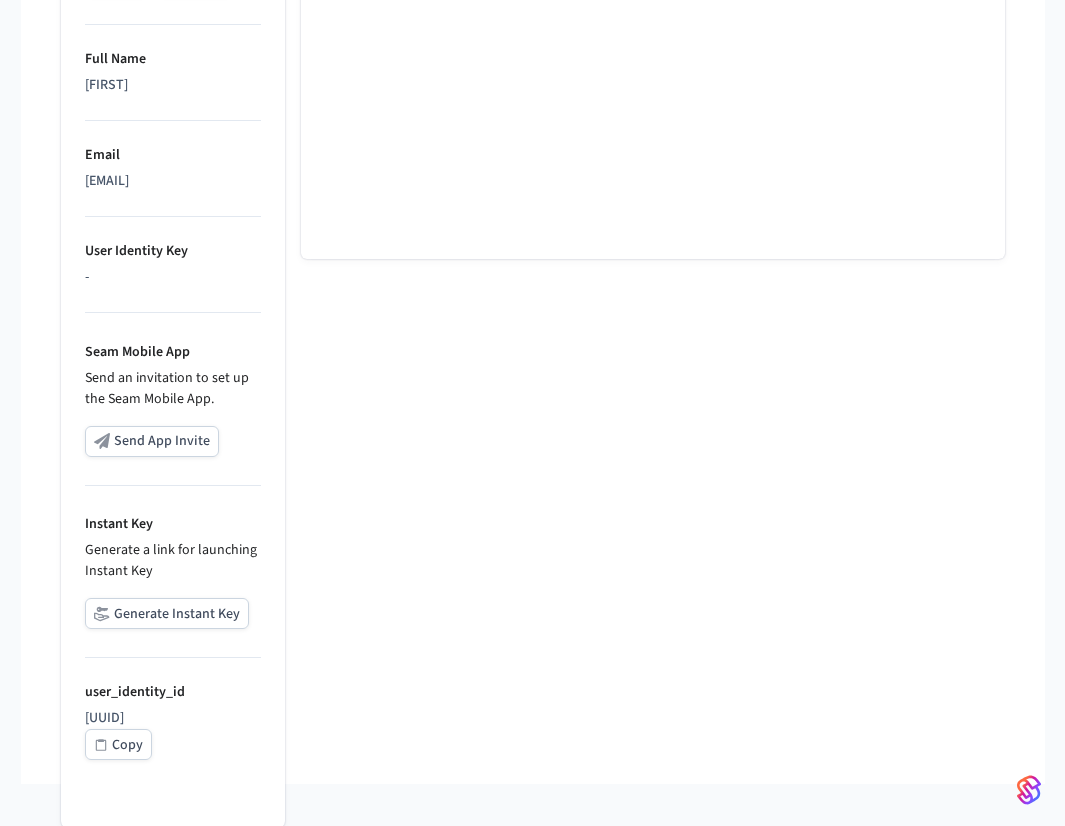 scroll, scrollTop: 685, scrollLeft: 0, axis: vertical 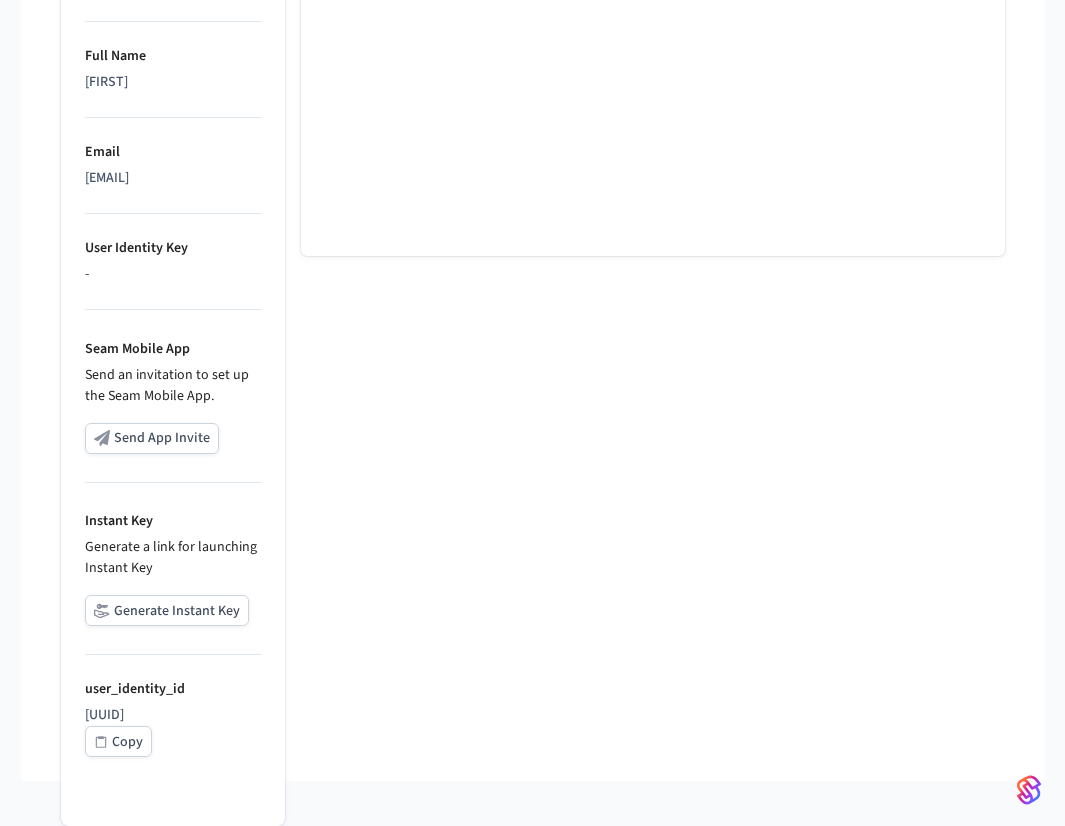 click on "Phones Mobile Credentials Client Sessions No Phones Try adding a Phone" at bounding box center [645, 197] 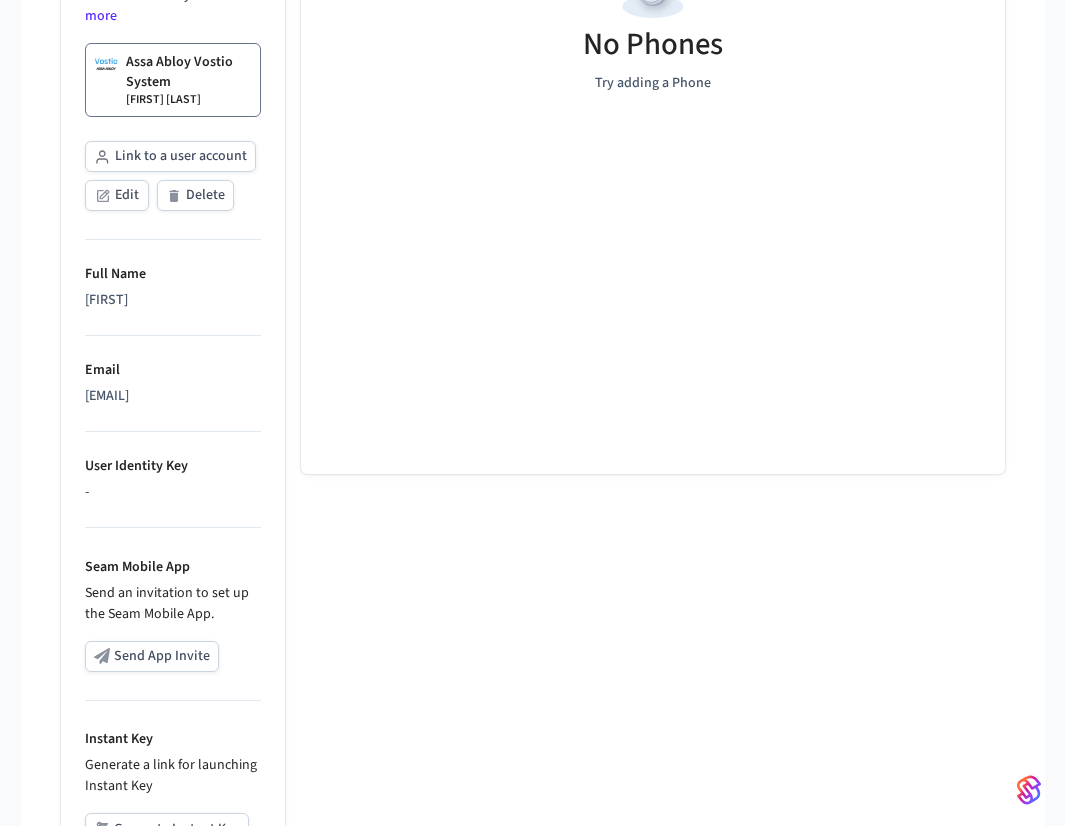 click on "No Phones Try adding a Phone" at bounding box center [653, 185] 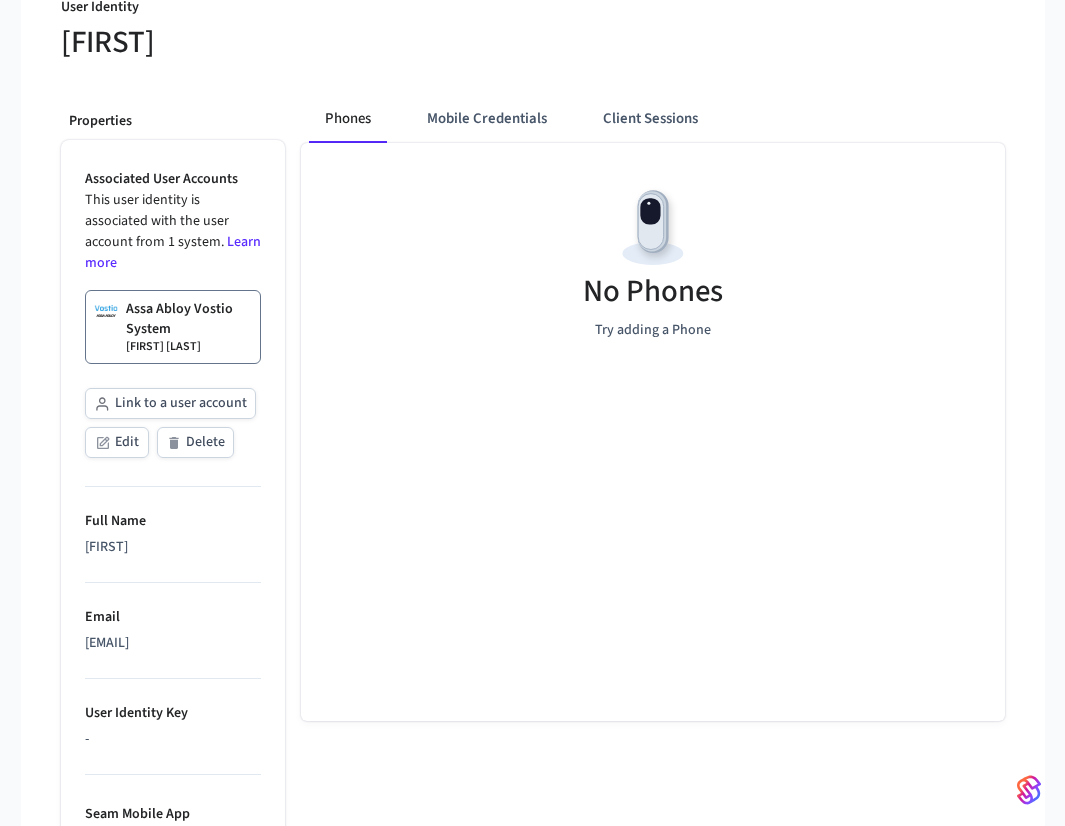 scroll, scrollTop: 0, scrollLeft: 0, axis: both 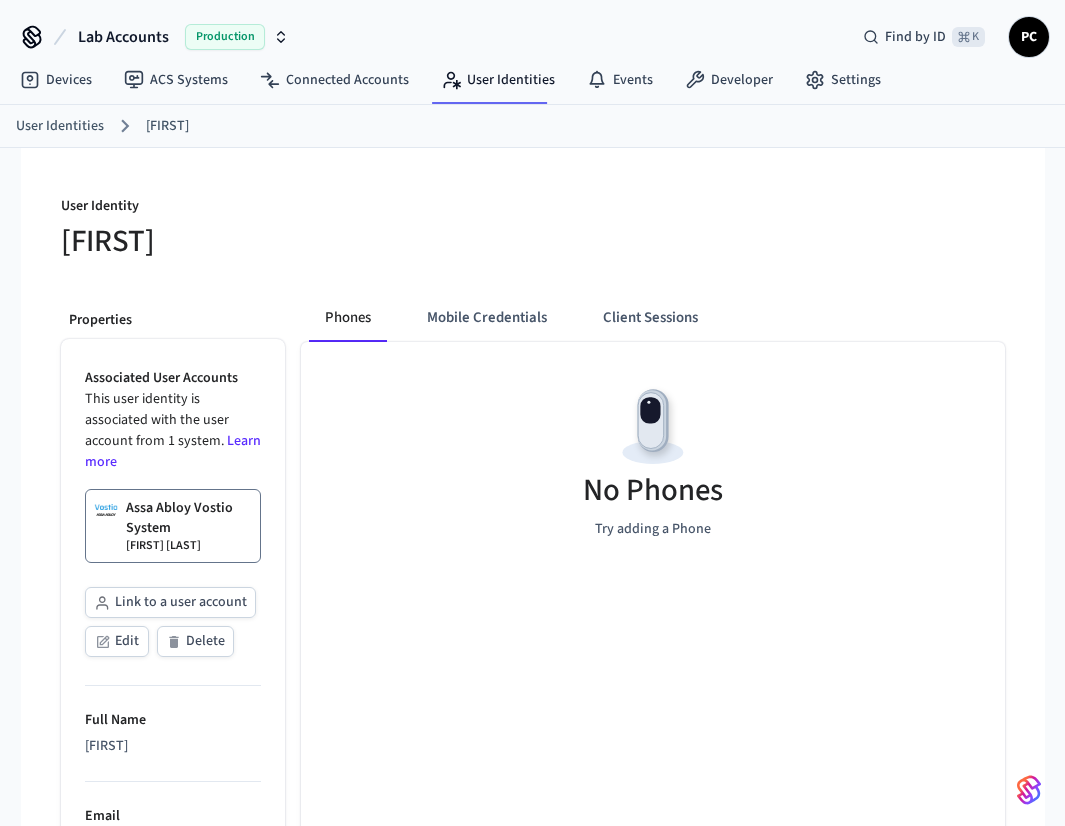 click on "No Phones Try adding a Phone" at bounding box center (653, 631) 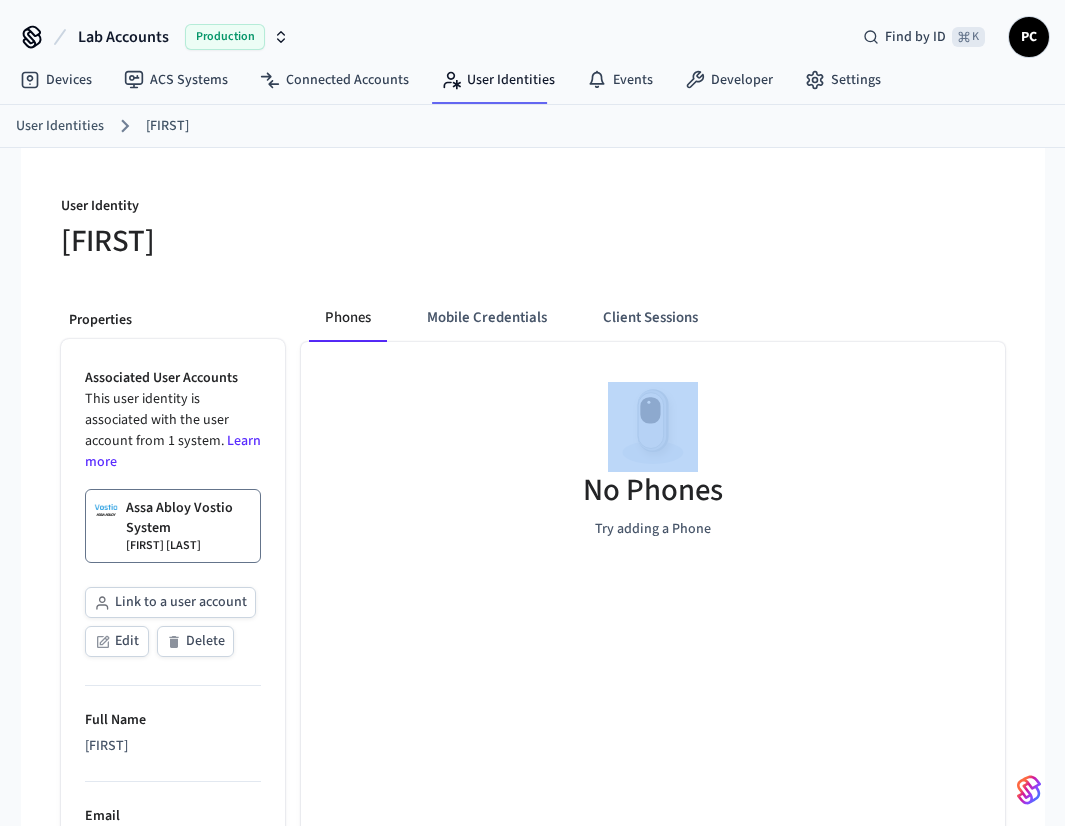 click on "Phones Mobile Credentials Client Sessions No Phones Try adding a Phone" at bounding box center (645, 861) 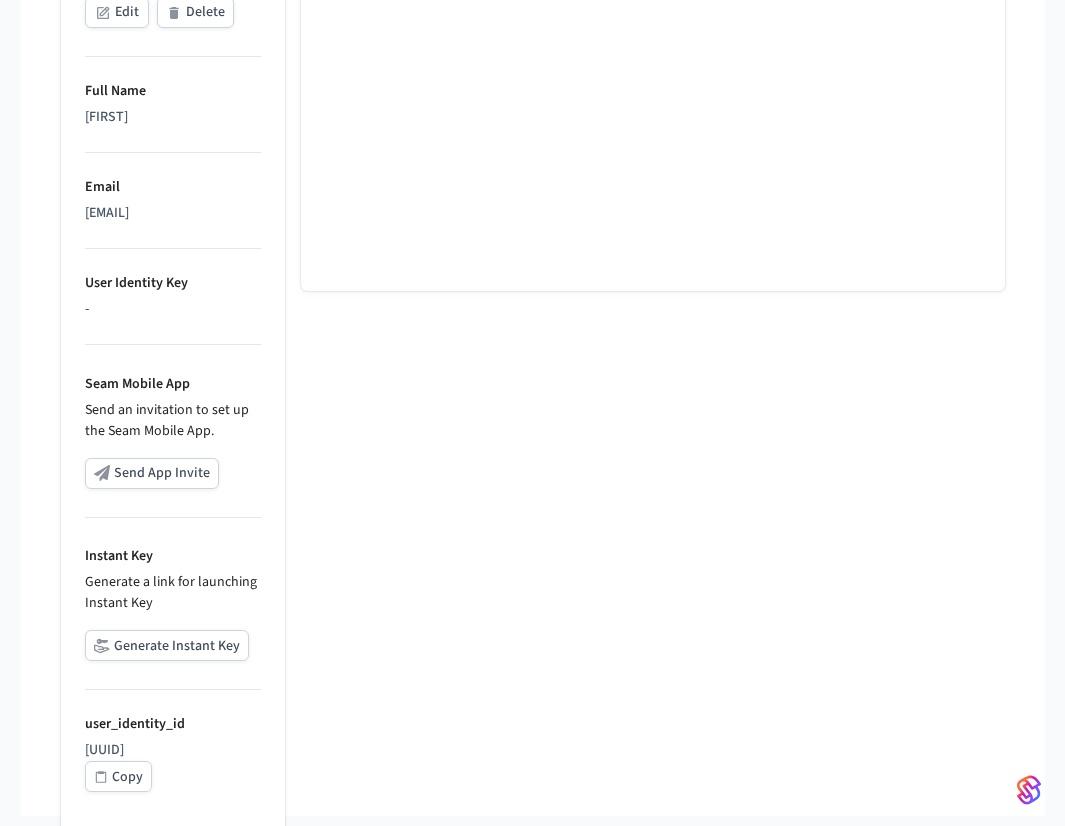 click on "Phones Mobile Credentials Client Sessions No Phones Try adding a Phone" at bounding box center (645, 232) 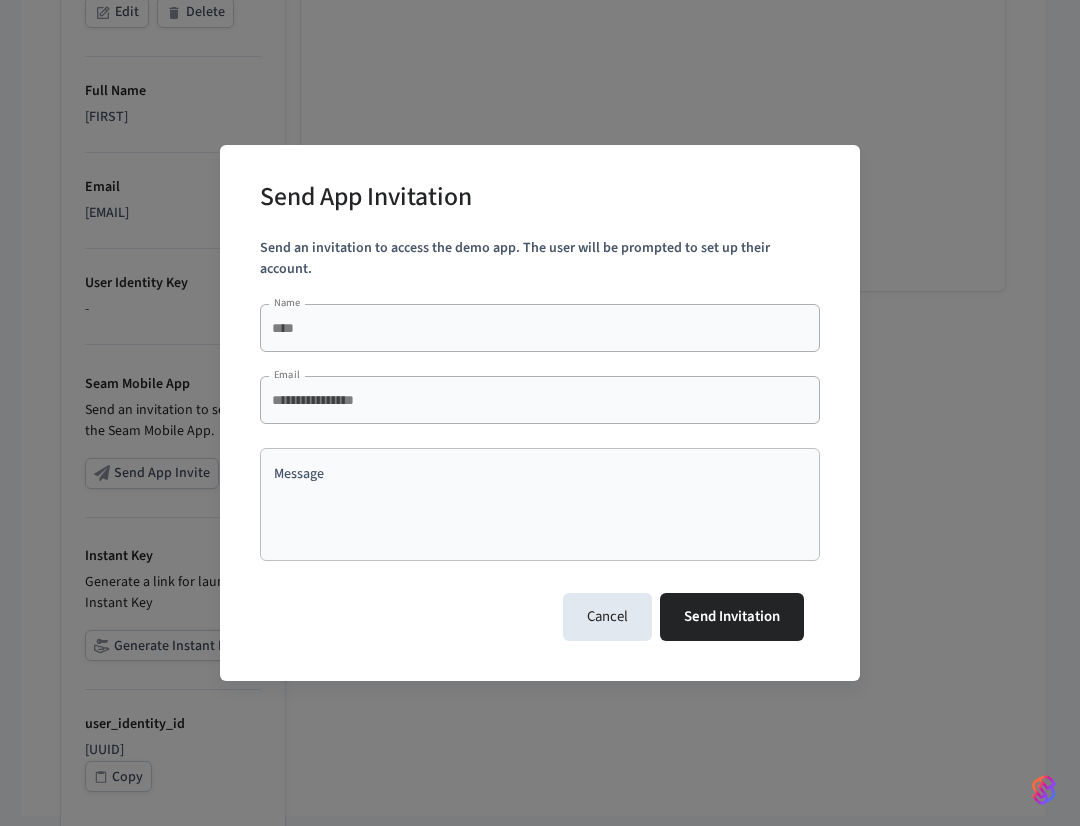 click on "* Message" at bounding box center (540, 504) 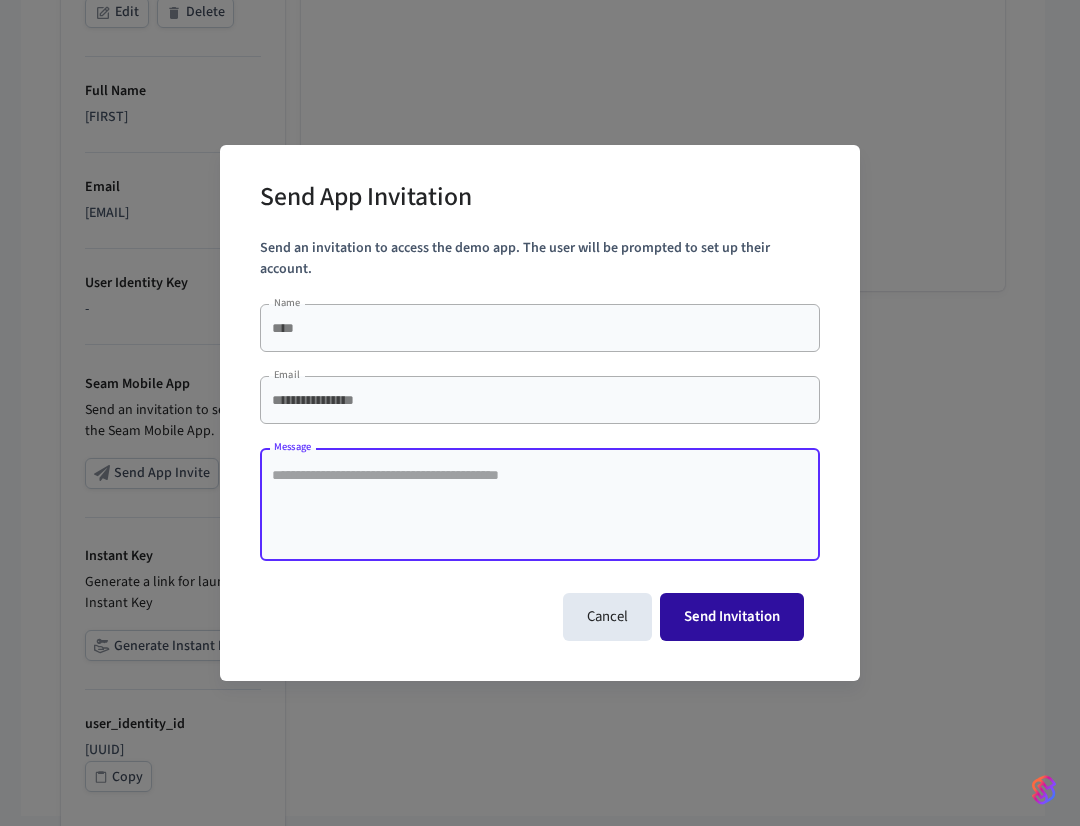 click on "Send Invitation" at bounding box center [732, 617] 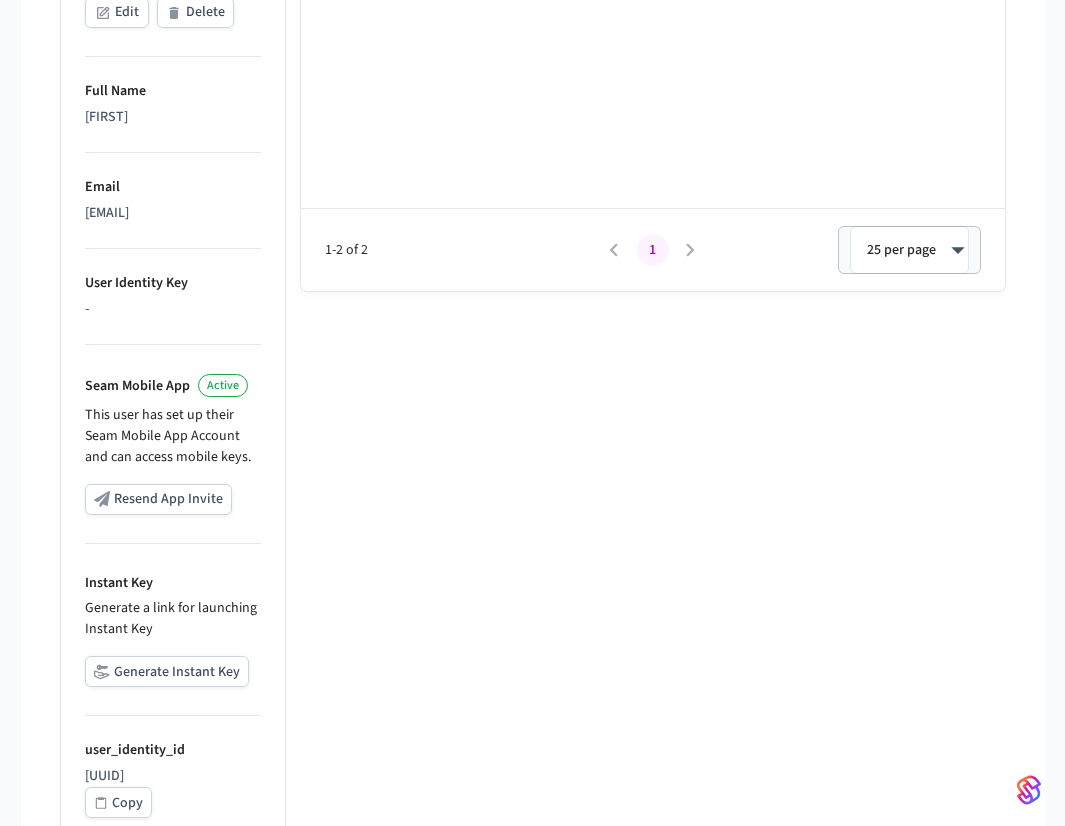 click on "Phones Mobile Credentials Client Sessions Name OS ID Date Added iOS 248e7... 2025/08/04 at 4:05 pm Android 9fd38... 2025/08/04 at 4:09 pm 1-2 of 2 1 25 per page ** ​" at bounding box center (645, 245) 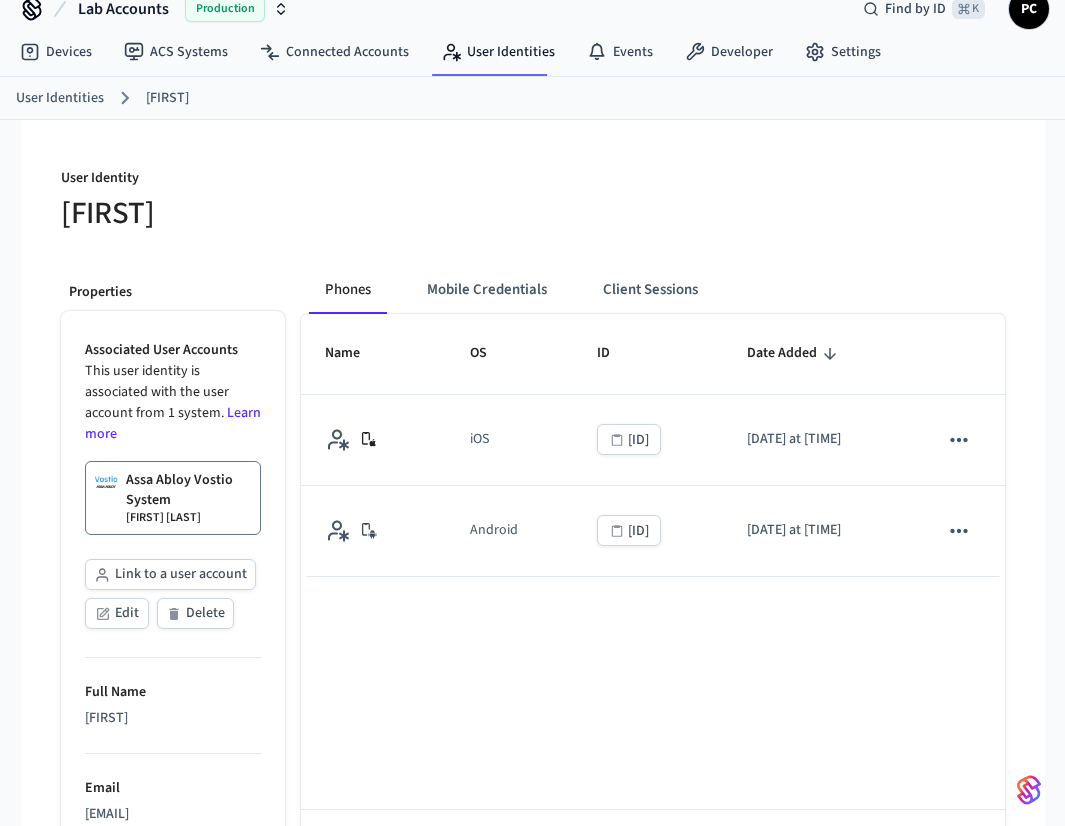 scroll, scrollTop: 0, scrollLeft: 0, axis: both 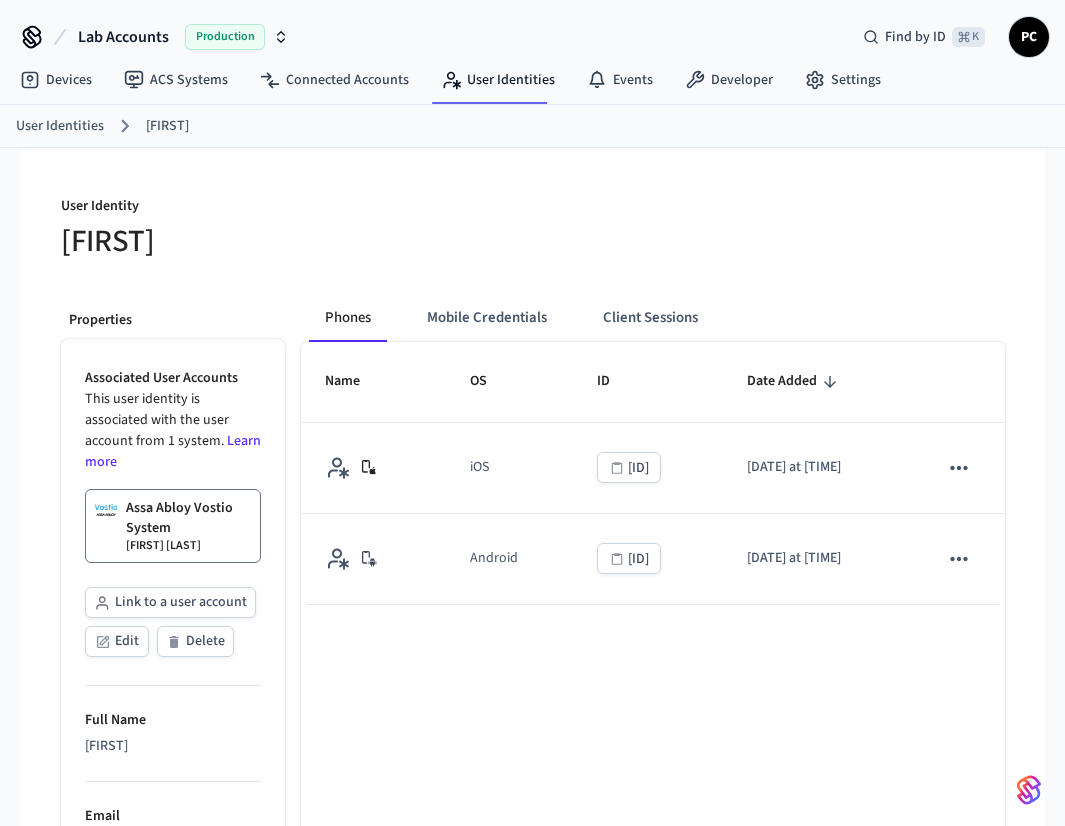 click at bounding box center [775, 228] 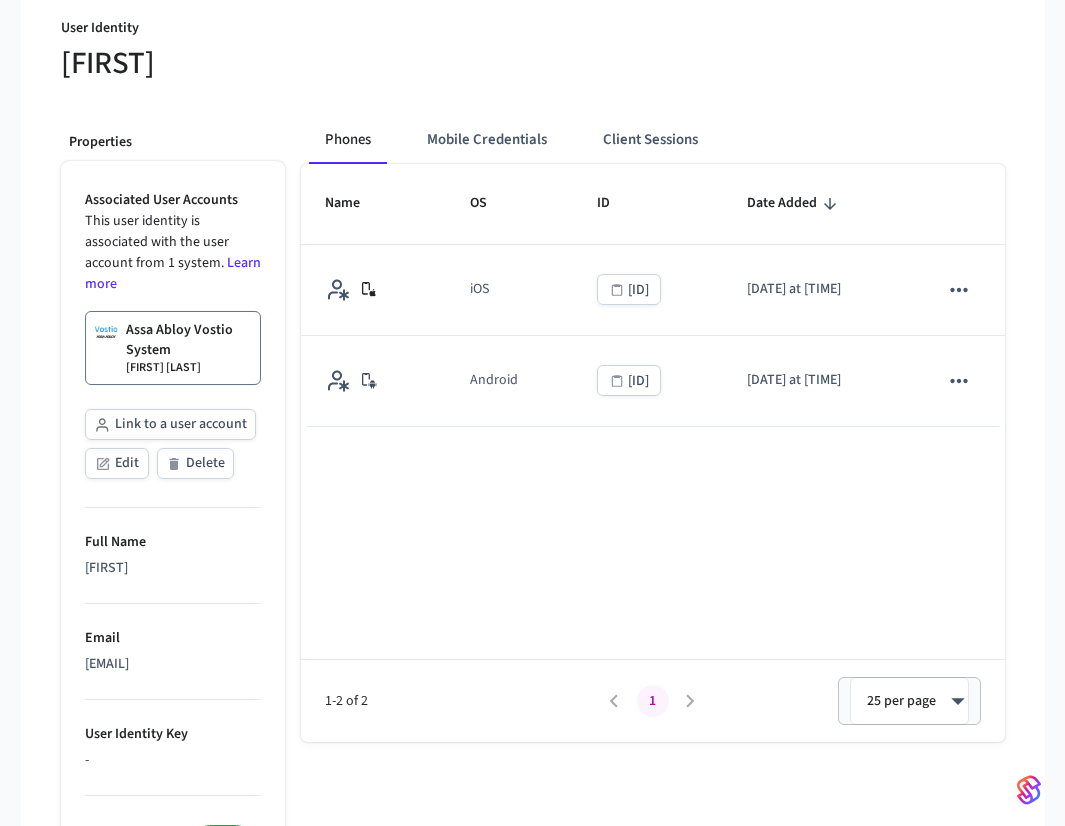 scroll, scrollTop: 281, scrollLeft: 0, axis: vertical 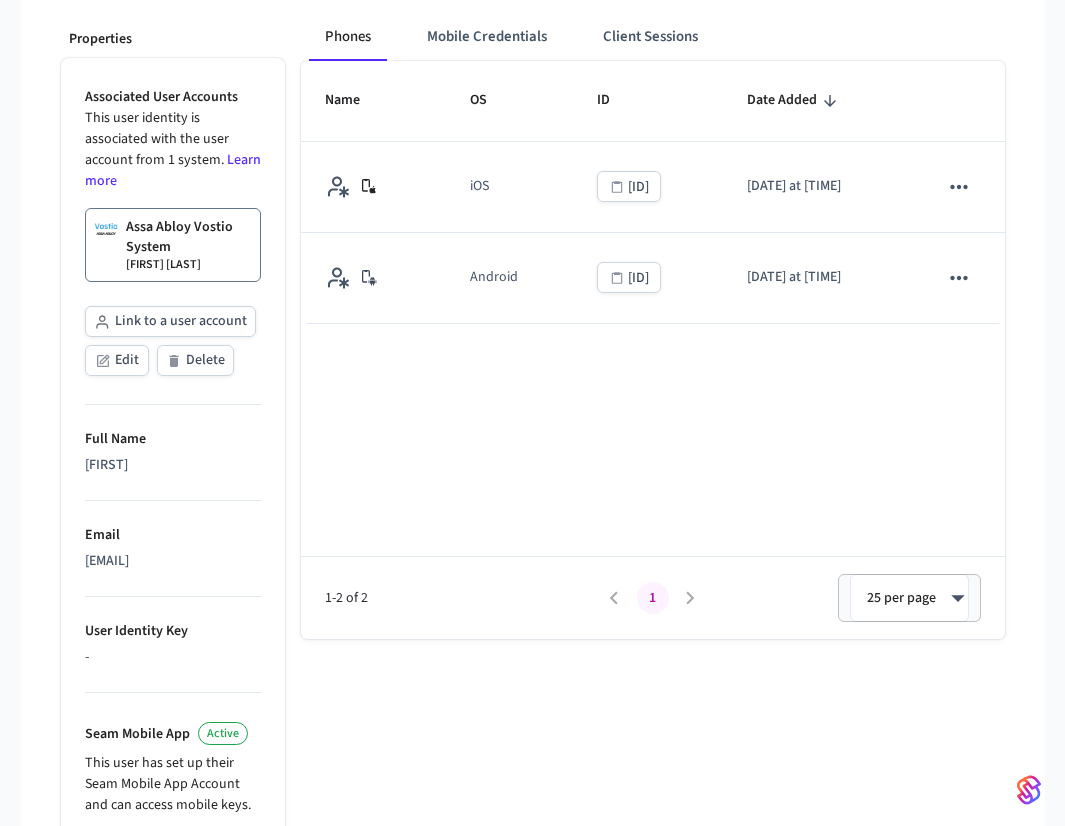 click on "Phones Mobile Credentials Client Sessions Name OS ID Date Added iOS 248e7... 2025/08/04 at 4:05 pm Android 9fd38... 2025/08/04 at 4:09 pm 1-2 of 2 1 25 per page ** ​" at bounding box center (645, 593) 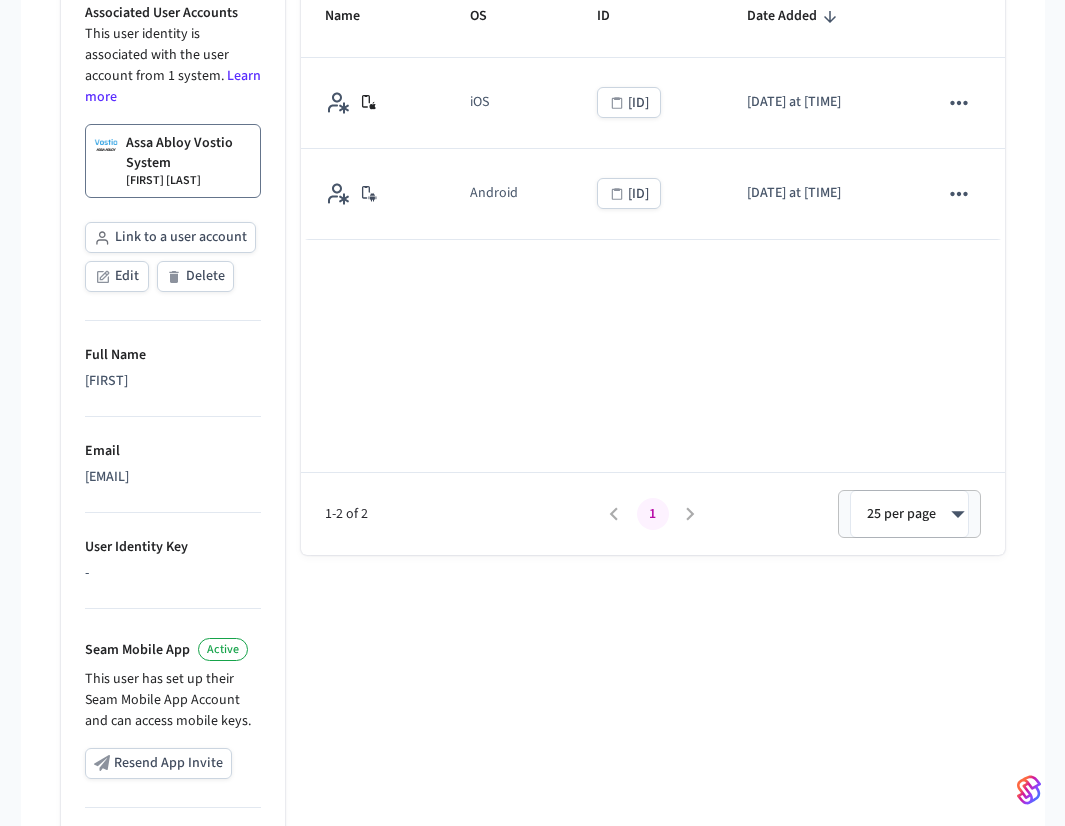scroll, scrollTop: 435, scrollLeft: 0, axis: vertical 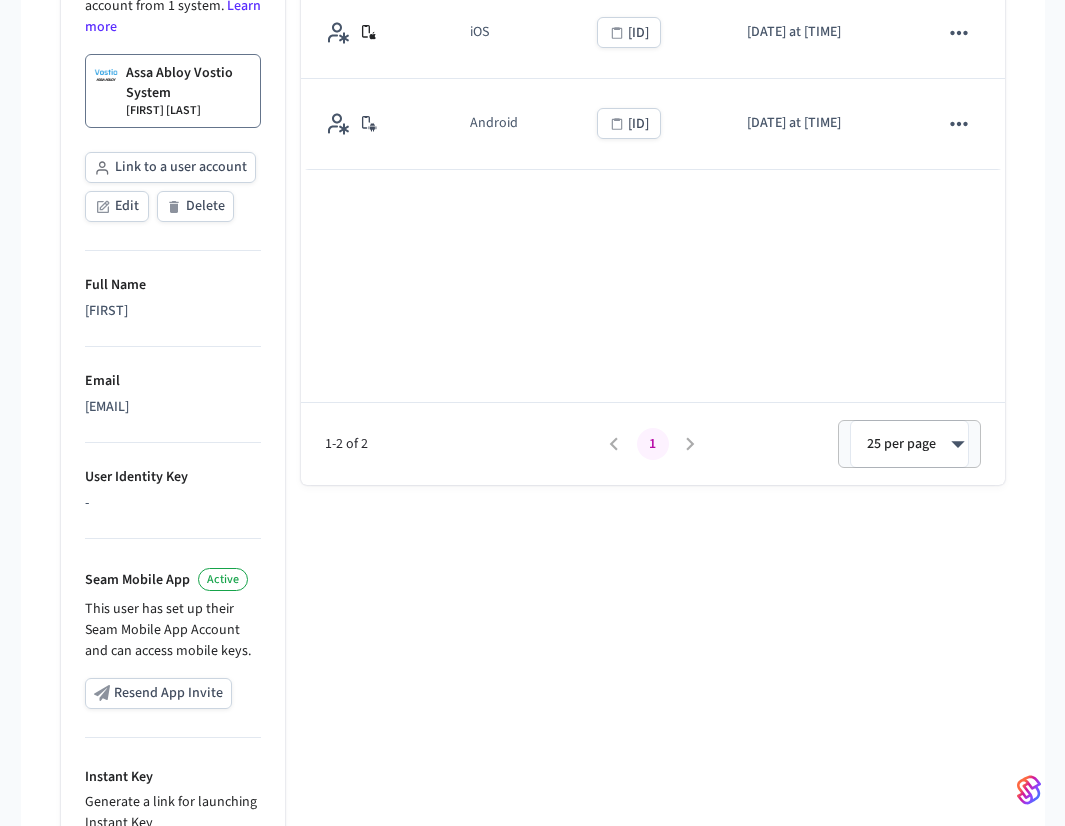 click on "Resend App Invite" at bounding box center (158, 693) 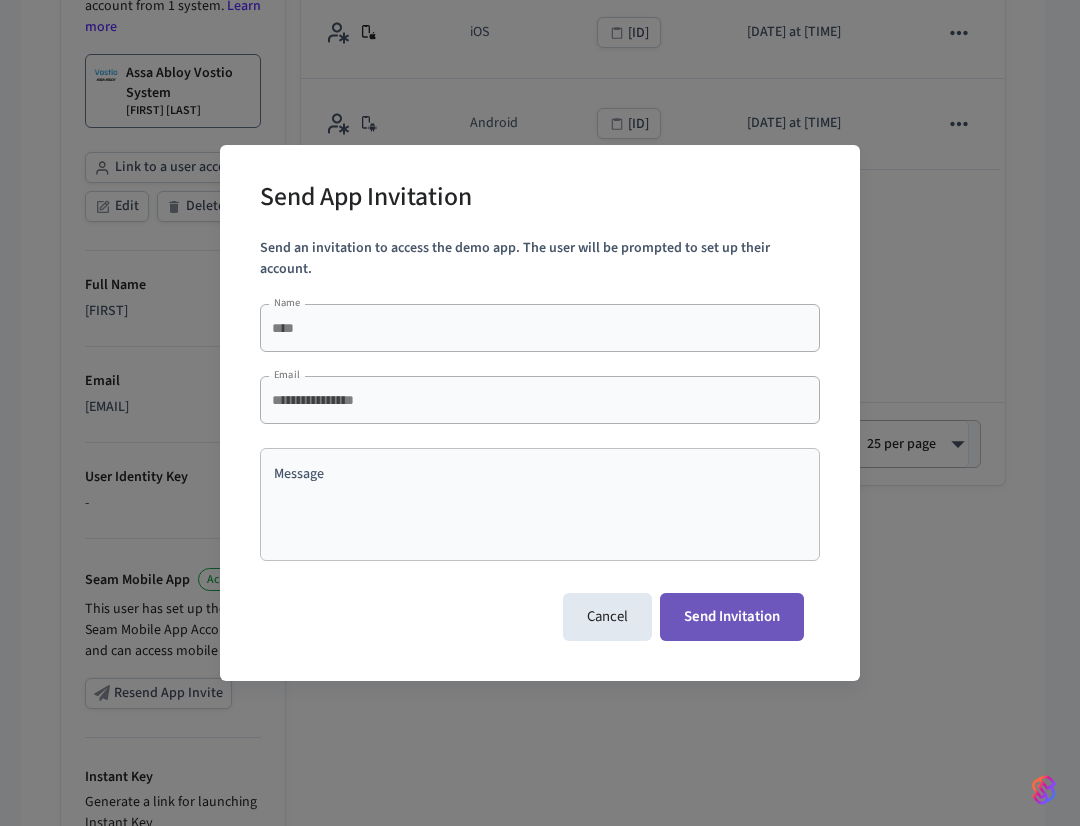 click on "Send Invitation" at bounding box center [732, 617] 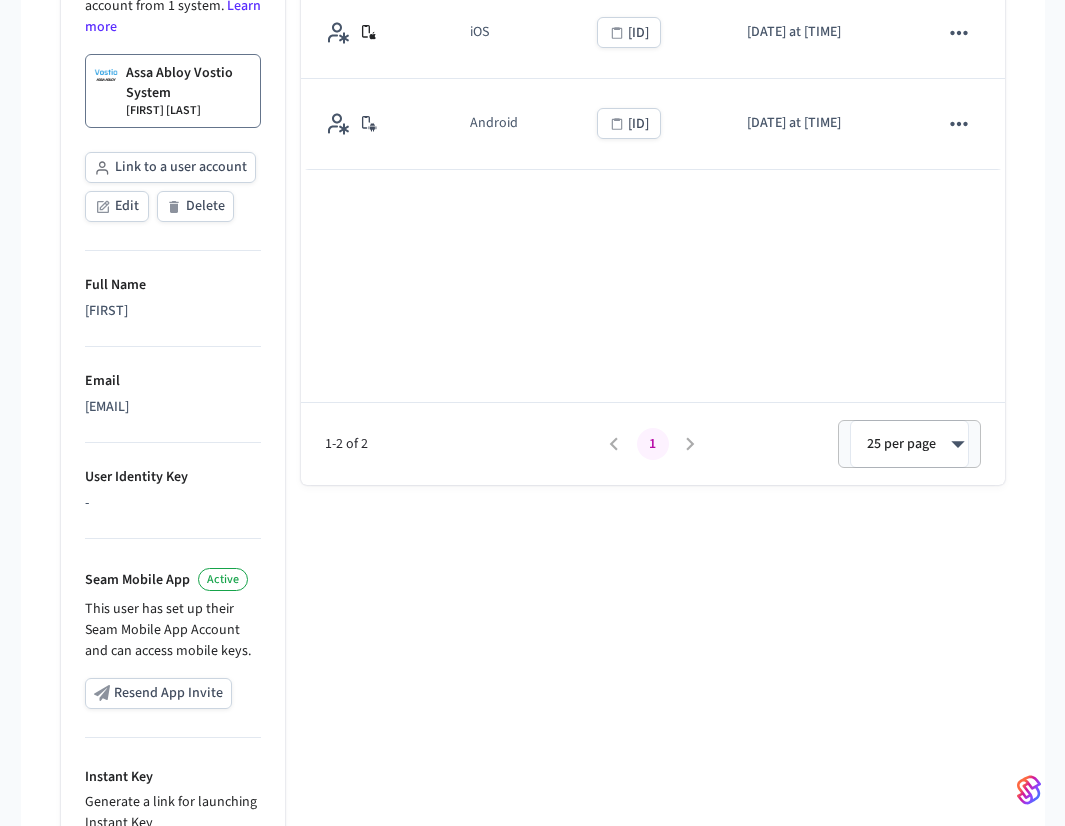 click on "Name OS ID Date Added iOS 248e7... 2025/08/04 at 4:05 pm Android 9fd38... 2025/08/04 at 4:09 pm 1-2 of 2 1 25 per page ** ​" at bounding box center (653, 196) 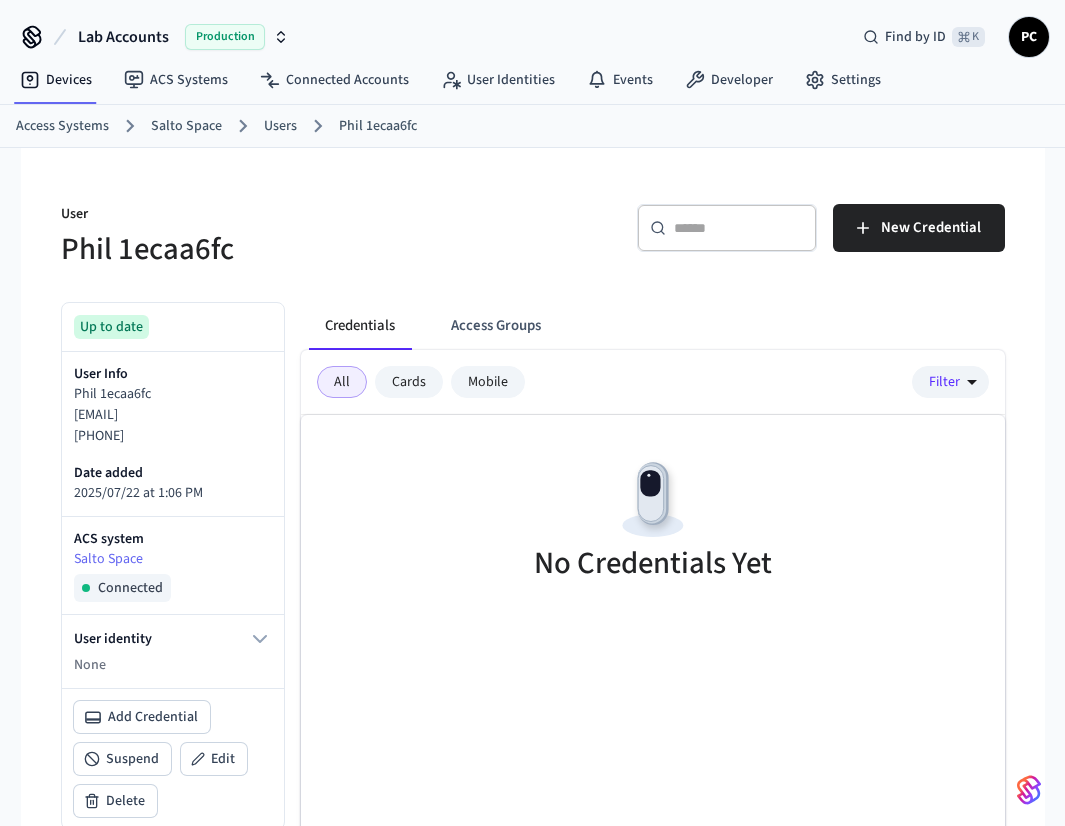 scroll, scrollTop: 0, scrollLeft: 0, axis: both 